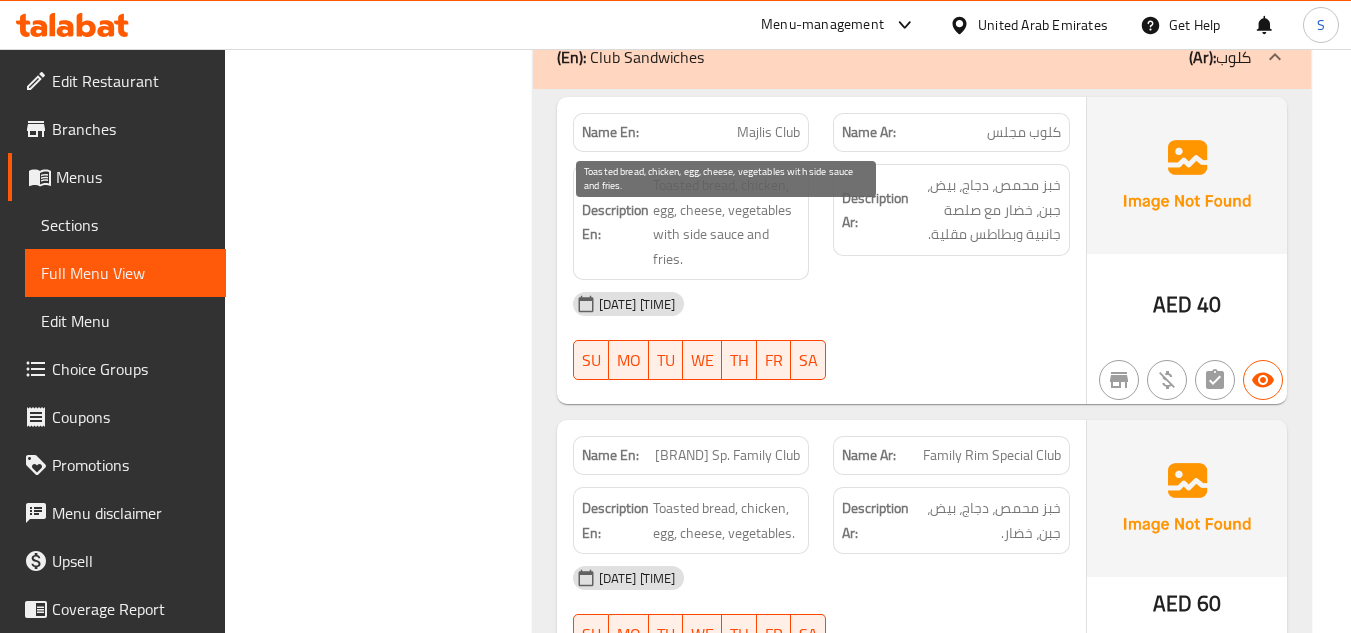 scroll, scrollTop: 31570, scrollLeft: 0, axis: vertical 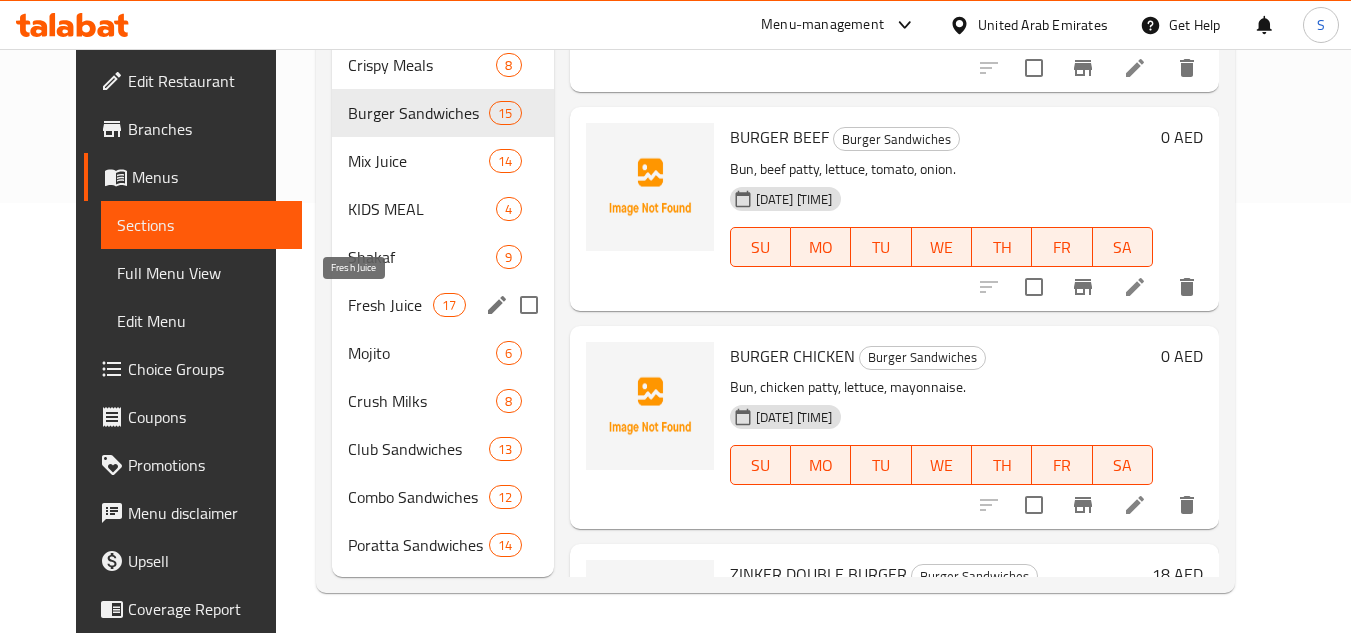 click on "Fresh Juice" at bounding box center [390, 305] 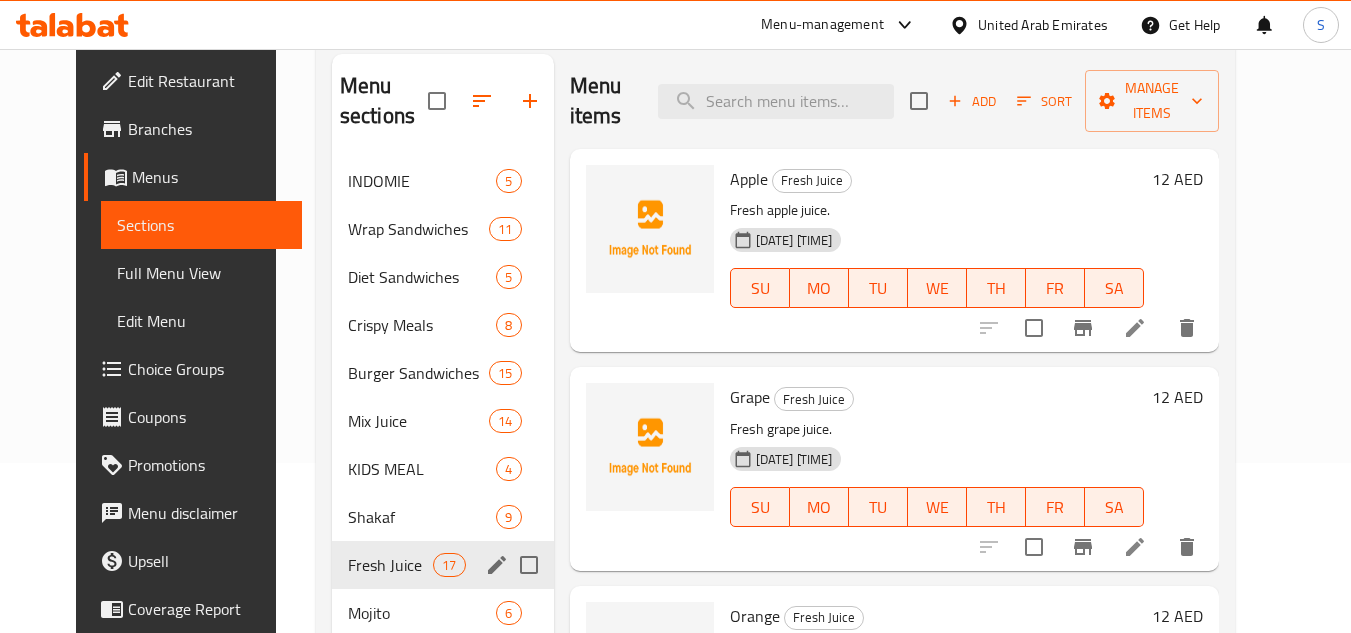 scroll, scrollTop: 130, scrollLeft: 0, axis: vertical 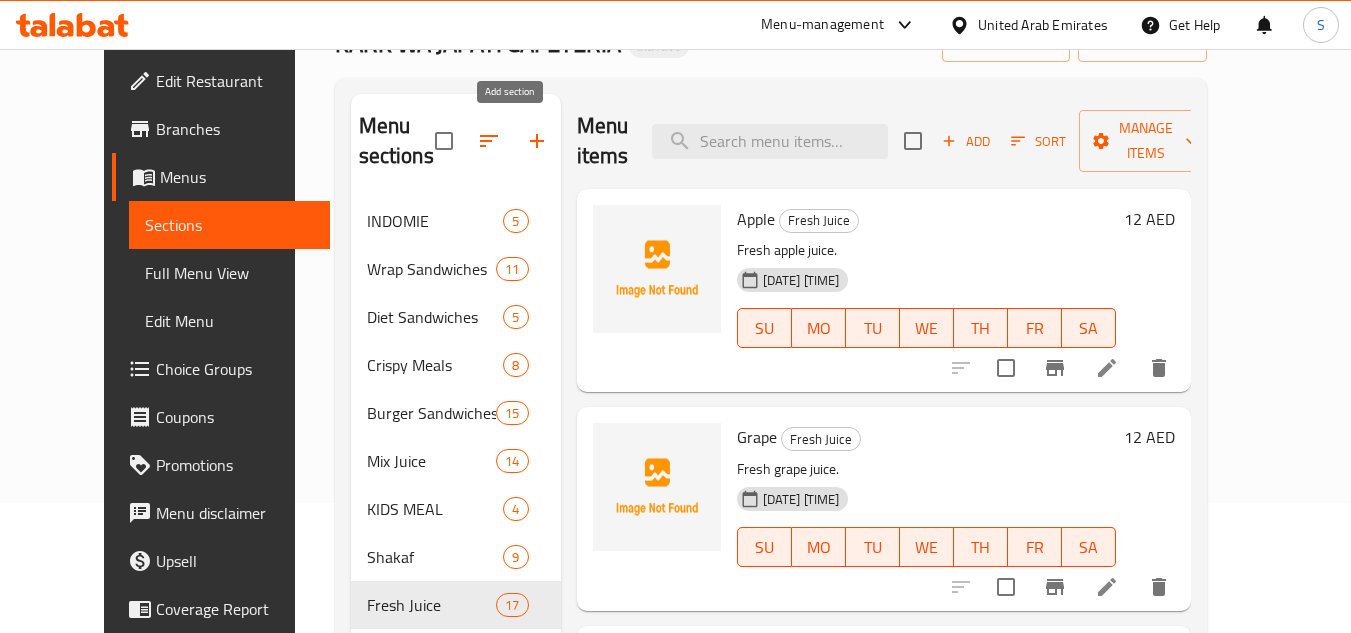 click 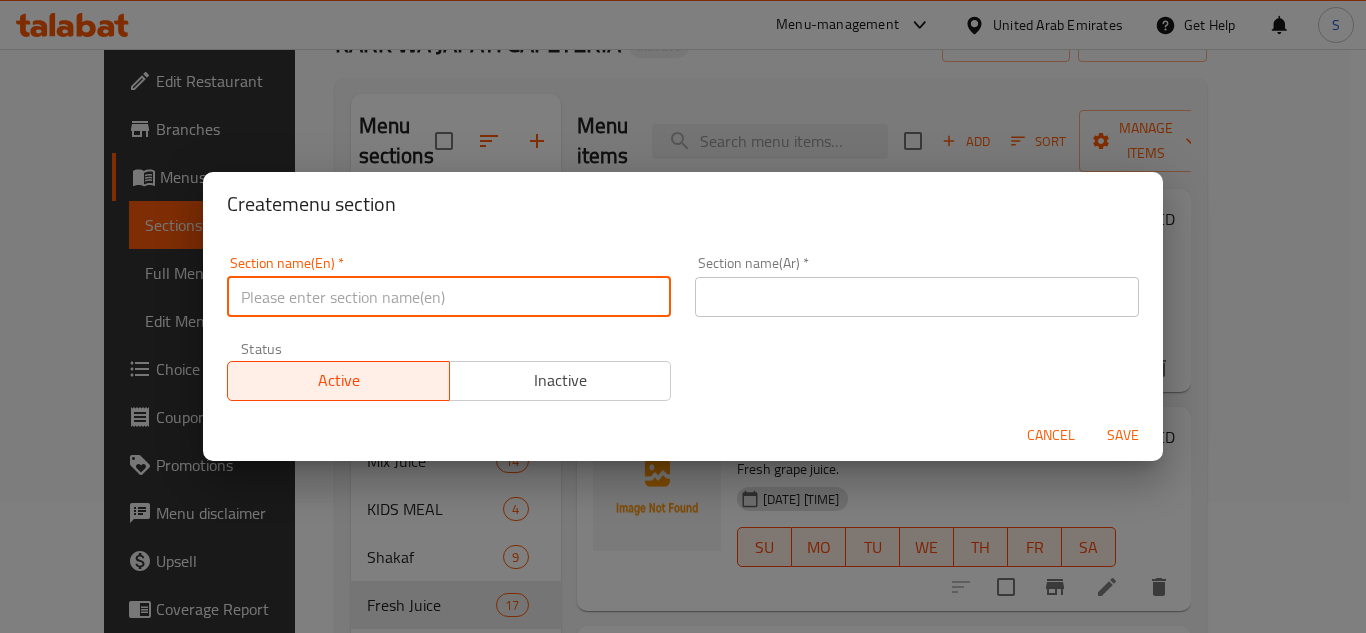 click at bounding box center (449, 297) 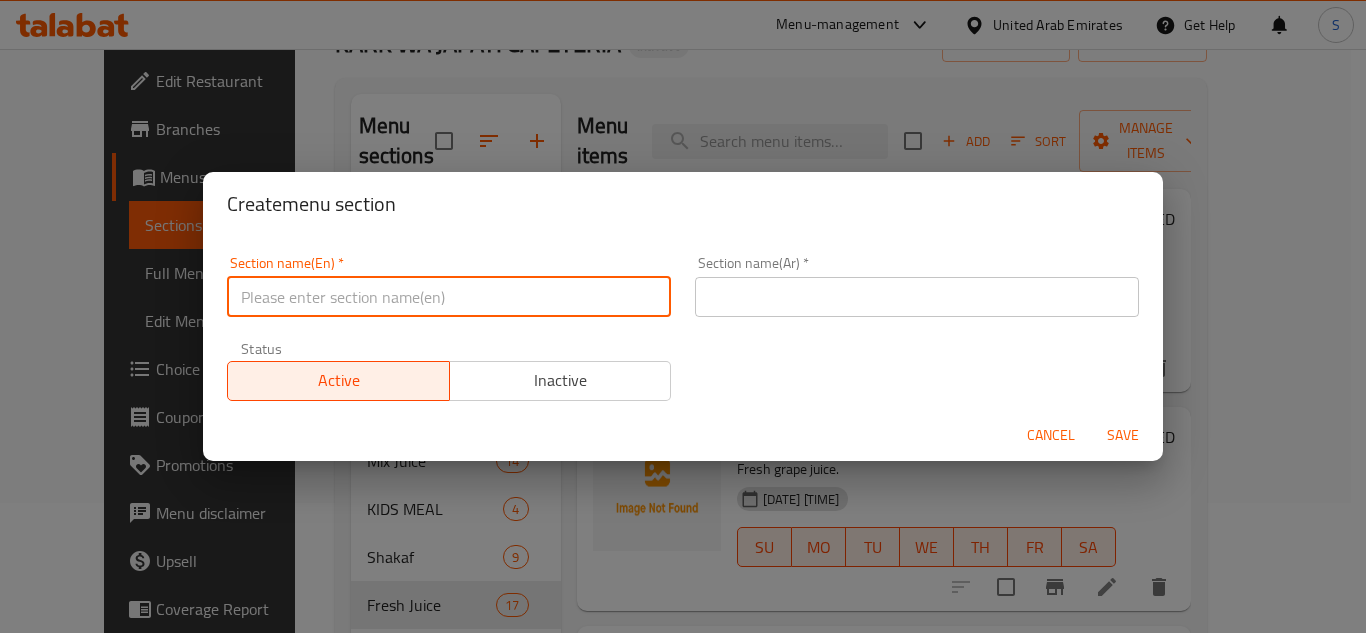 paste on "Energy Drink" 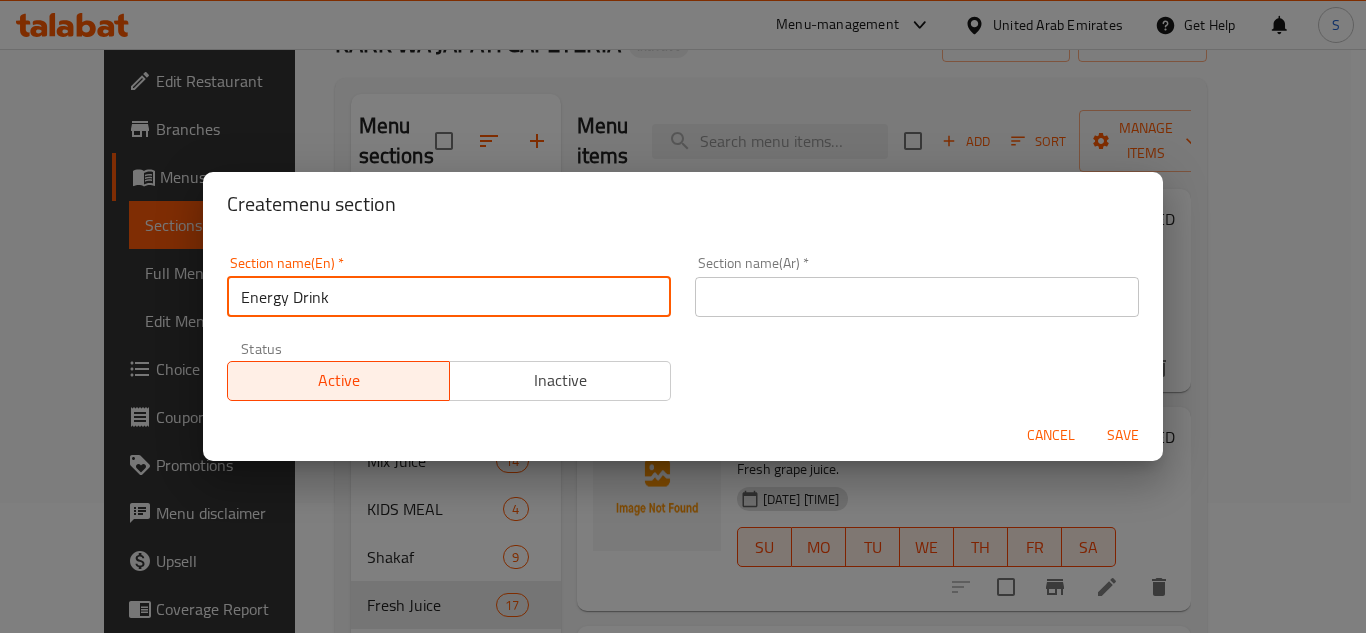 type on "Energy Drink" 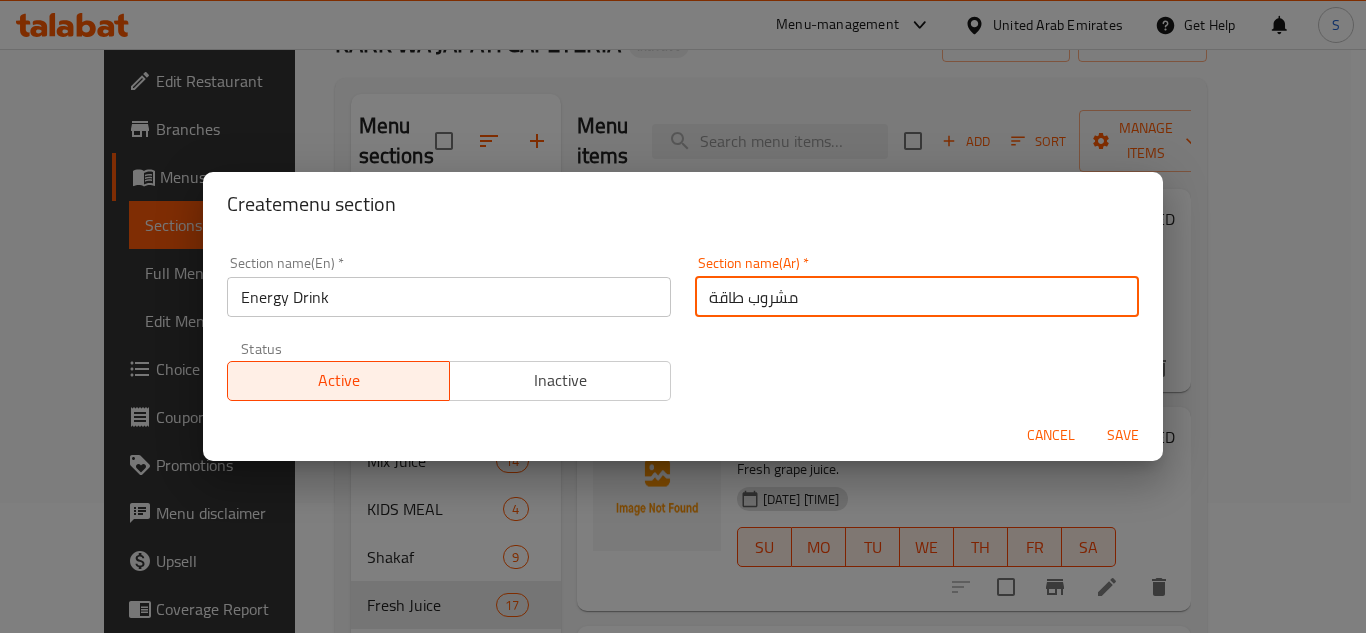type on "مشروب طاقة" 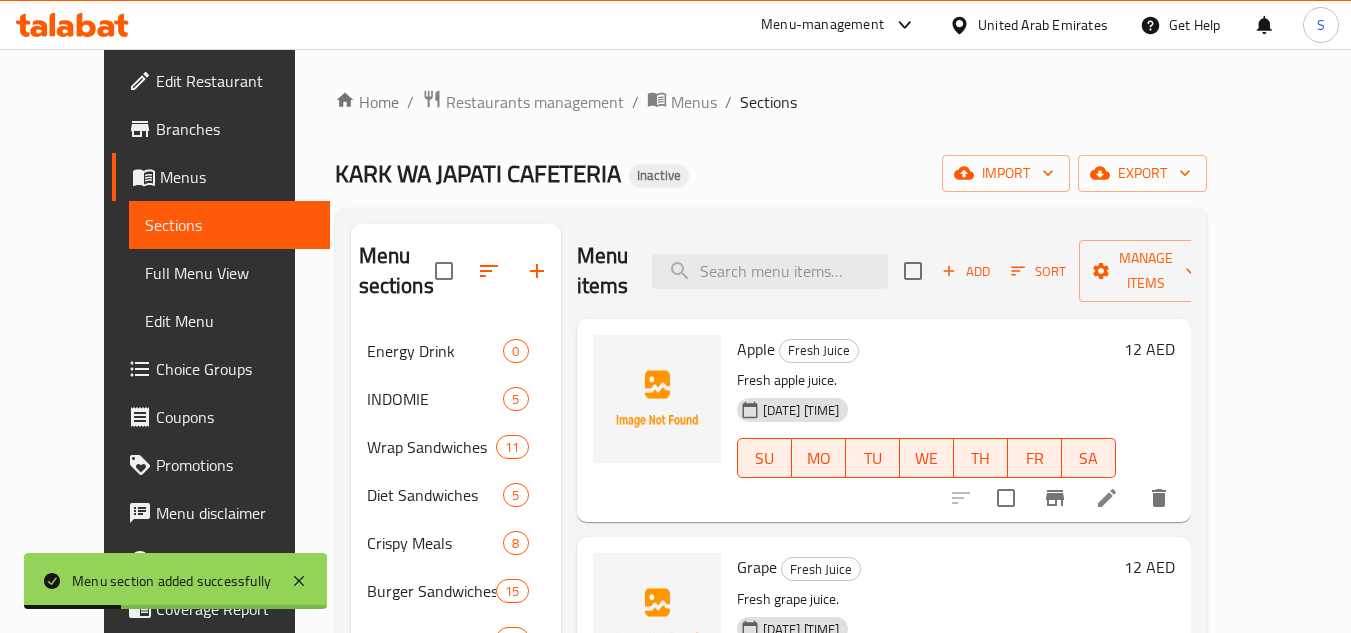 scroll, scrollTop: 100, scrollLeft: 0, axis: vertical 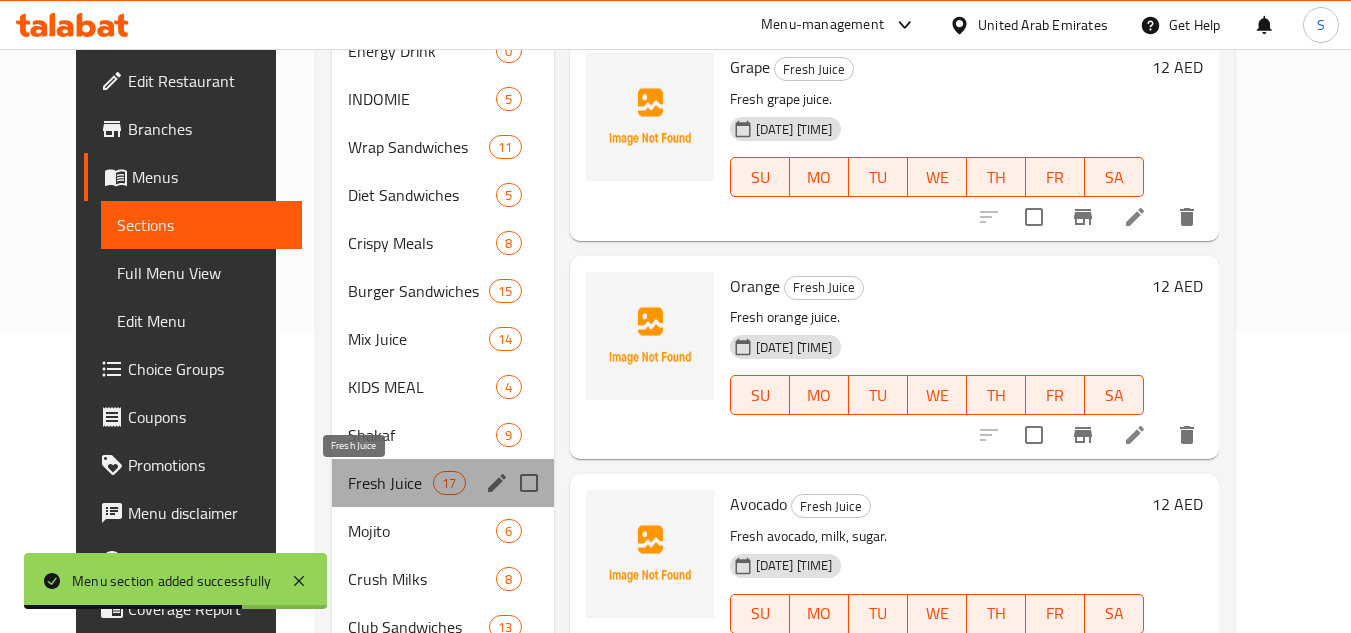 click on "Fresh Juice" at bounding box center (390, 483) 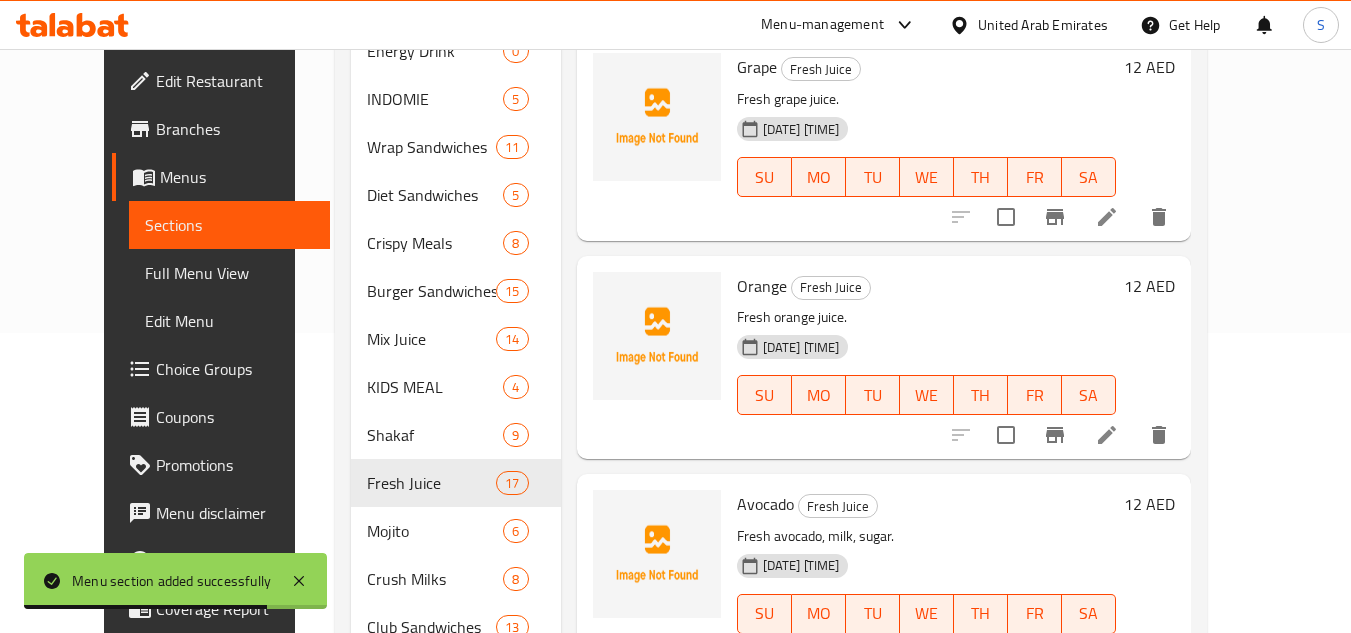 scroll, scrollTop: 0, scrollLeft: 0, axis: both 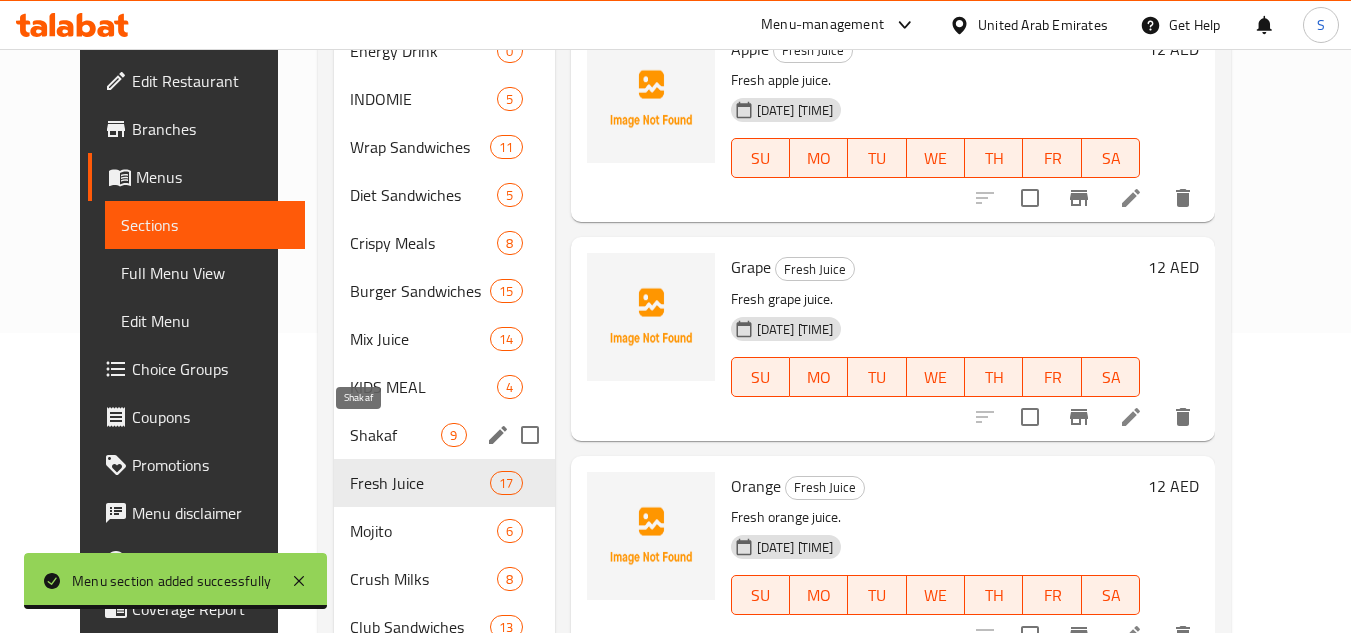 click on "Shakaf" at bounding box center [395, 435] 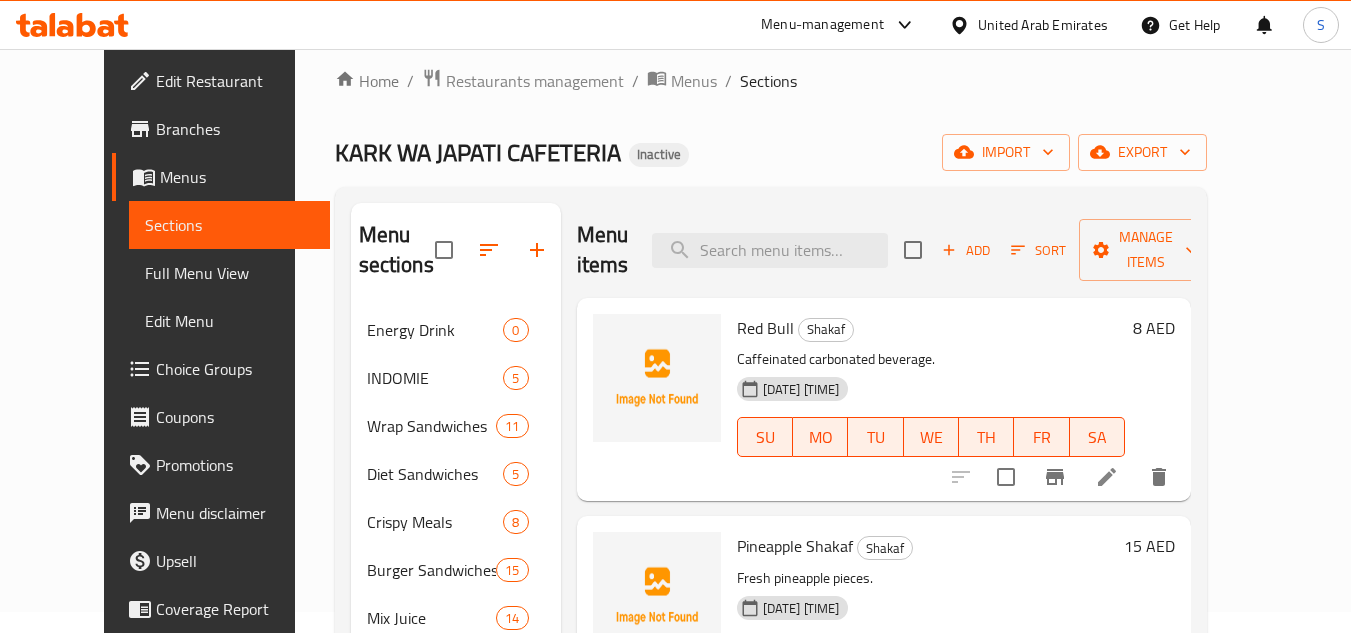 scroll, scrollTop: 0, scrollLeft: 0, axis: both 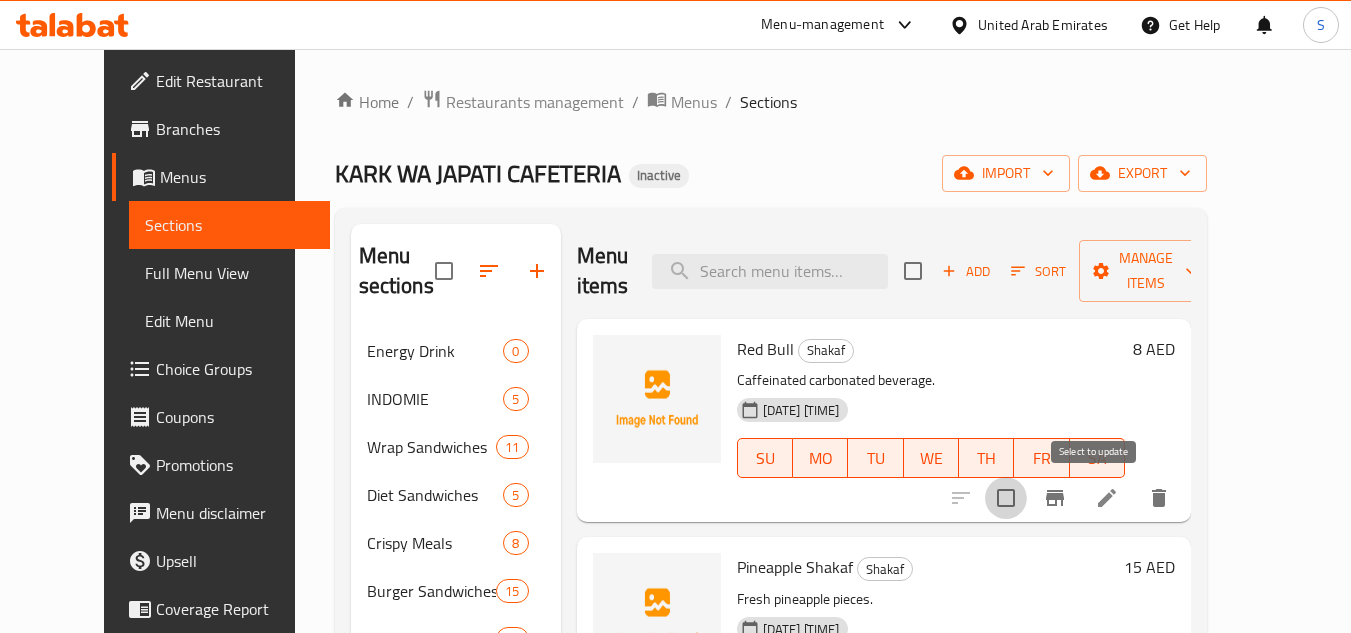 drag, startPoint x: 1101, startPoint y: 491, endPoint x: 1107, endPoint y: 470, distance: 21.84033 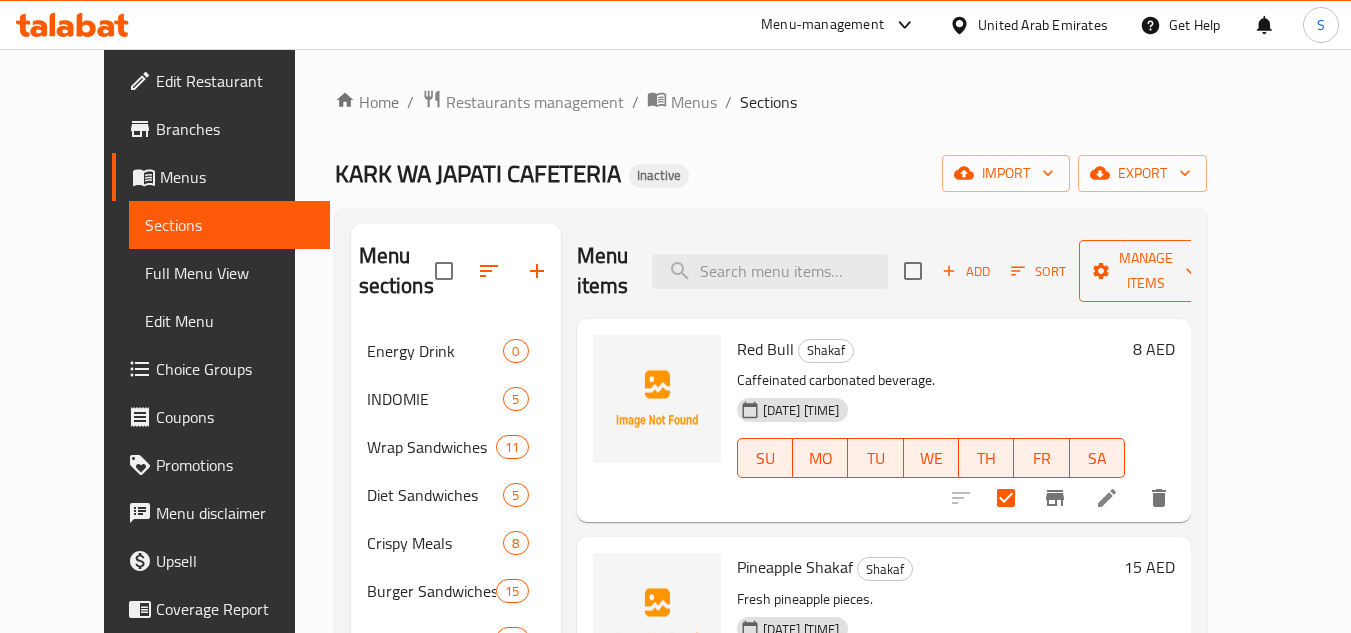 click on "Manage items" at bounding box center (1146, 271) 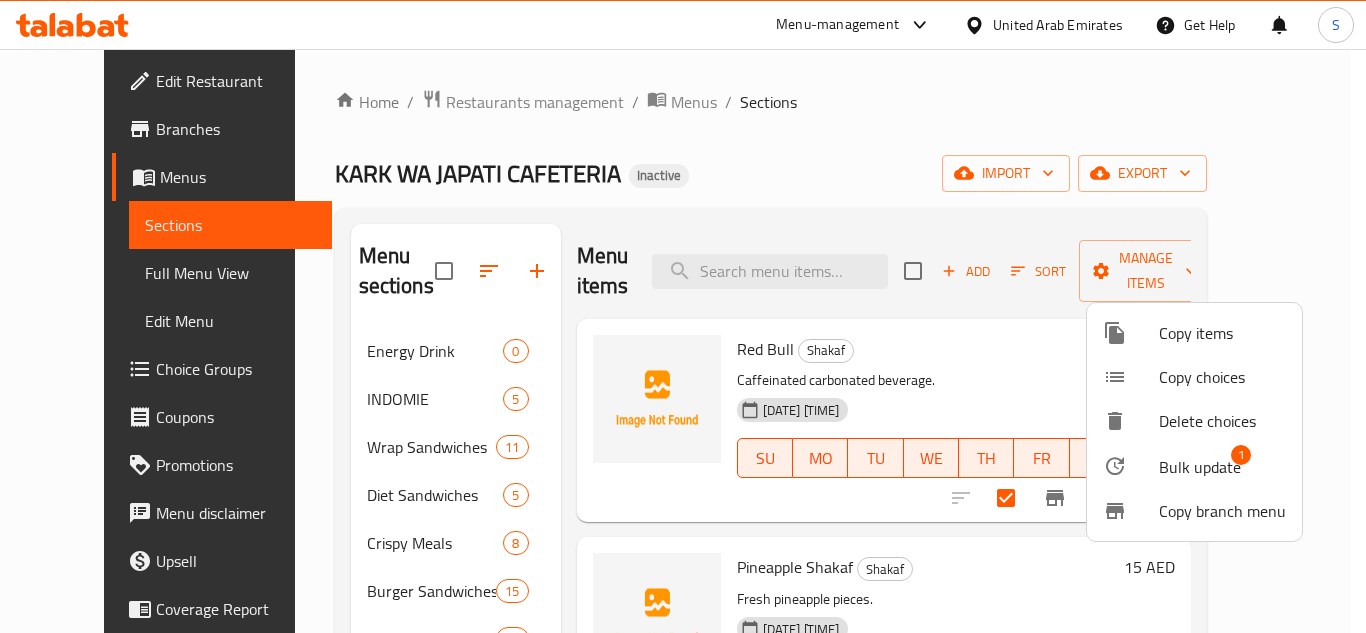 click on "Bulk update" at bounding box center [1200, 467] 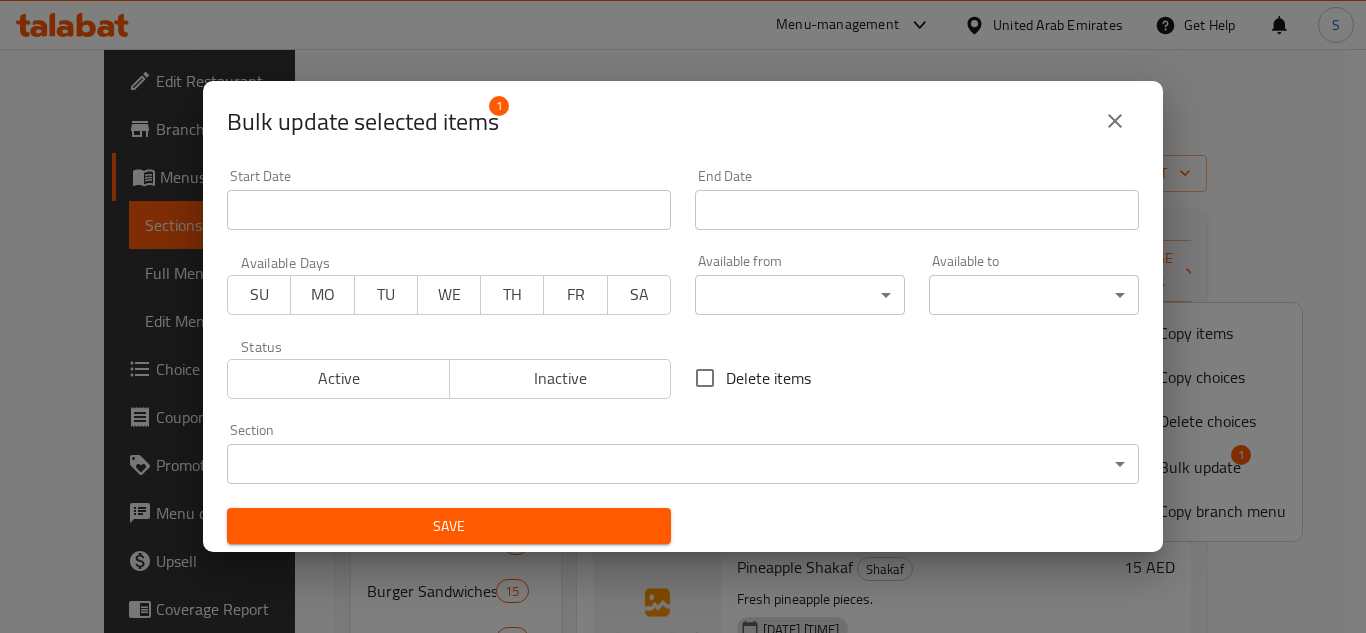 click on "​ Menu-management United Arab Emirates Get Help S   Edit Restaurant   Branches   Menus   Sections   Full Menu View   Edit Menu   Choice Groups   Coupons   Promotions   Menu disclaimer   Upsell   Coverage Report   Grocery Checklist  Version:    1.0.0  Get support on:    Support.OpsPlatform Home / Restaurants management / Menus / Sections KARK WA JAPATI CAFETERIA Inactive import export Menu sections Energy Drink 0 INDOMIE  5 Wrap Sandwiches 11 Diet Sandwiches 5 Crispy Meals 8 Burger Sandwiches 15 Mix Juice 14 KIDS MEAL 4 Shakaf 9 Fresh Juice 17 Mojito 6 Crush Milks 8 Club Sandwiches 13 Combo Sandwiches 12 Poratta Sandwiches 14 Menu items Add Sort Manage items Red Bull   Shakaf Caffeinated carbonated beverage. 07-08-2025 12:47 PM SU MO TU WE TH FR SA 8   AED Pineapple Shakaf   Shakaf Fresh pineapple pieces. 07-08-2025 12:47 PM SU MO TU WE TH FR SA 15   AED Cocktail Shakaf   Shakaf Mixed fruit pieces. 07-08-2025 12:47 PM SU MO TU WE TH FR SA 15   AED Mango Shakaf   Shakaf Fresh mango pieces. 07-08-2025 12:47 PM" at bounding box center (683, 341) 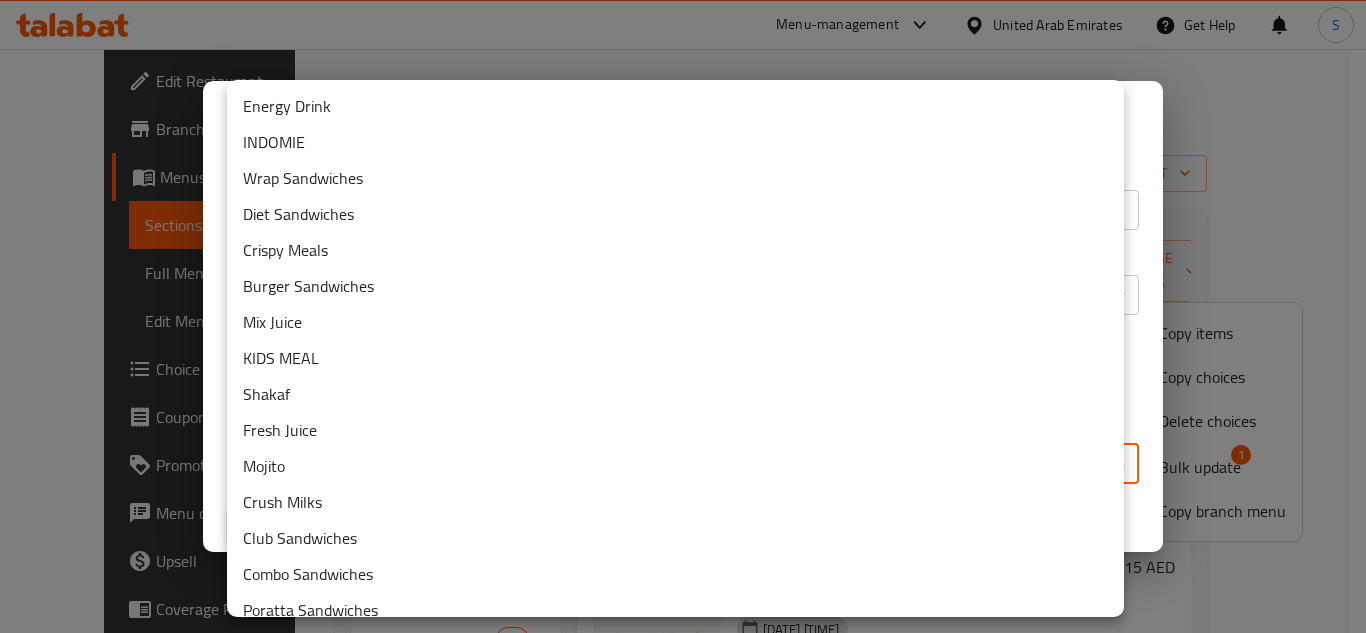 click on "Energy Drink" at bounding box center [675, 106] 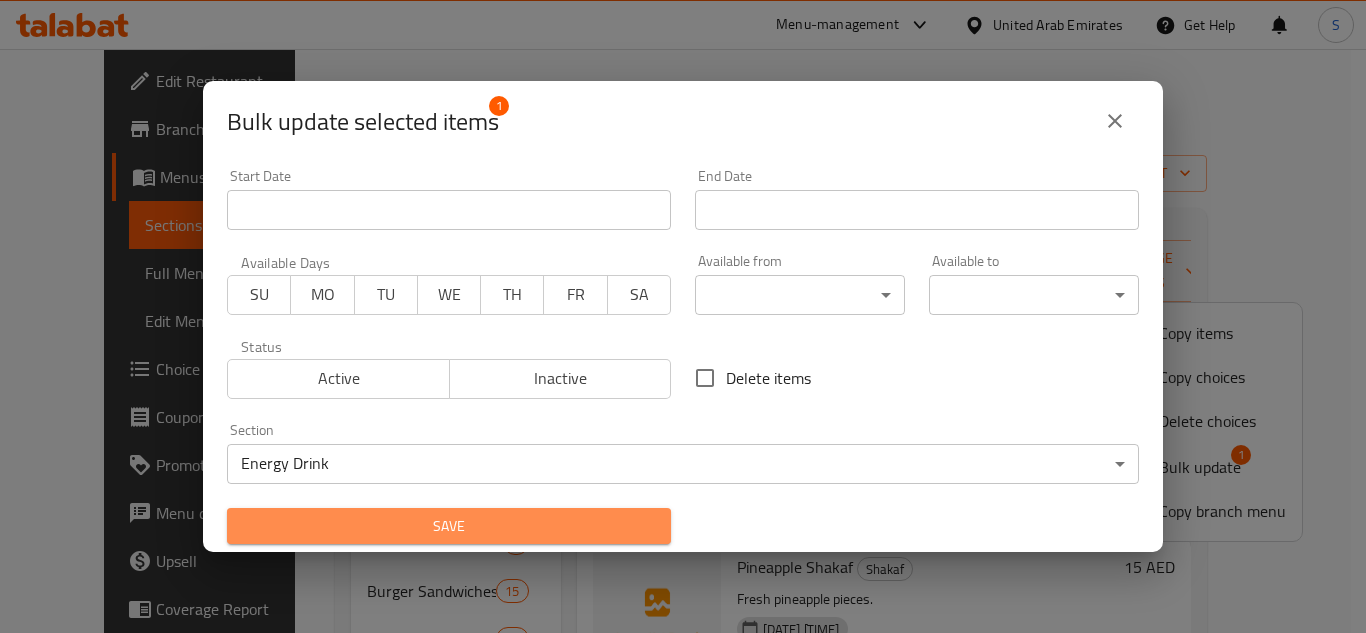 click on "Save" at bounding box center (449, 526) 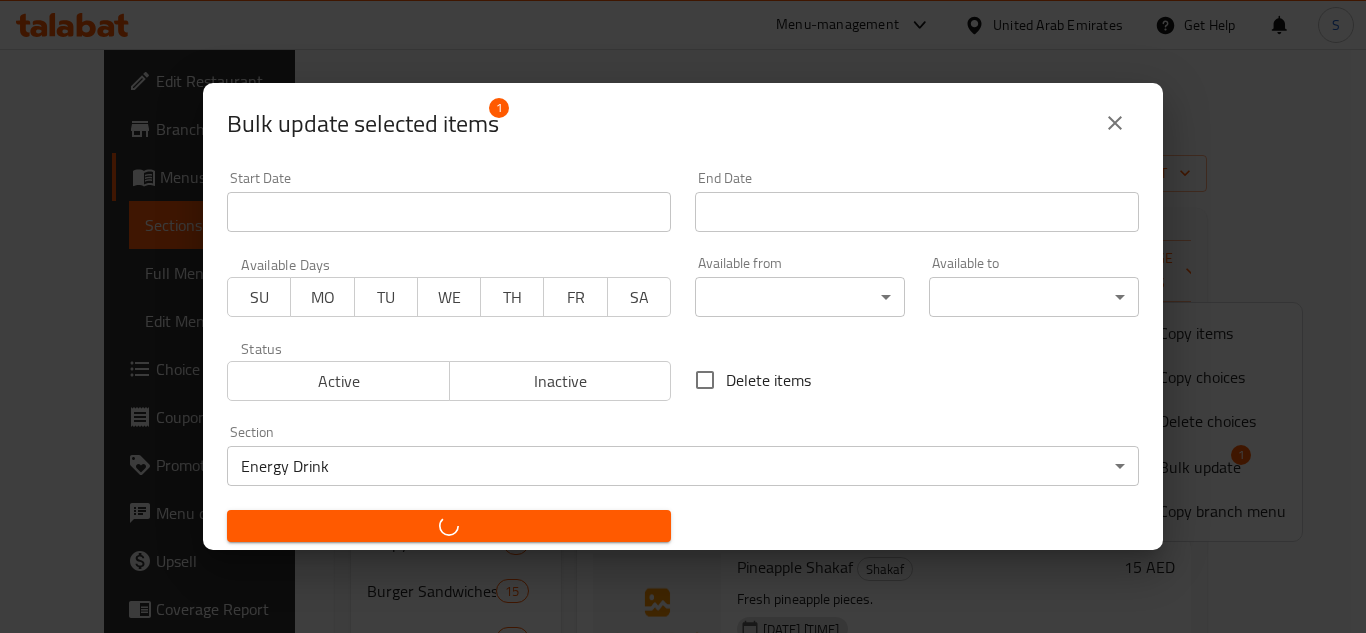 checkbox on "false" 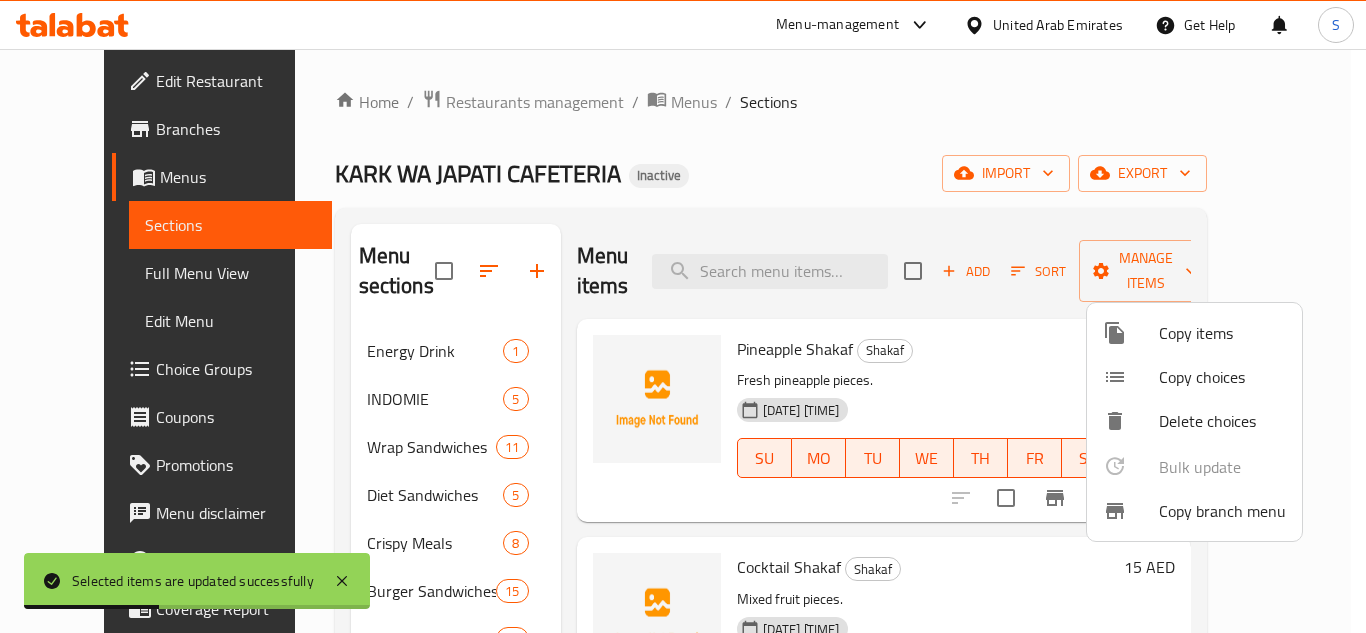 click at bounding box center (683, 316) 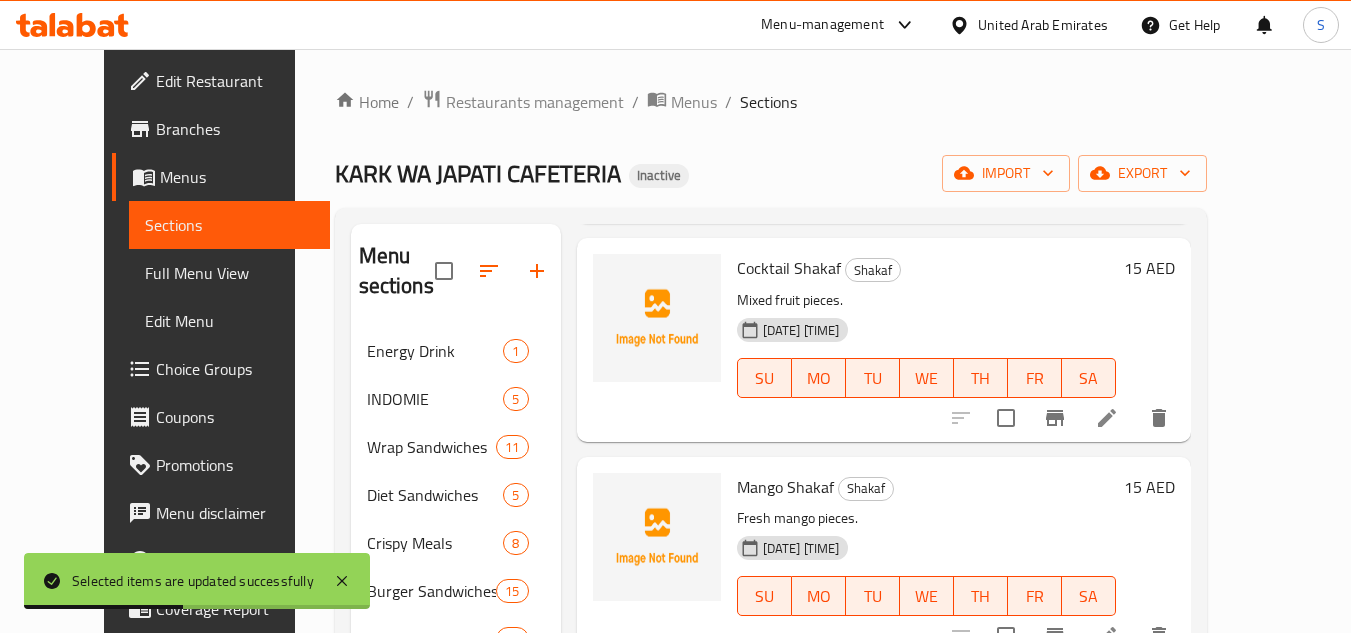 scroll, scrollTop: 300, scrollLeft: 0, axis: vertical 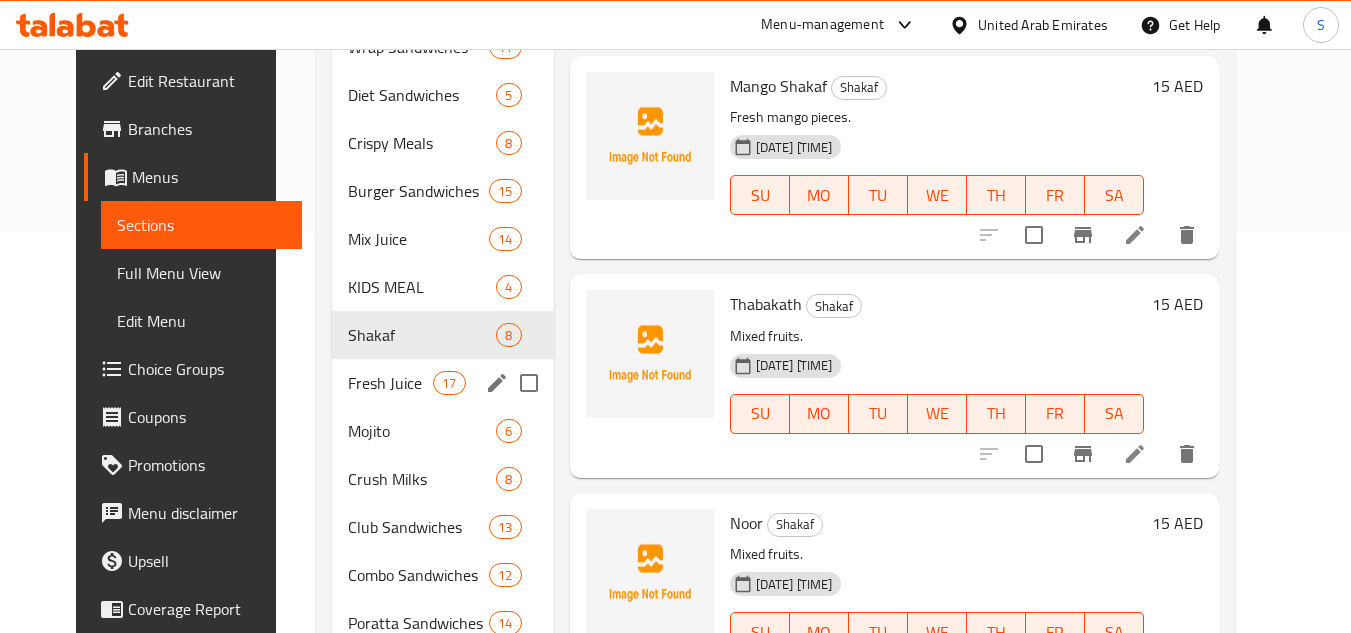 click on "Fresh Juice 17" at bounding box center (443, 383) 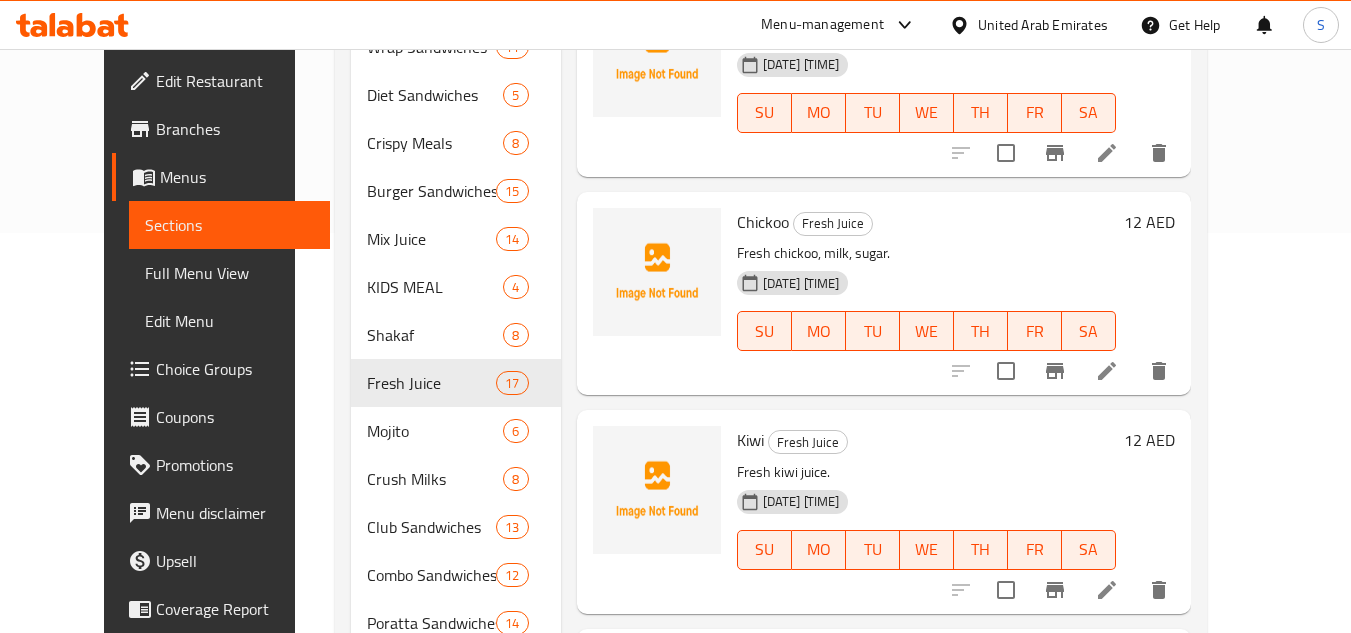scroll, scrollTop: 600, scrollLeft: 0, axis: vertical 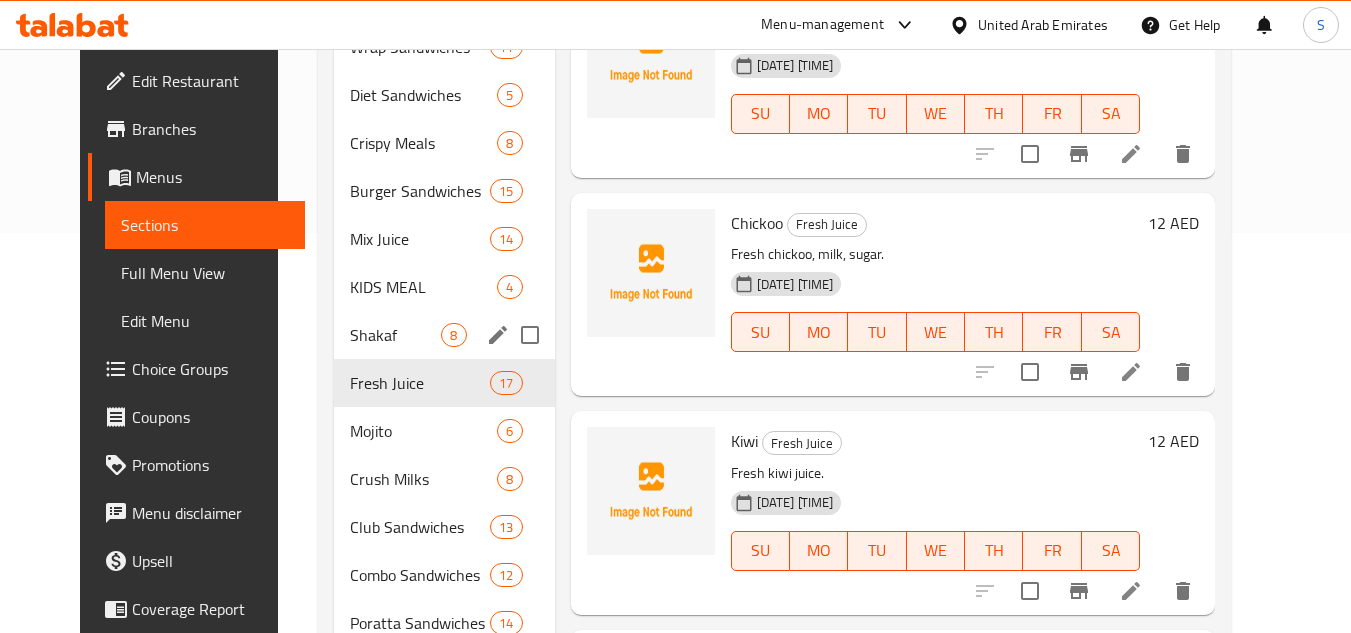 click on "Shakaf 8" at bounding box center (444, 335) 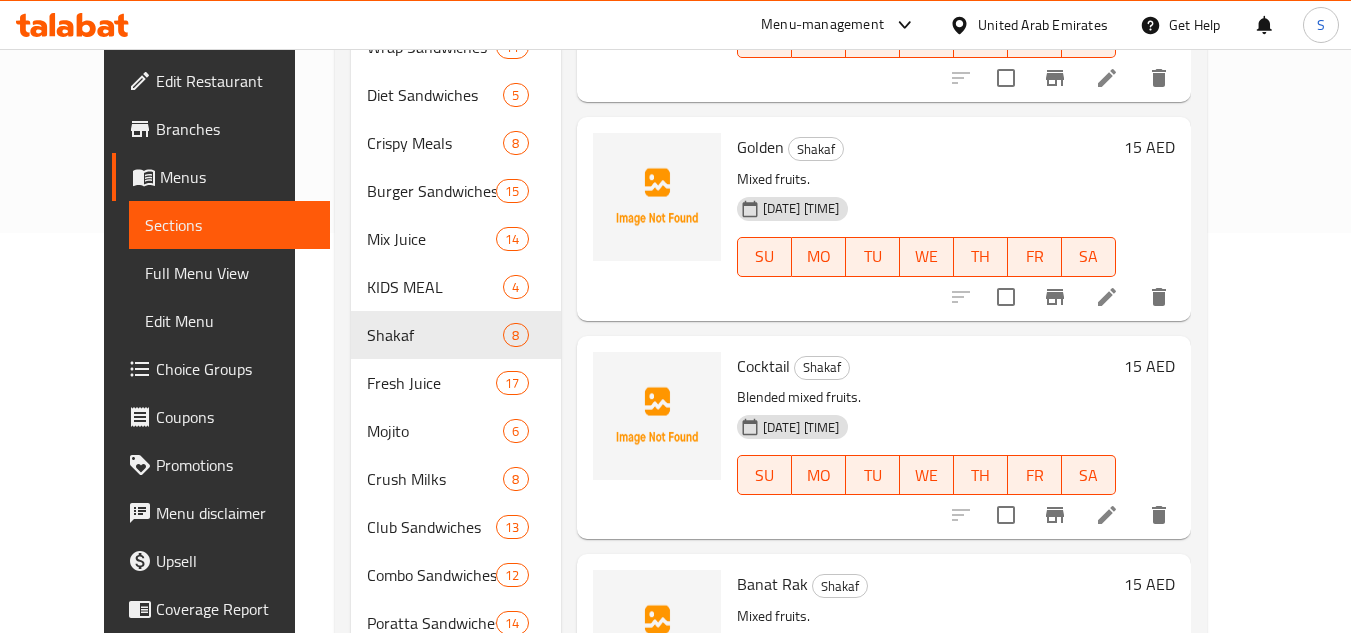 scroll, scrollTop: 997, scrollLeft: 0, axis: vertical 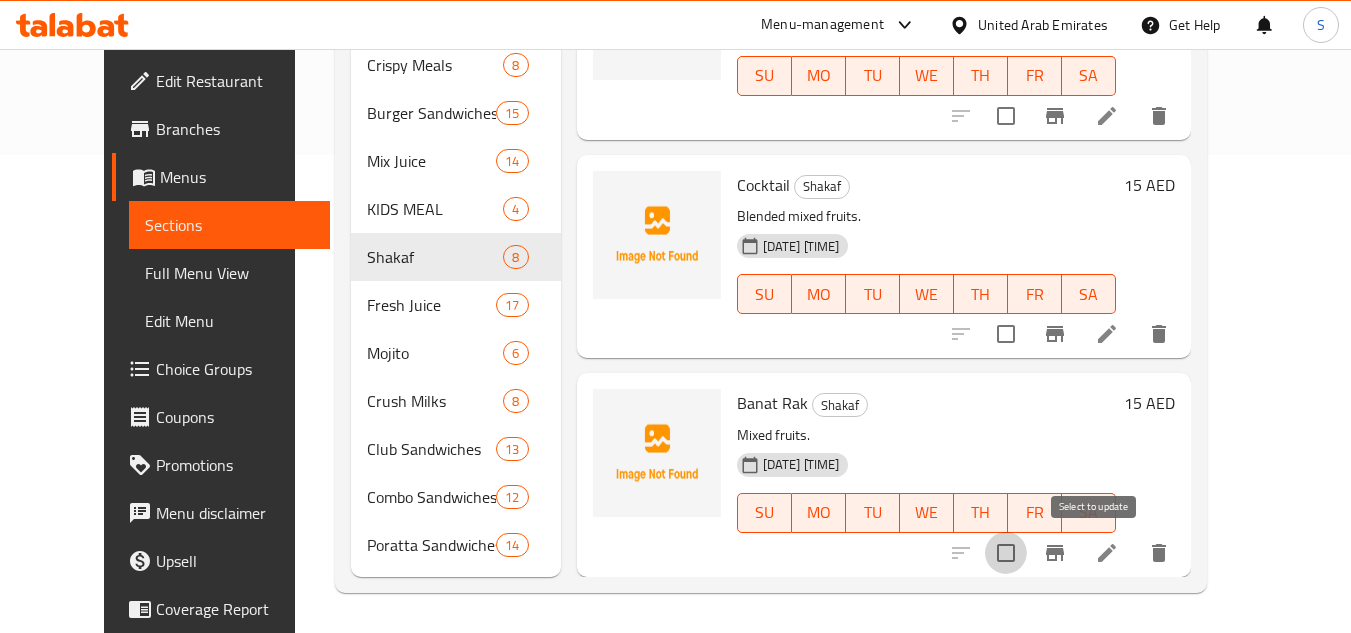 drag, startPoint x: 1104, startPoint y: 548, endPoint x: 1098, endPoint y: 394, distance: 154.11684 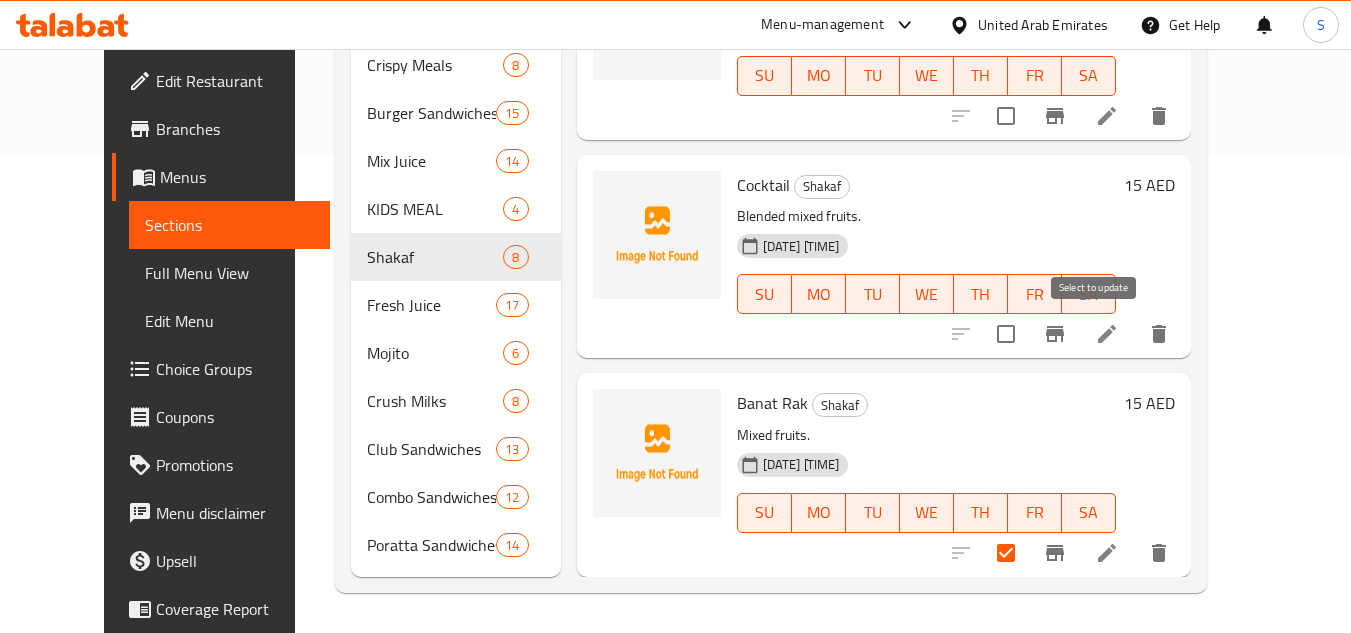 click at bounding box center (1006, 334) 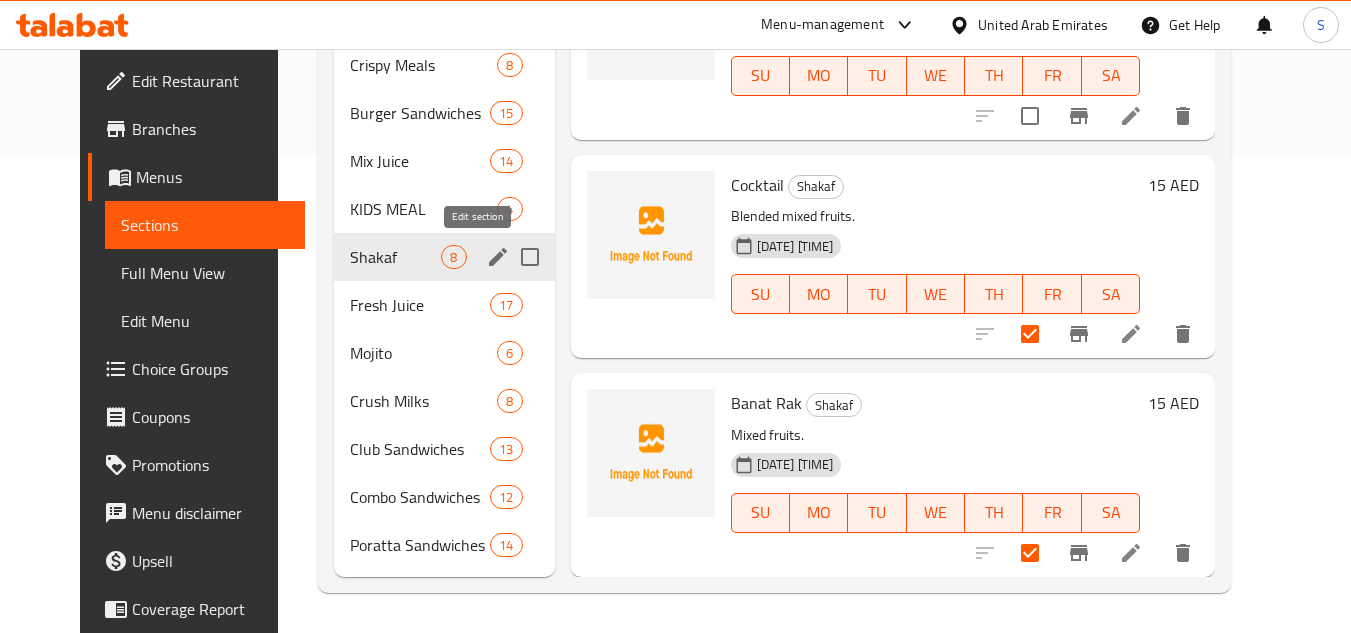 click 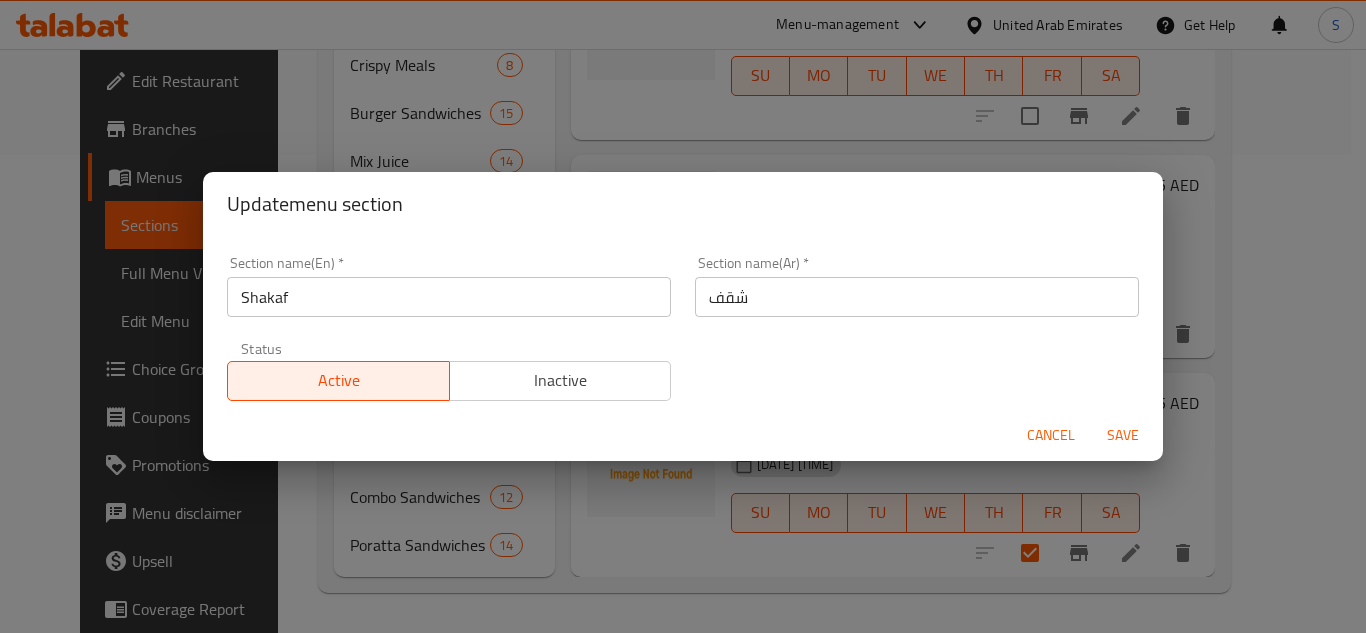 click on "Shakaf" at bounding box center (449, 297) 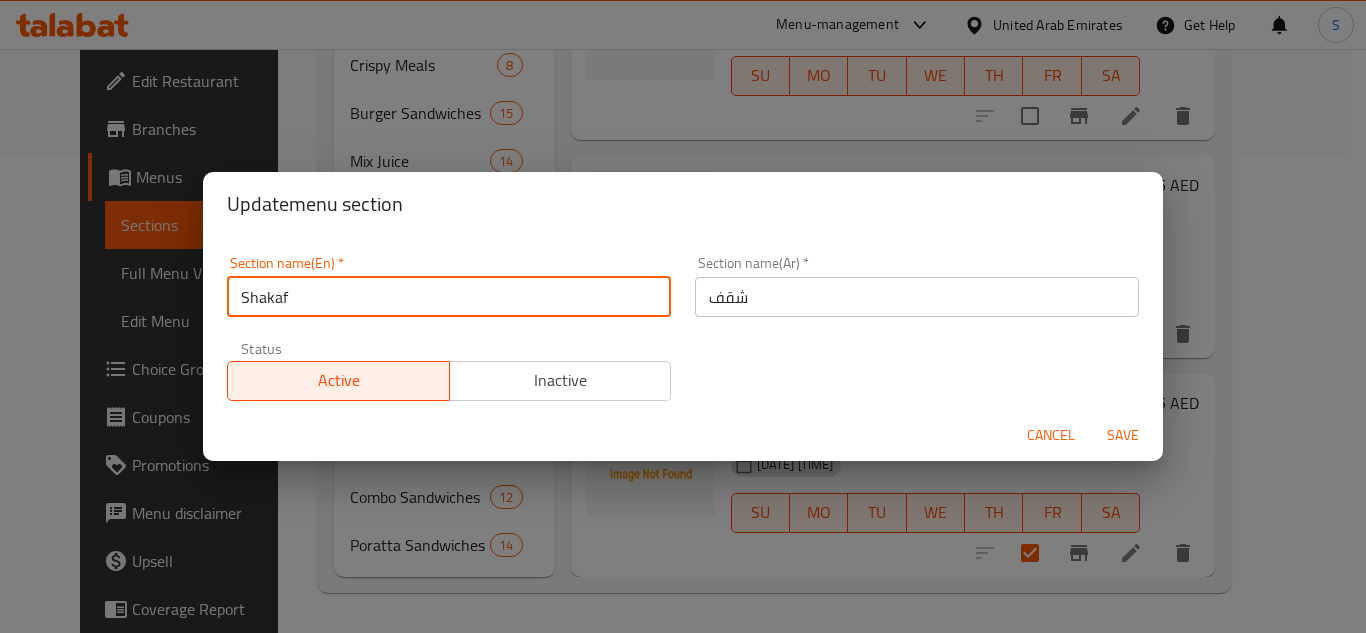 click on "شقف" at bounding box center [917, 297] 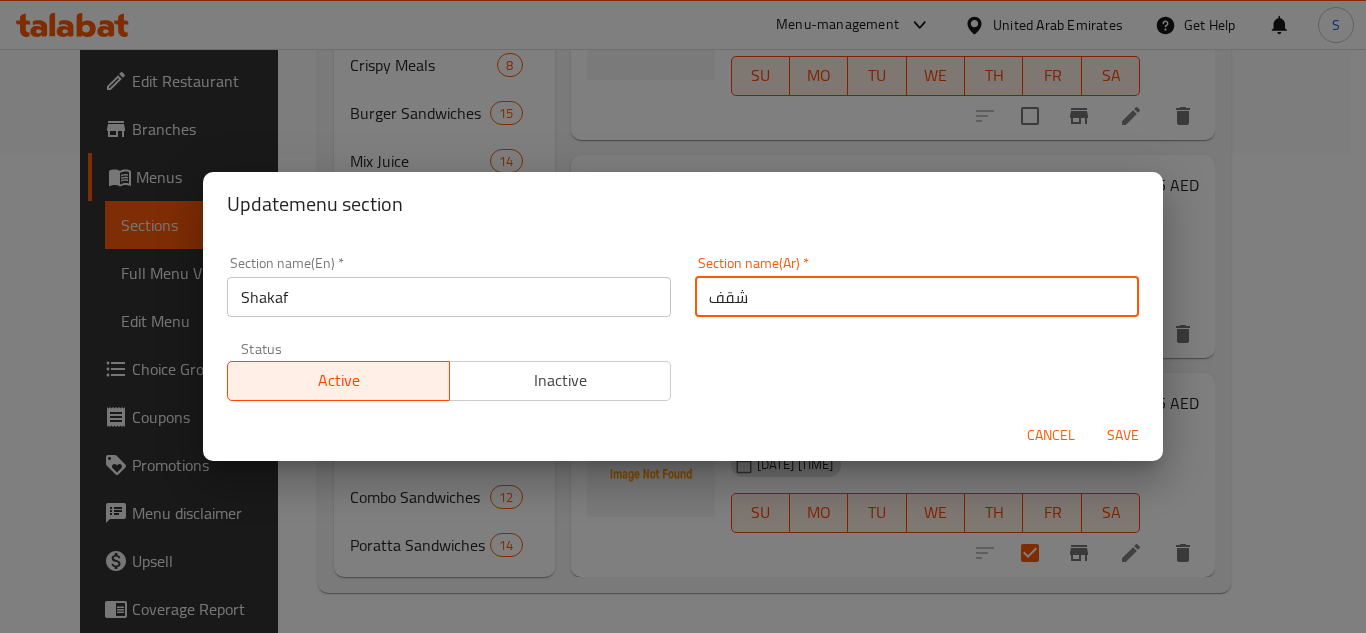 click on "شقف" at bounding box center [917, 297] 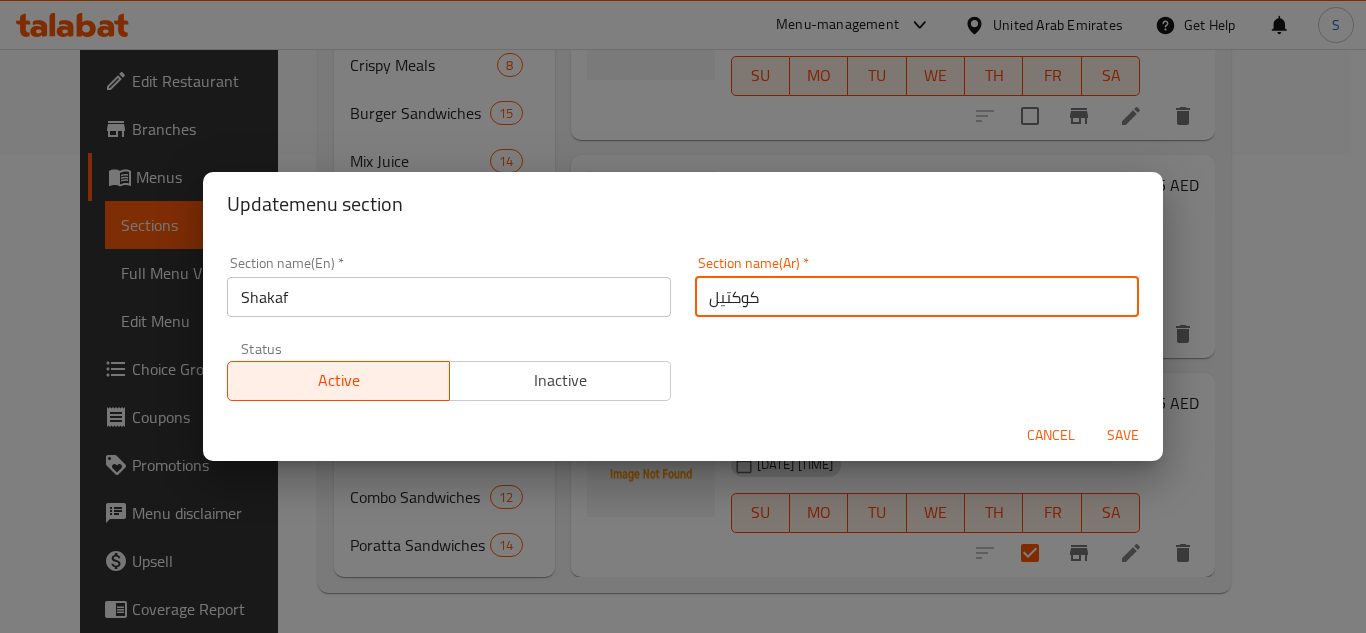 type on "كوكتيل" 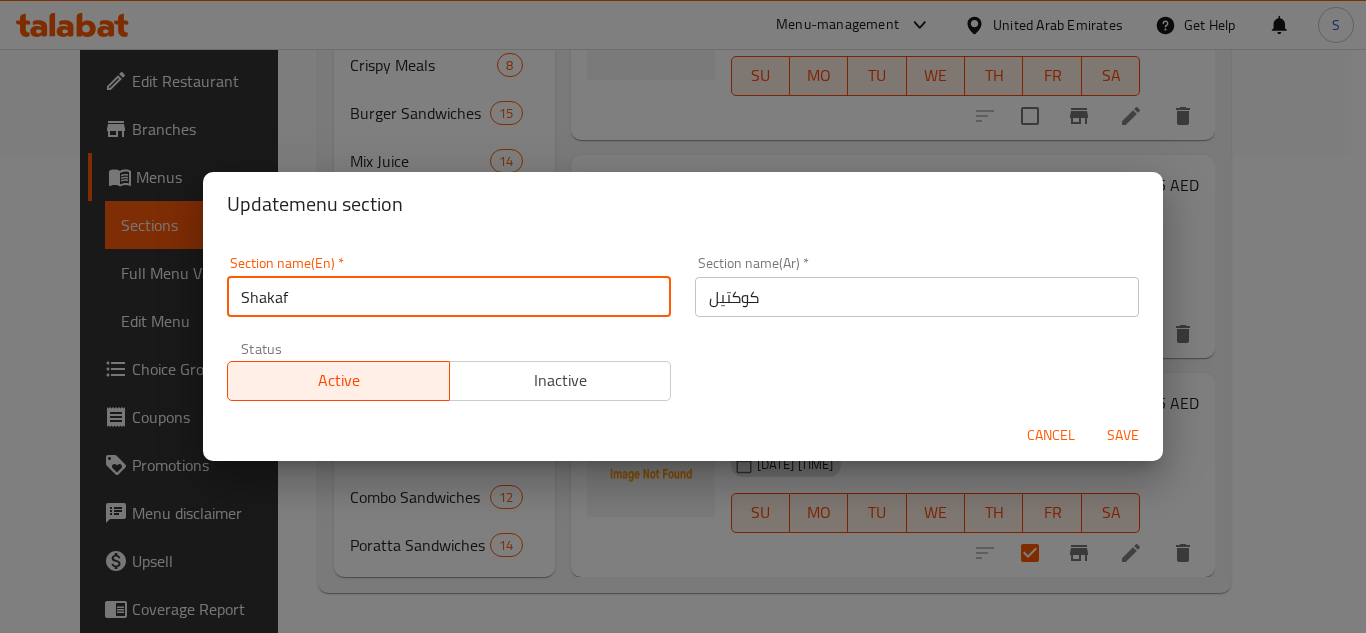 click on "Shakaf" at bounding box center (449, 297) 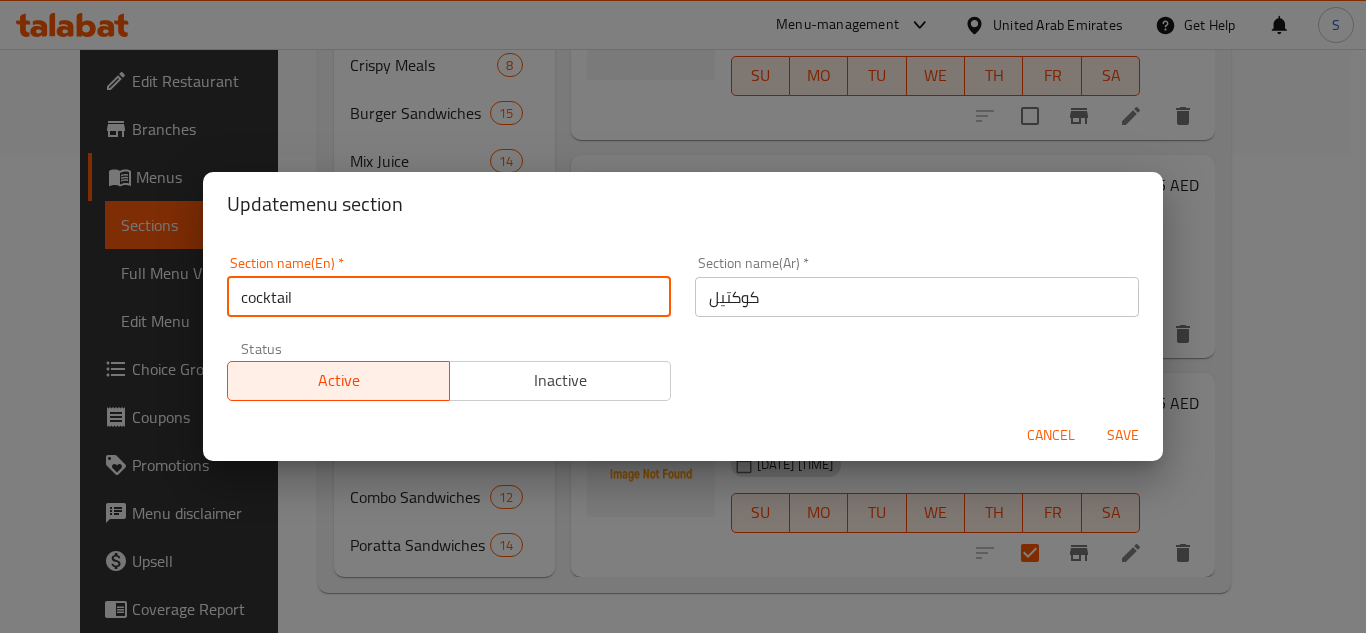 type on "cocktail" 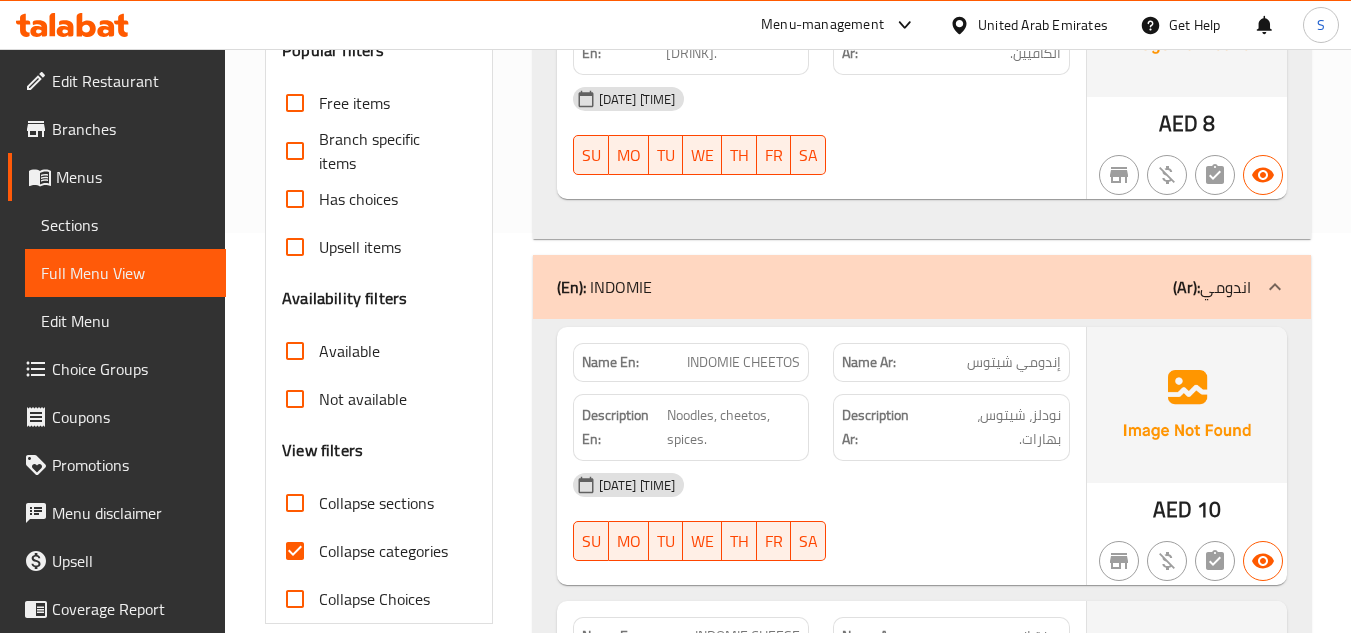 scroll, scrollTop: 600, scrollLeft: 0, axis: vertical 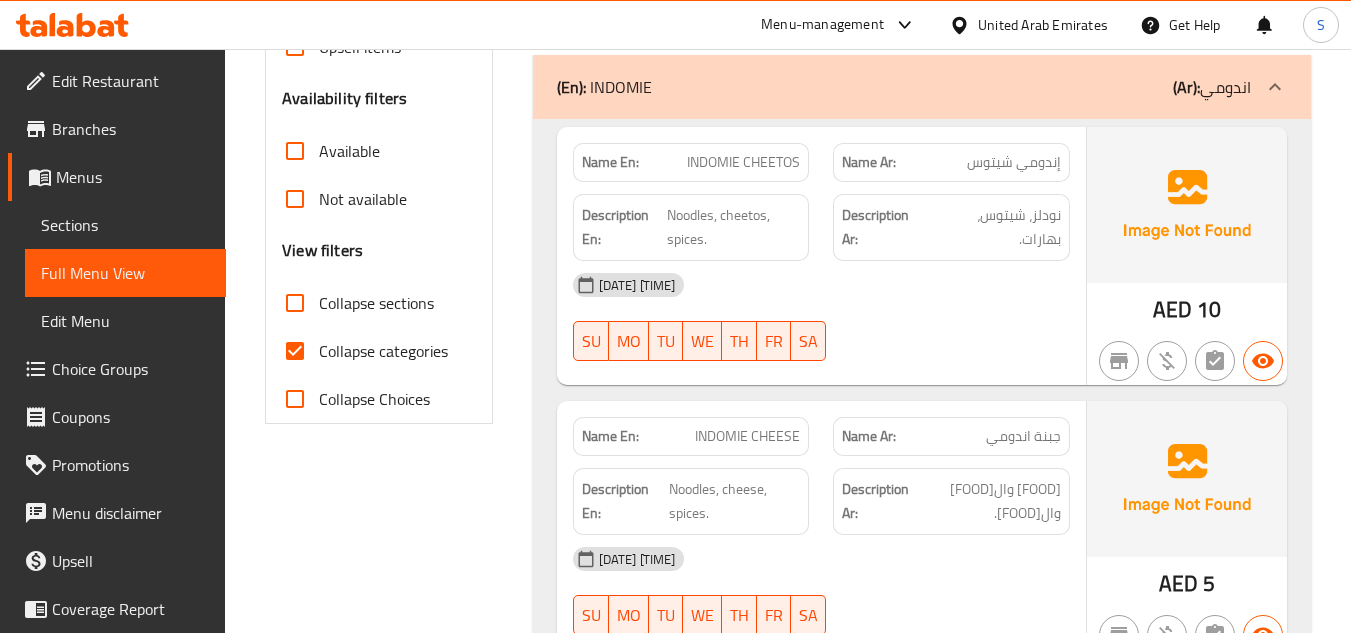 click on "Collapse categories" at bounding box center [383, 351] 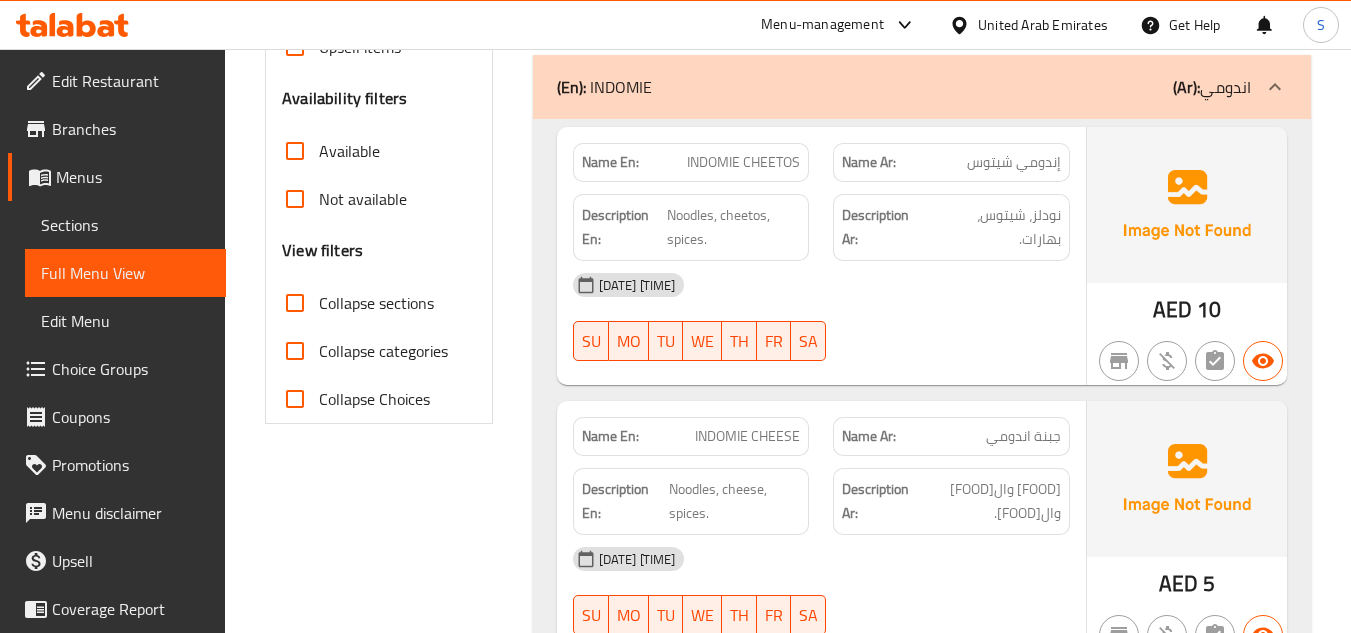 click on "(En):   Energy Drink (Ar): مشروب طاقة Name En: Red Bull Name Ar: ريد بول Description En: Caffeinated carbonated beverage. Description Ar: مشروب غازي يحتوي على الكافيين. 07-08-2025 12:47 PM SU MO TU WE TH FR SA AED 8 (En):   INDOMIE  (Ar): اندومي Name En: INDOMIE CHEETOS Name Ar: إندومي شيتوس Description En:  Noodles, cheetos, spices. Description Ar: نودلز، شيتوس، بهارات. 07-08-2025 12:47 PM SU MO TU WE TH FR SA AED 10 Name En: INDOMIE CHEESE Name Ar: جبنة اندومي Description En:  Noodles, cheese, spices. Description Ar: نودلز والجبن والتوابل. 07-08-2025 12:47 PM SU MO TU WE TH FR SA AED 5 Name En: MIX POTATO CHEETOS WITH CHEES Name Ar: مشكل بطاطا شيتوس مع جبن Description En: Potatoes, cheetos, cheese, spices. Description Ar: بطاطس، شيتوس، جبن، بهارات. 07-08-2025 12:47 PM SU MO TU WE TH FR SA AED 20 Name En: INDOMIE SAUSAGE Name Ar: نقانق إندومي SU MO TU WE" at bounding box center [922, 21216] 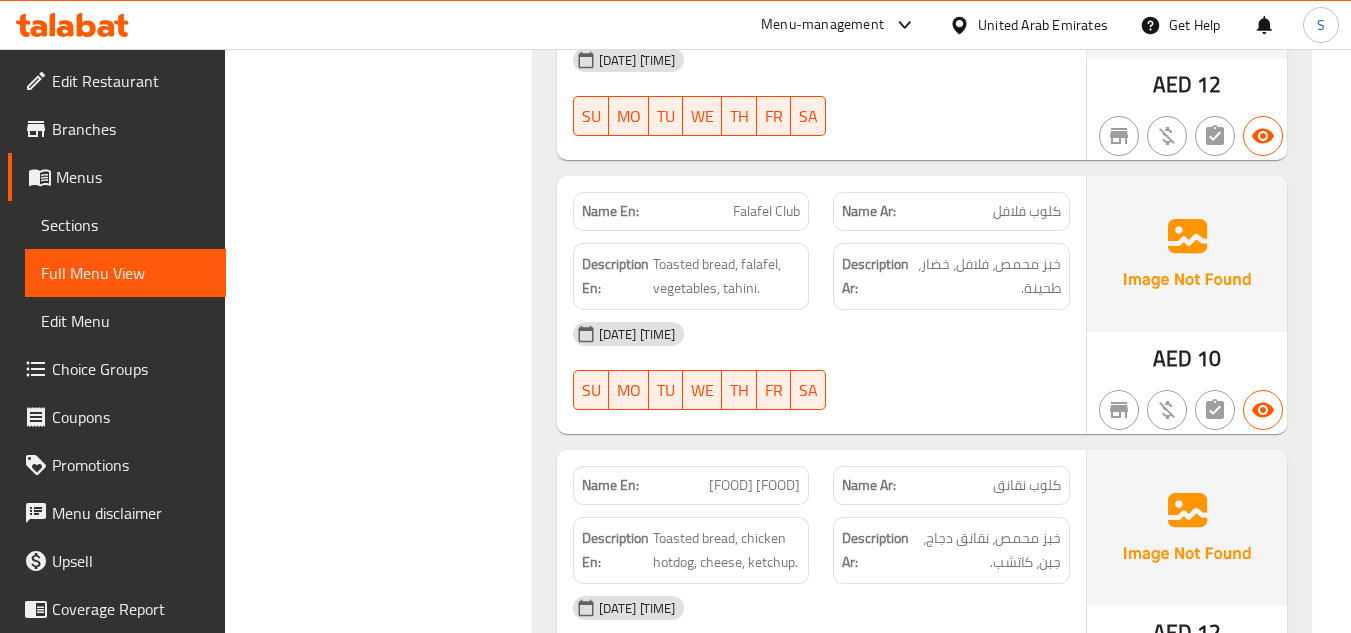 scroll, scrollTop: 34883, scrollLeft: 0, axis: vertical 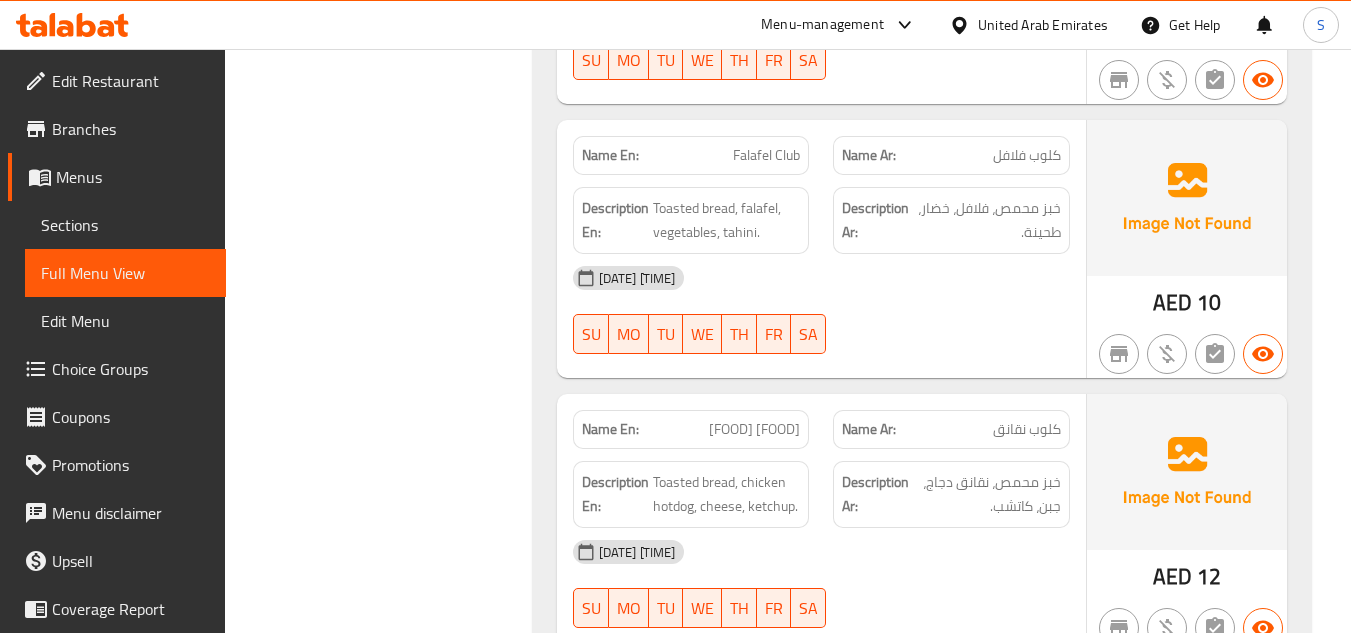 click on "Hotdog Club" at bounding box center (754, -20321) 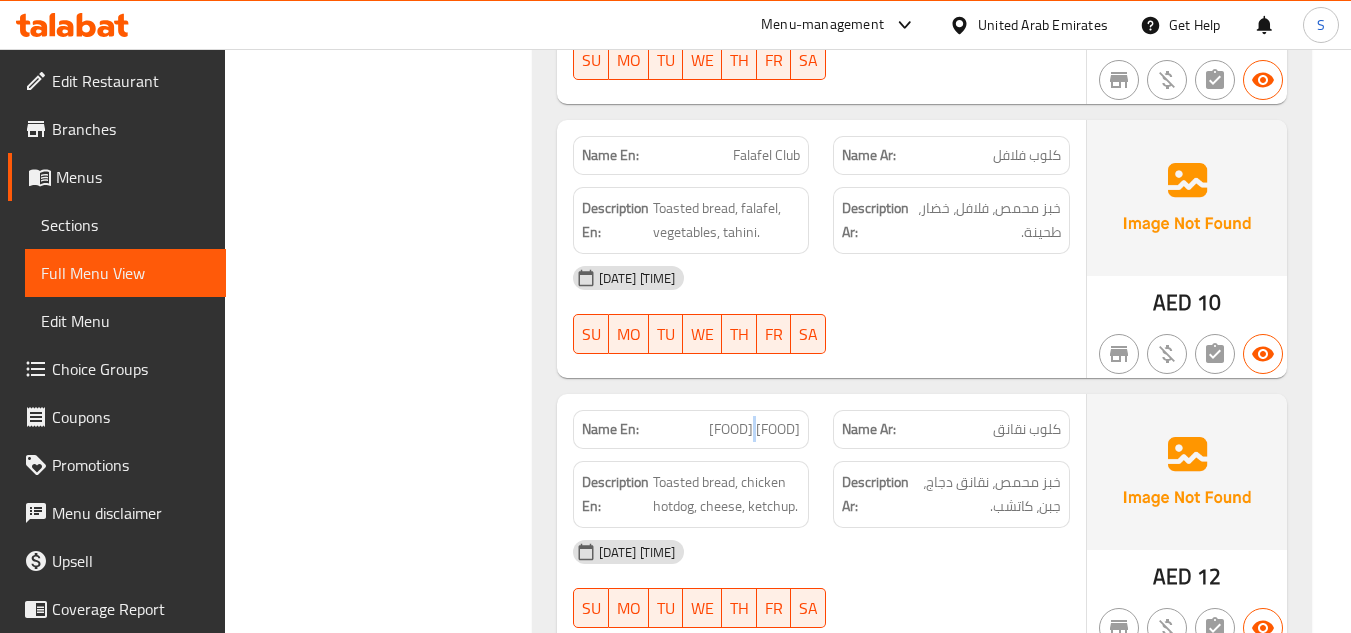 click on "Hotdog Club" at bounding box center [754, -20321] 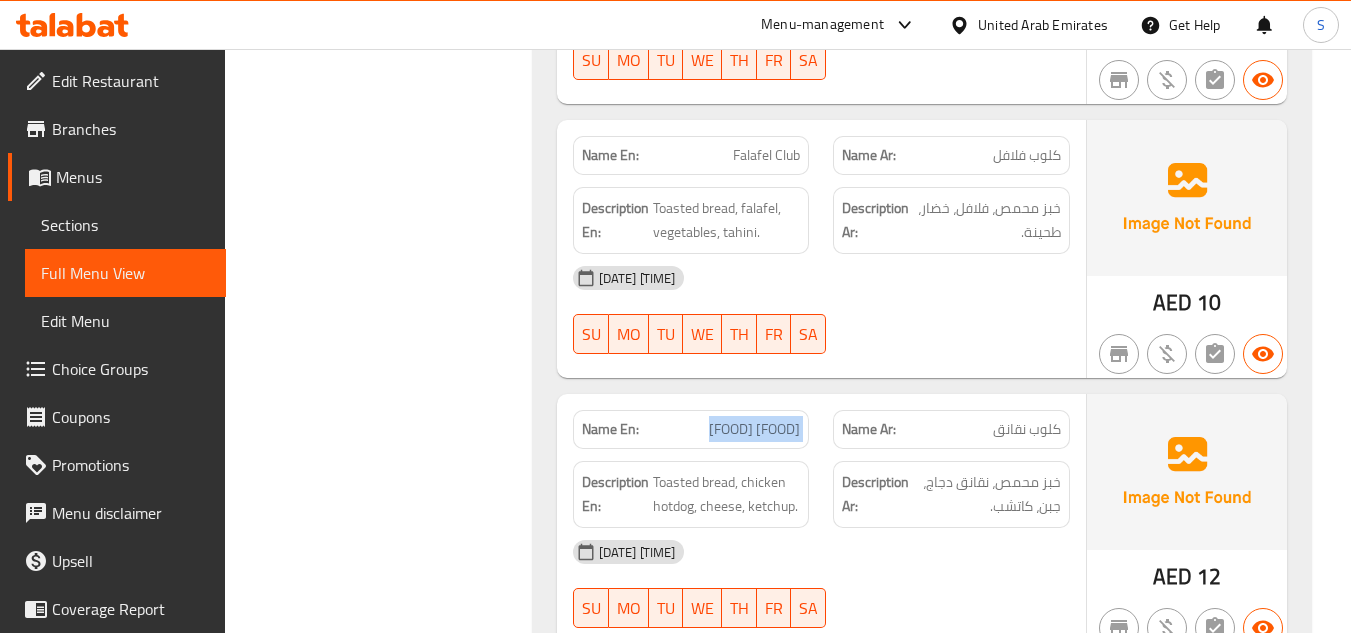 click on "Hotdog Club" at bounding box center [754, -20321] 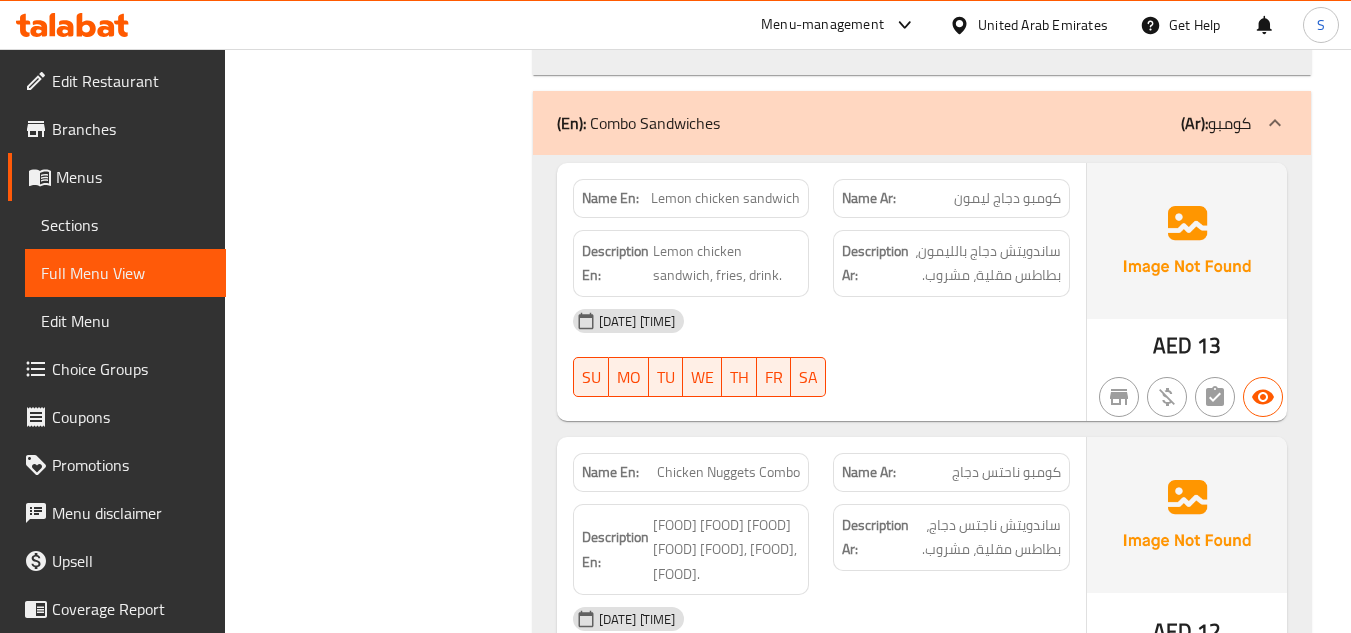 scroll, scrollTop: 35425, scrollLeft: 0, axis: vertical 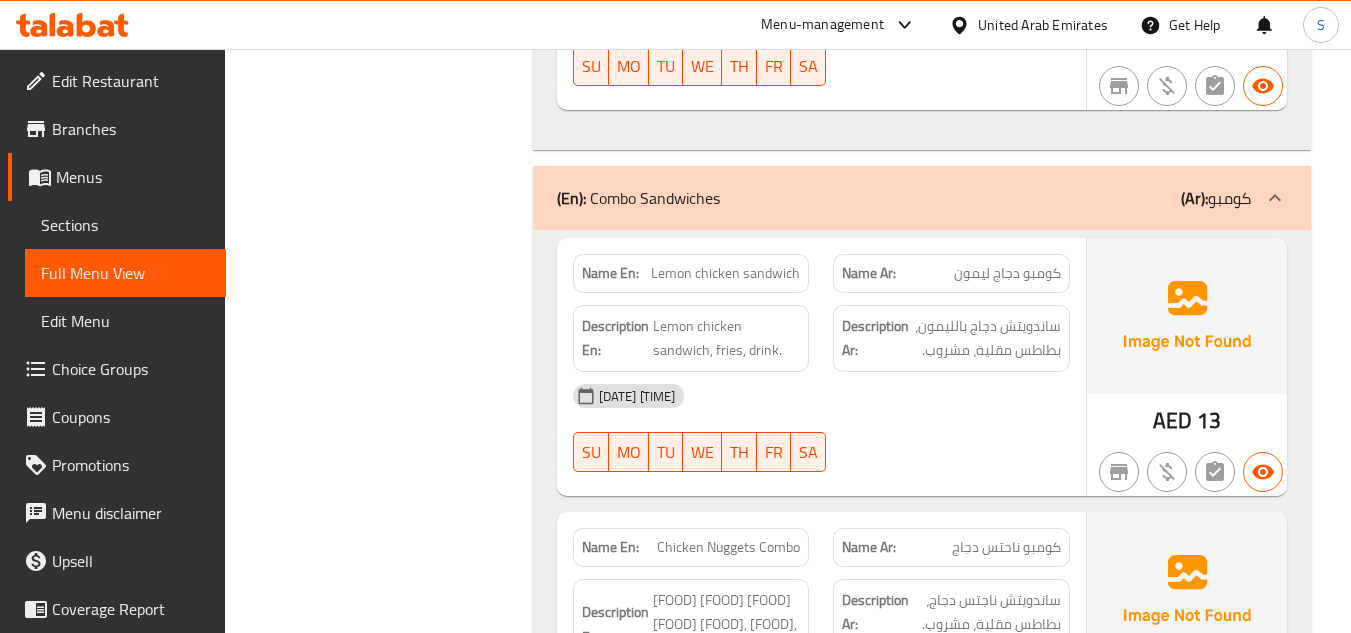 click on "Chicken Nuggets Combo" at bounding box center [747, -34389] 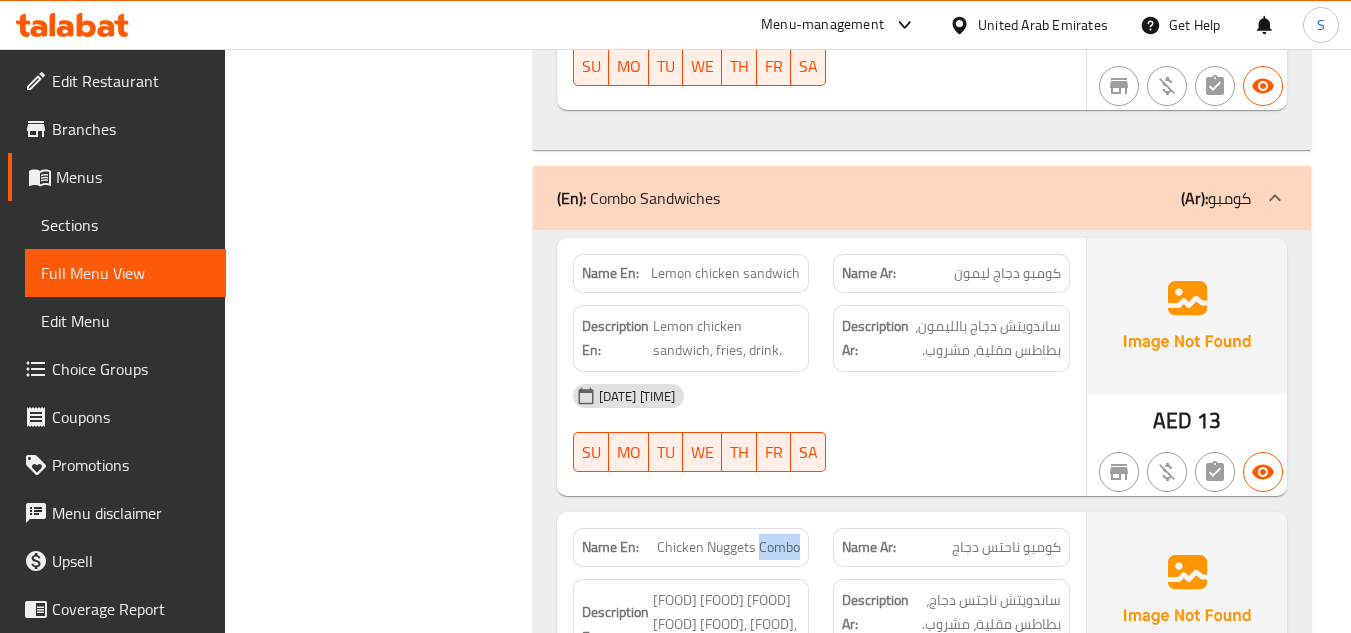 click on "Chicken Nuggets Combo" at bounding box center [747, -34389] 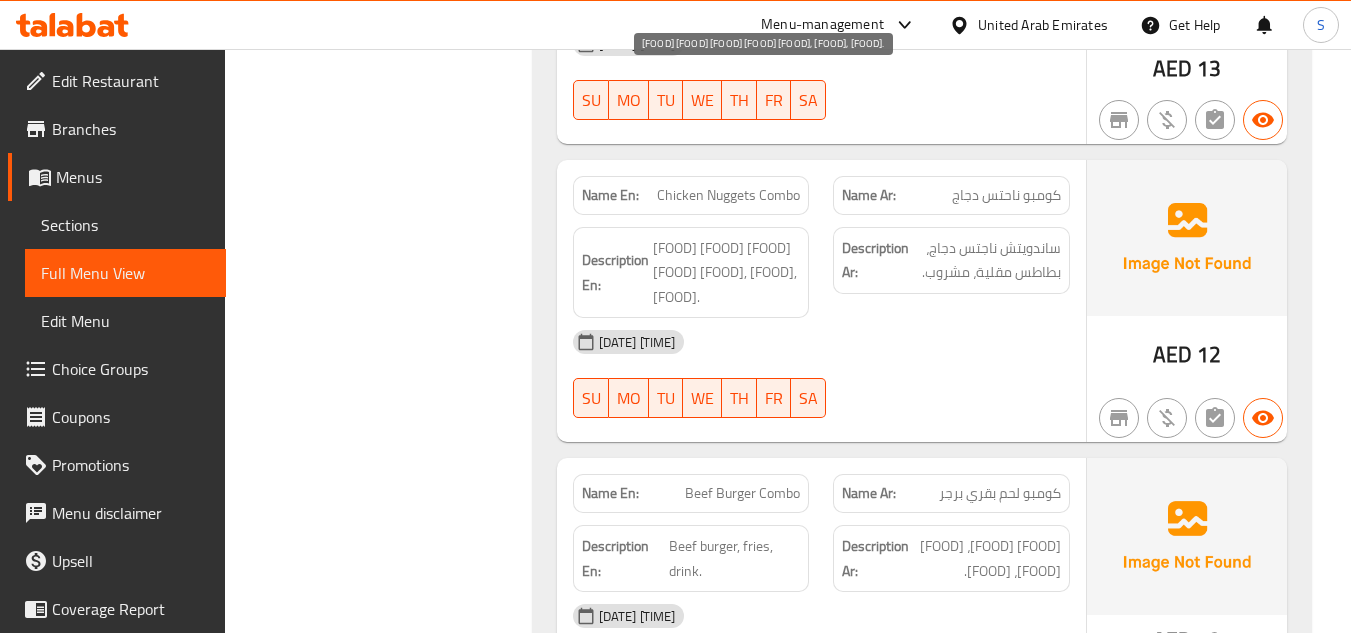 scroll, scrollTop: 35825, scrollLeft: 0, axis: vertical 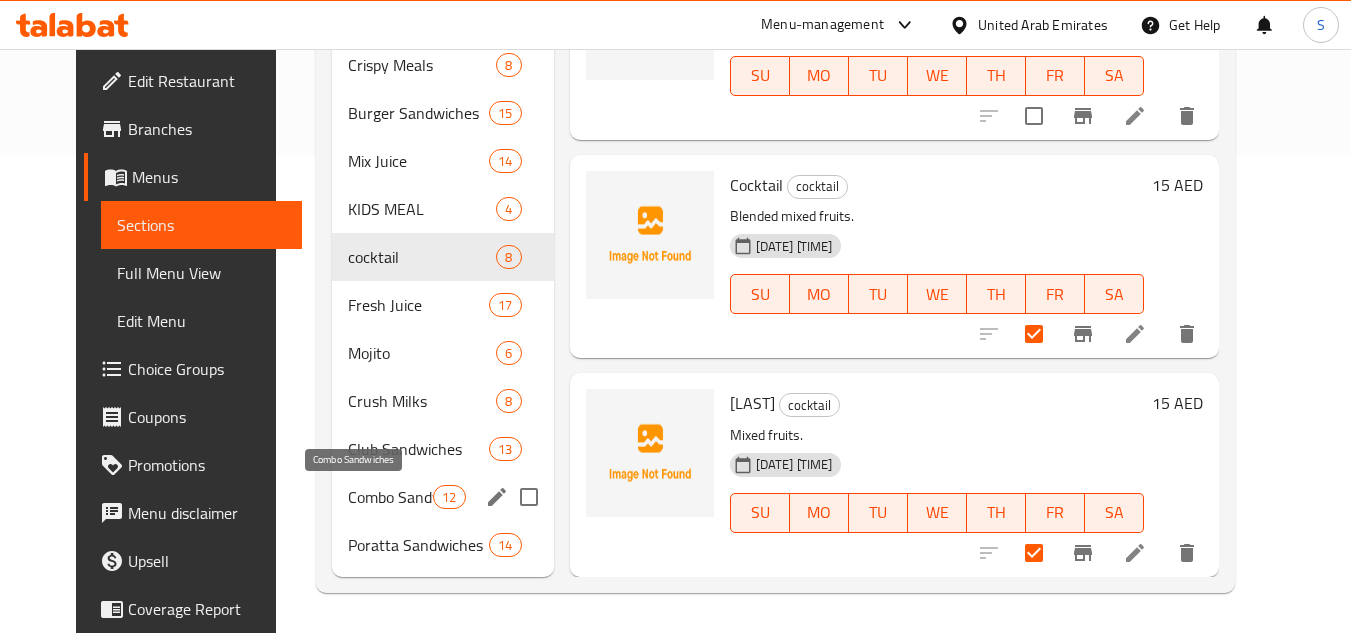 click on "Combo Sandwiches" at bounding box center [390, 497] 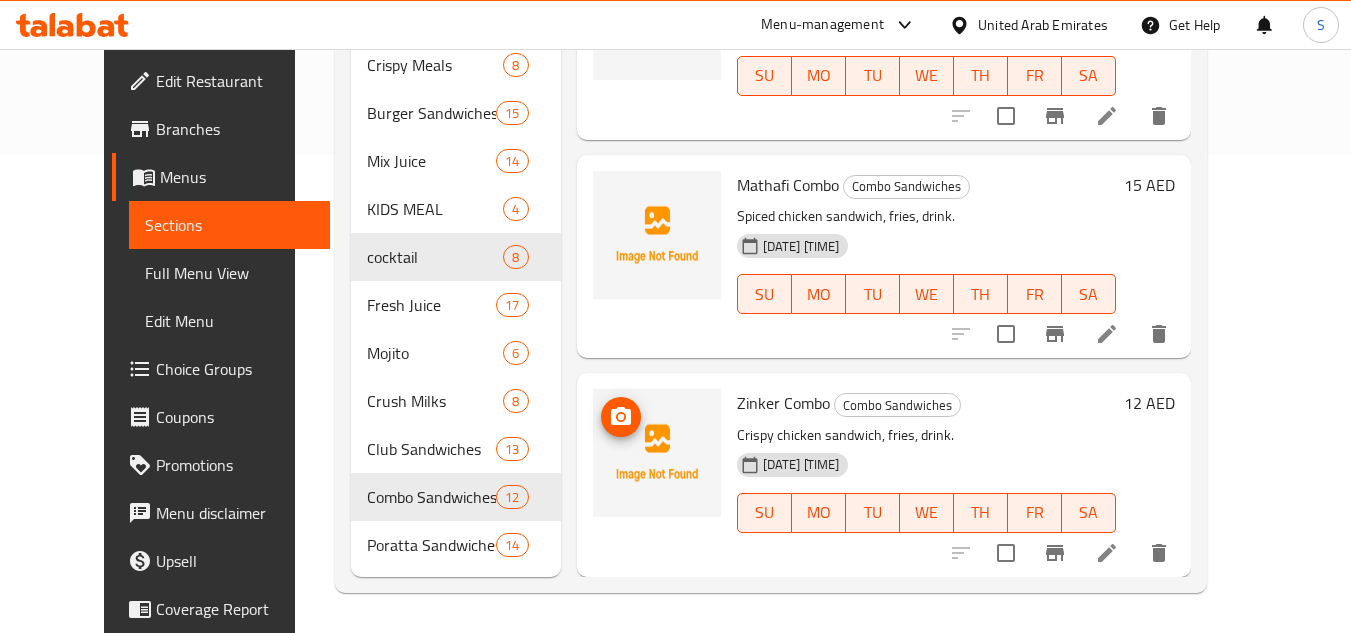 scroll, scrollTop: 0, scrollLeft: 0, axis: both 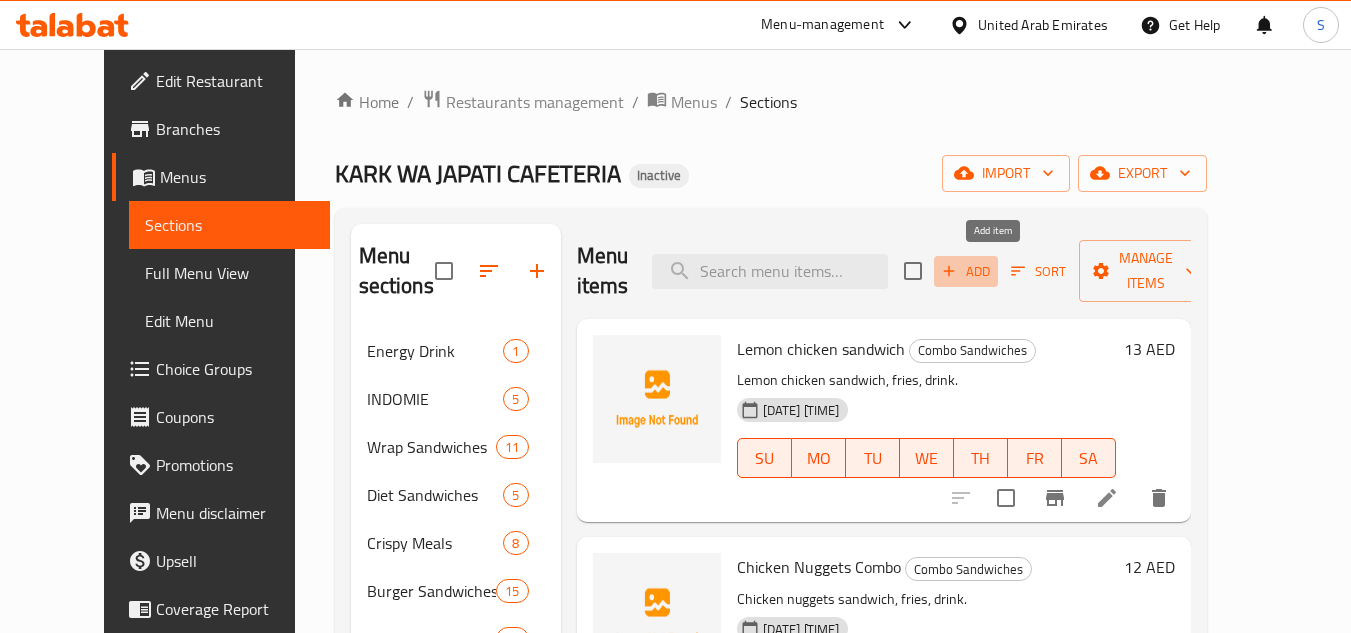 click on "Add" at bounding box center (966, 271) 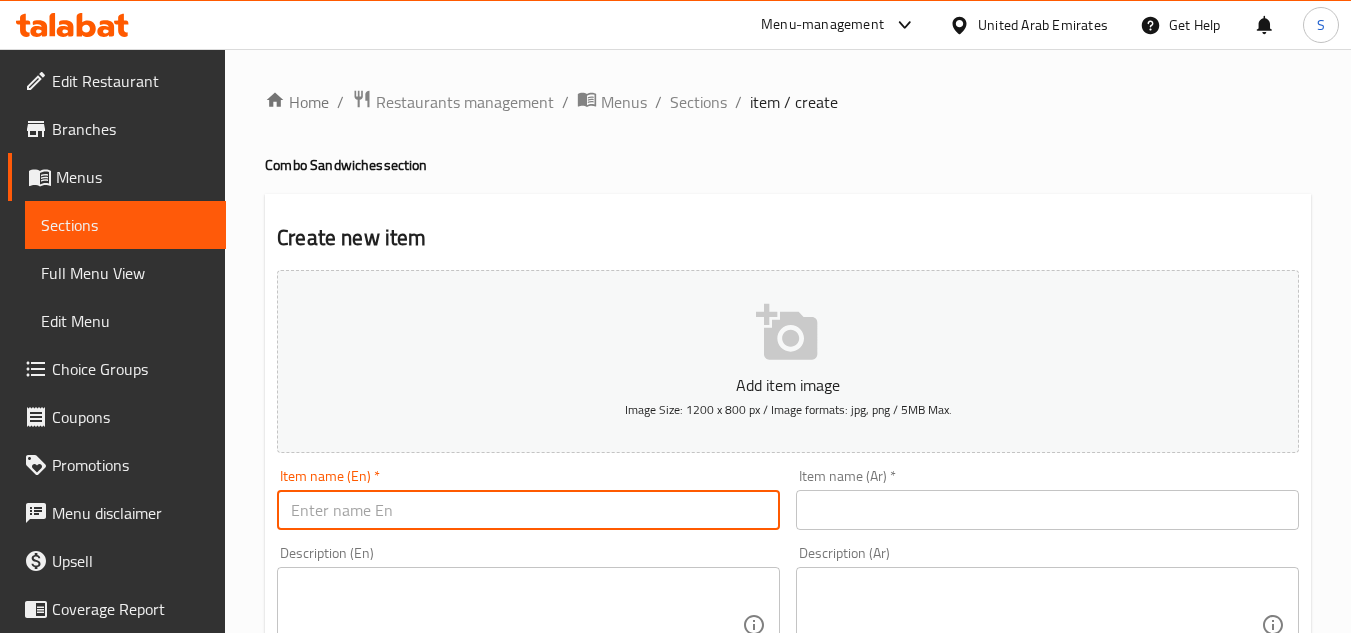 click at bounding box center (528, 510) 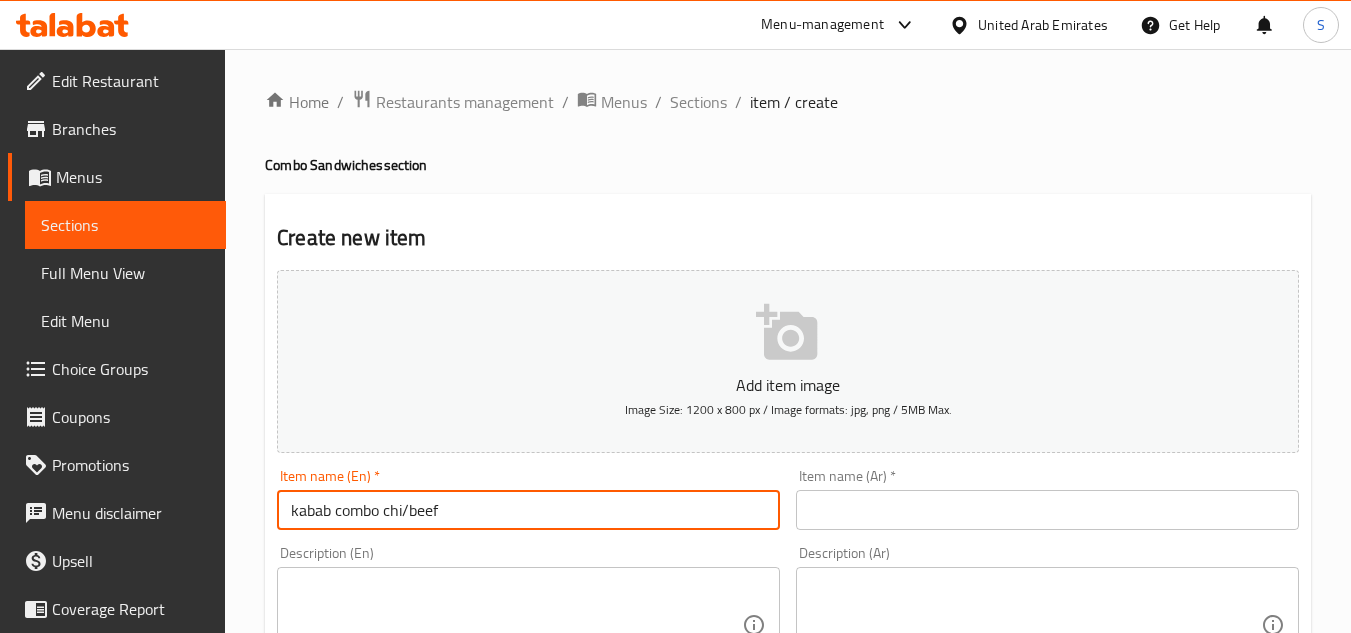 scroll, scrollTop: 200, scrollLeft: 0, axis: vertical 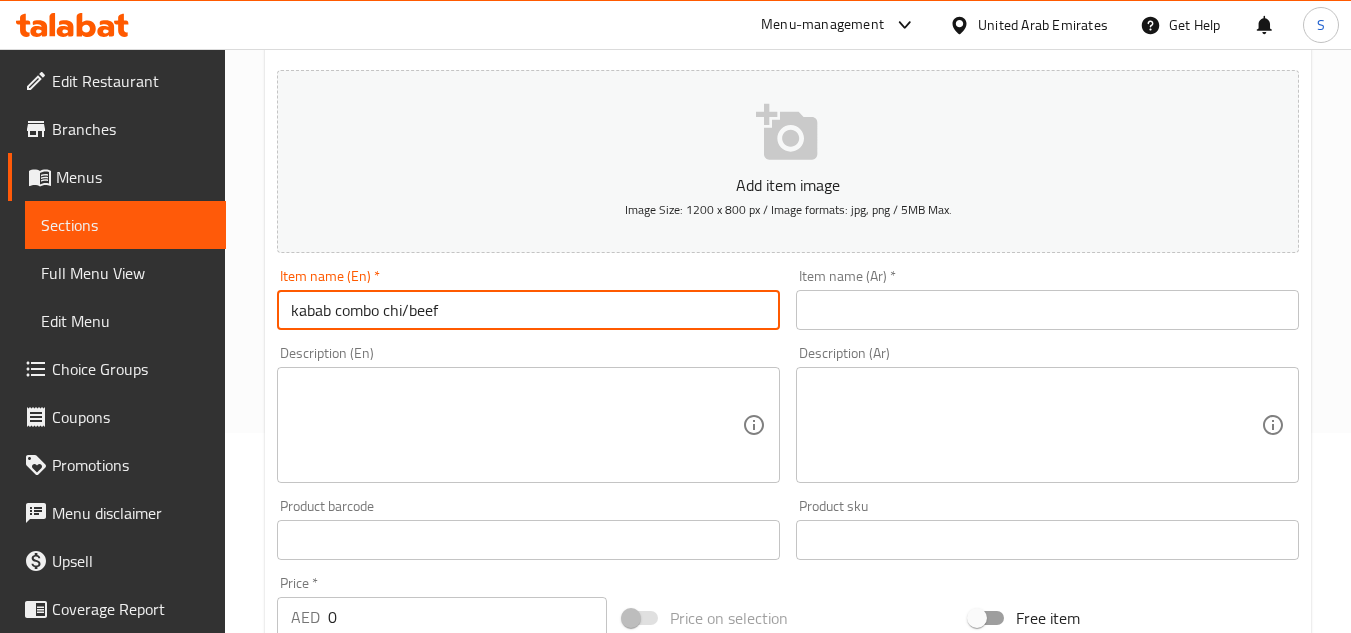 type on "kabab combo chi/beef" 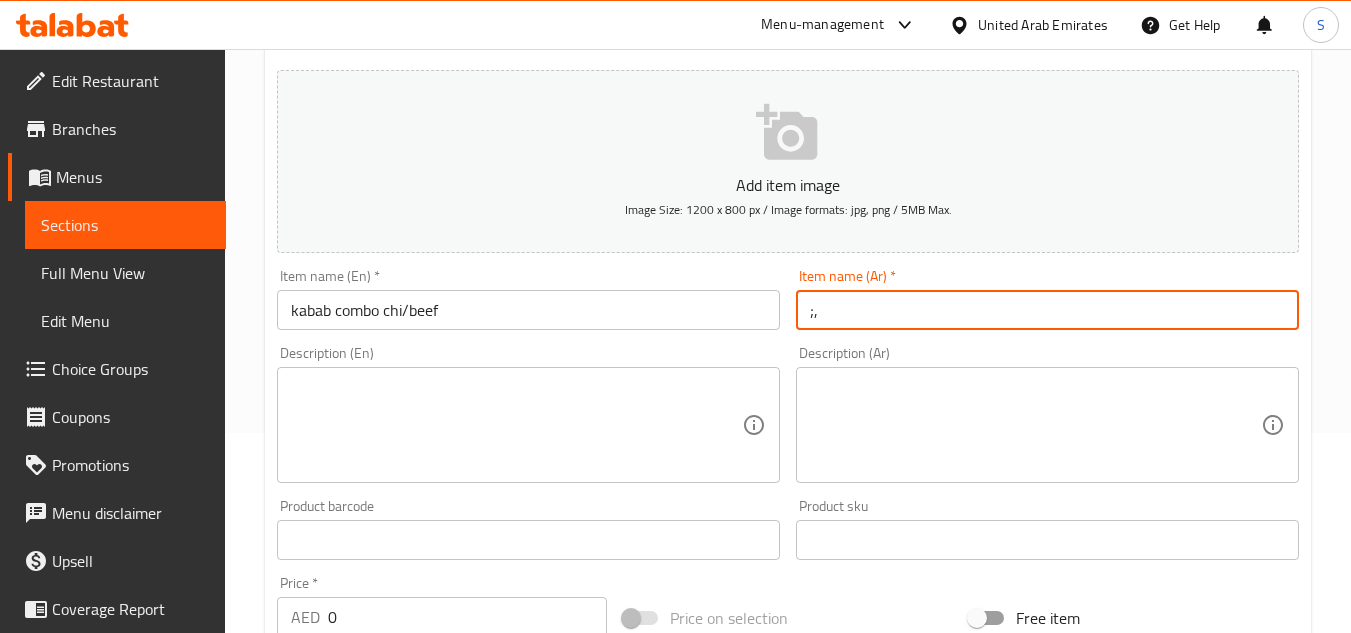 type on ";" 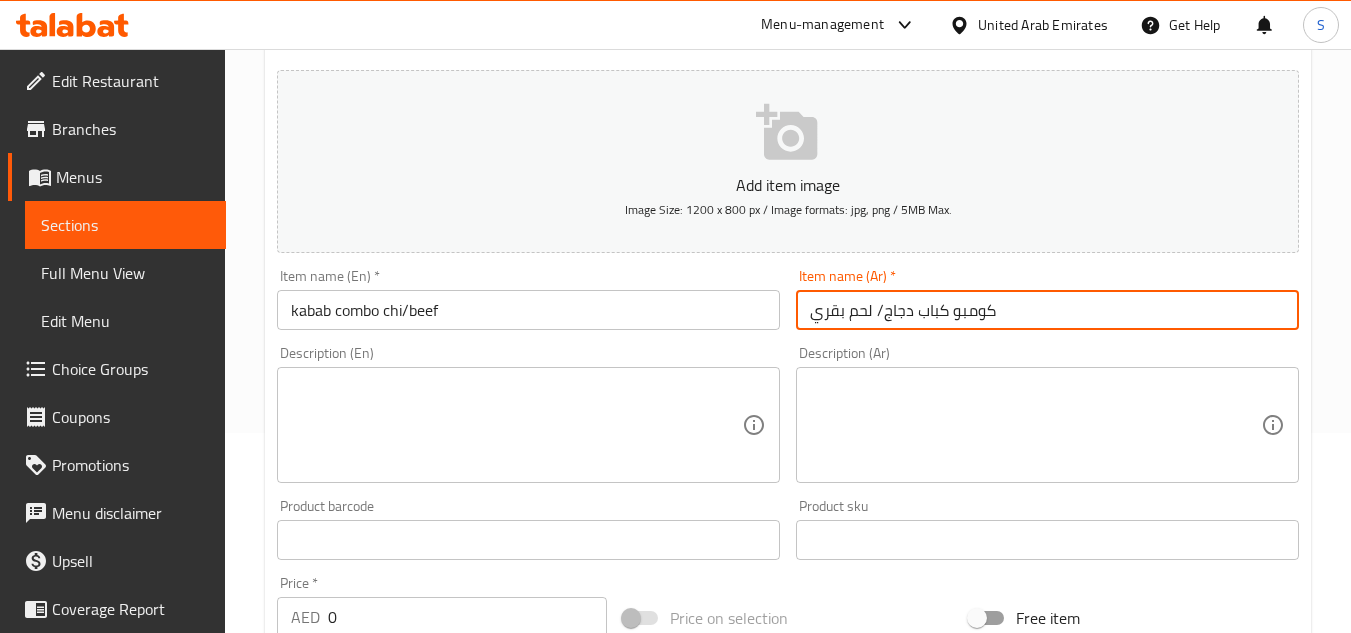 type on "كومبو كباب دجاج/ لحم بقري" 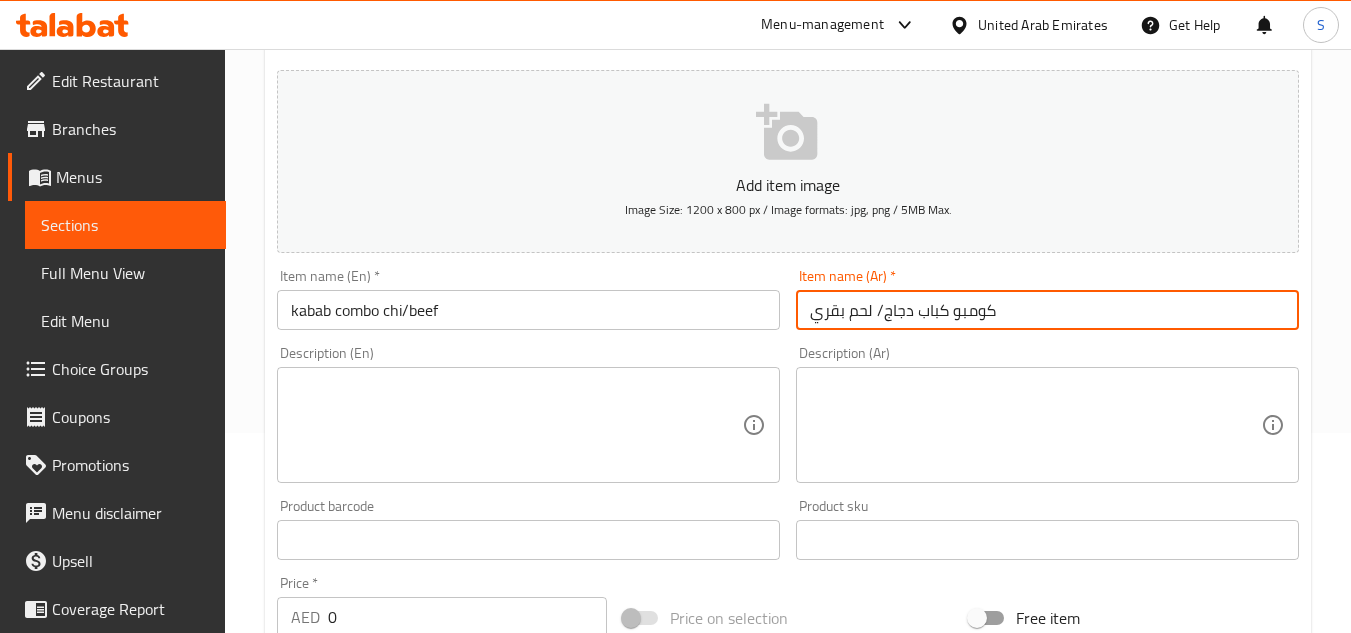 click at bounding box center (516, 425) 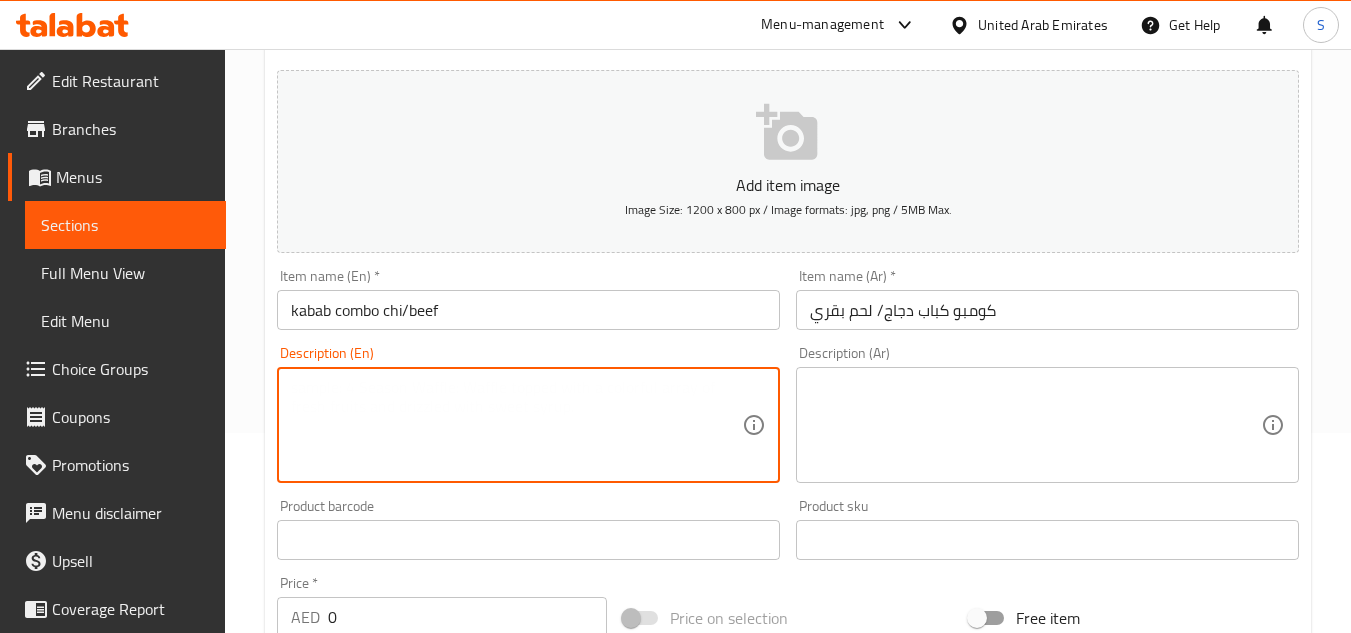 paste on "Chicken or beef kabab sandwich, fries, drink." 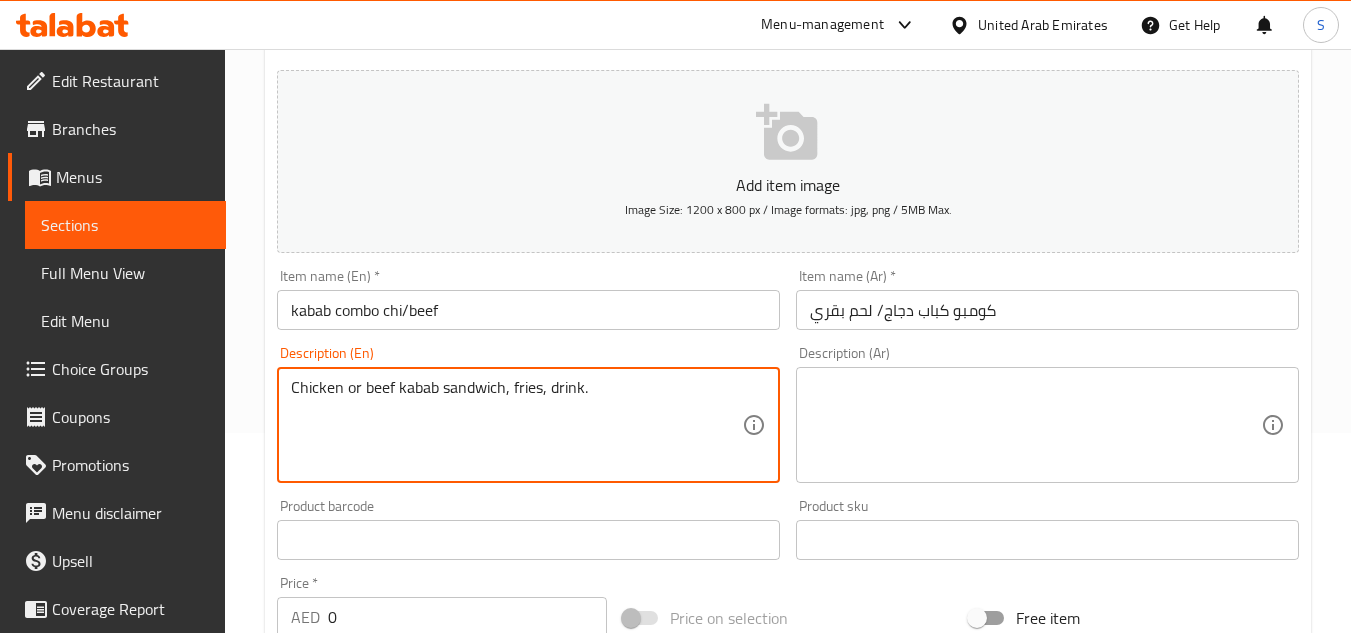 type on "Chicken or beef kabab sandwich, fries, drink." 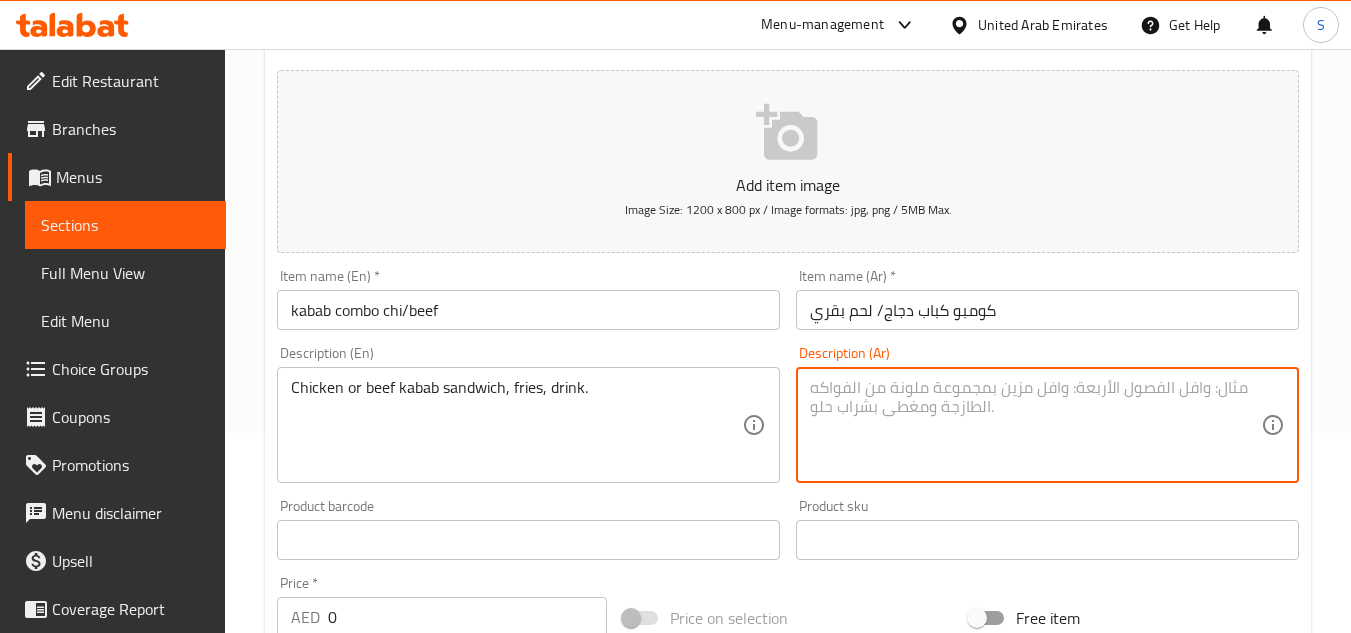 click at bounding box center (1035, 425) 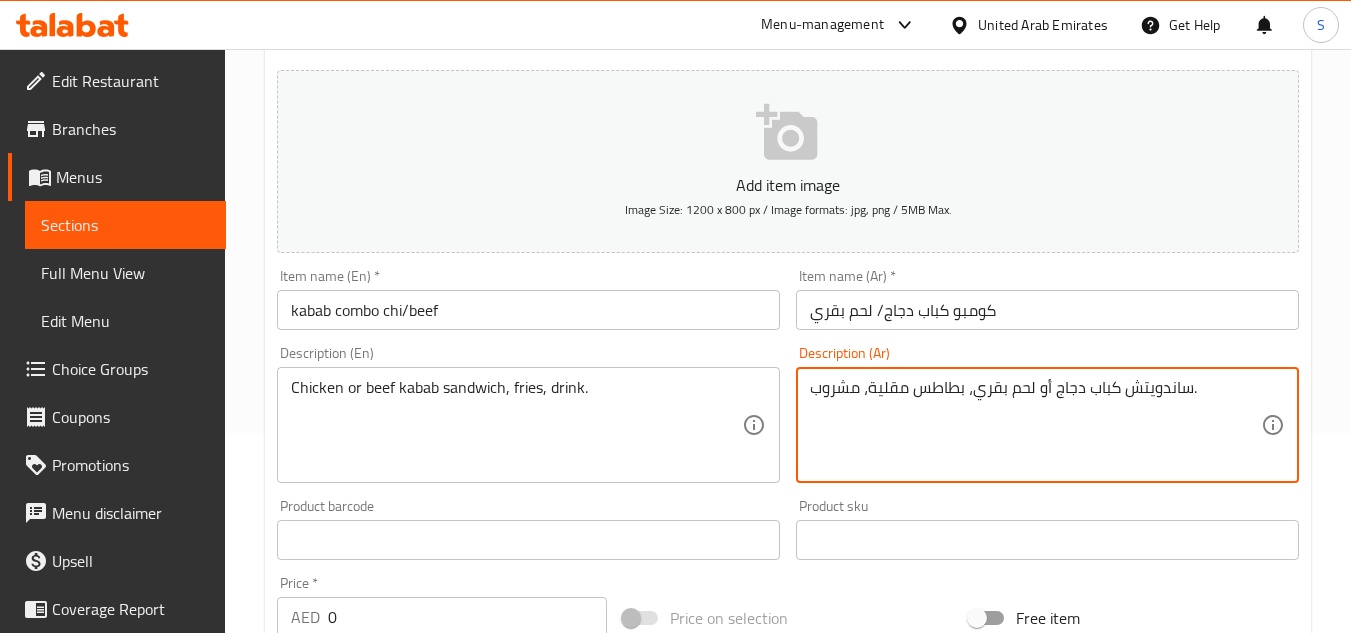 type on "ساندويتش كباب دجاج أو لحم بقري، بطاطس مقلية، مشروب." 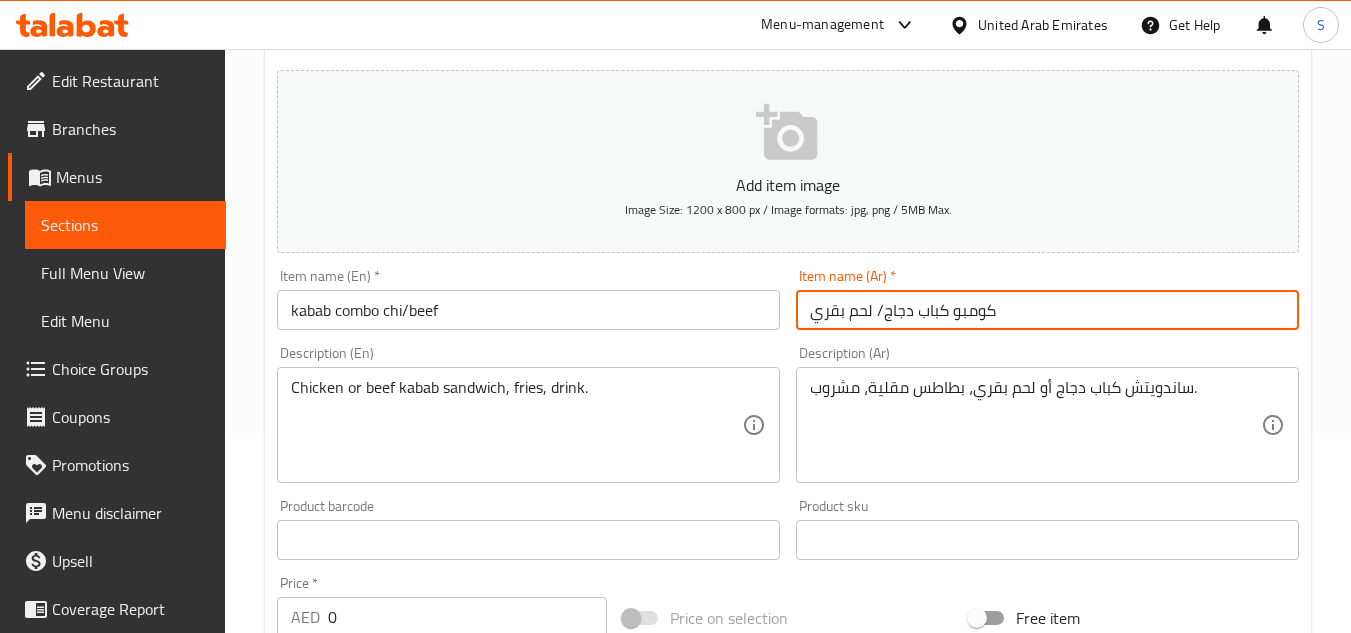 click on "Create" at bounding box center [398, 1126] 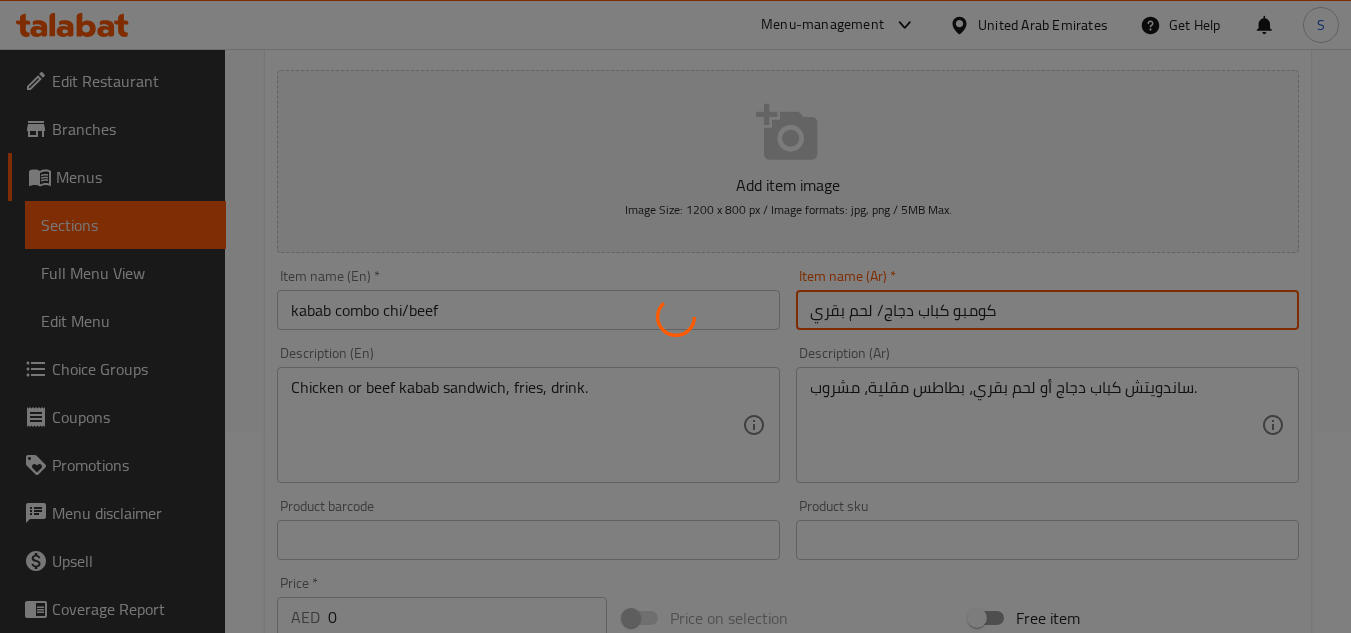 type 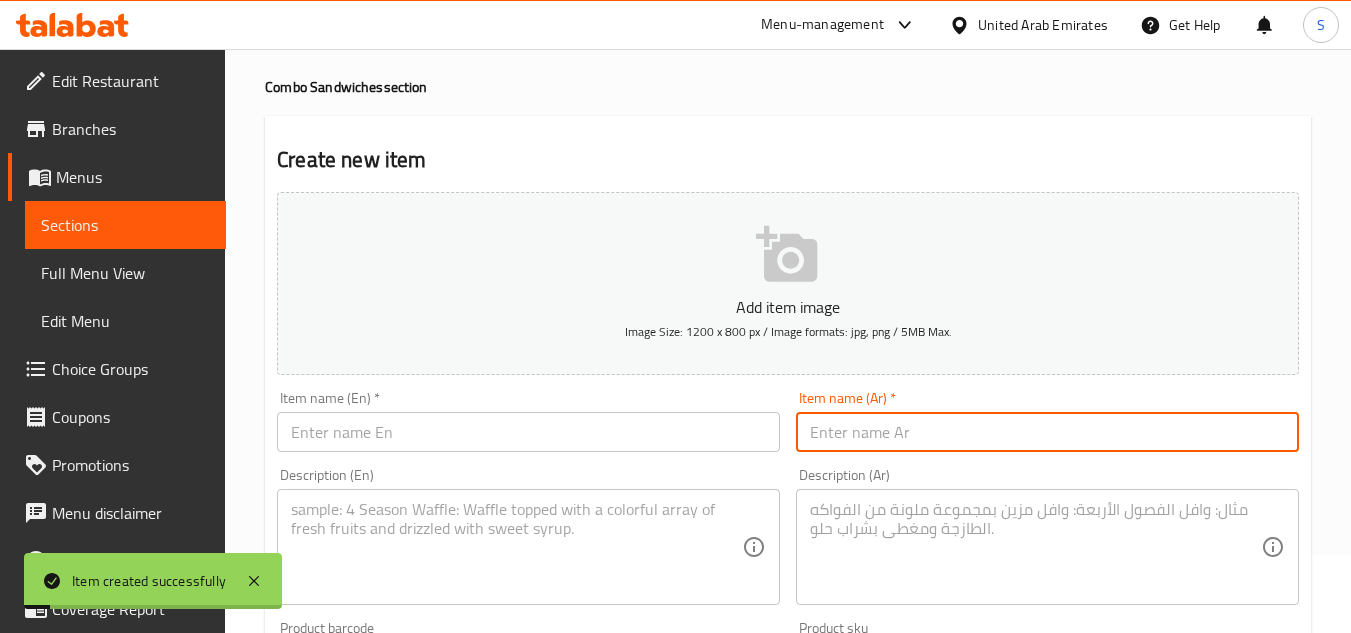 scroll, scrollTop: 0, scrollLeft: 0, axis: both 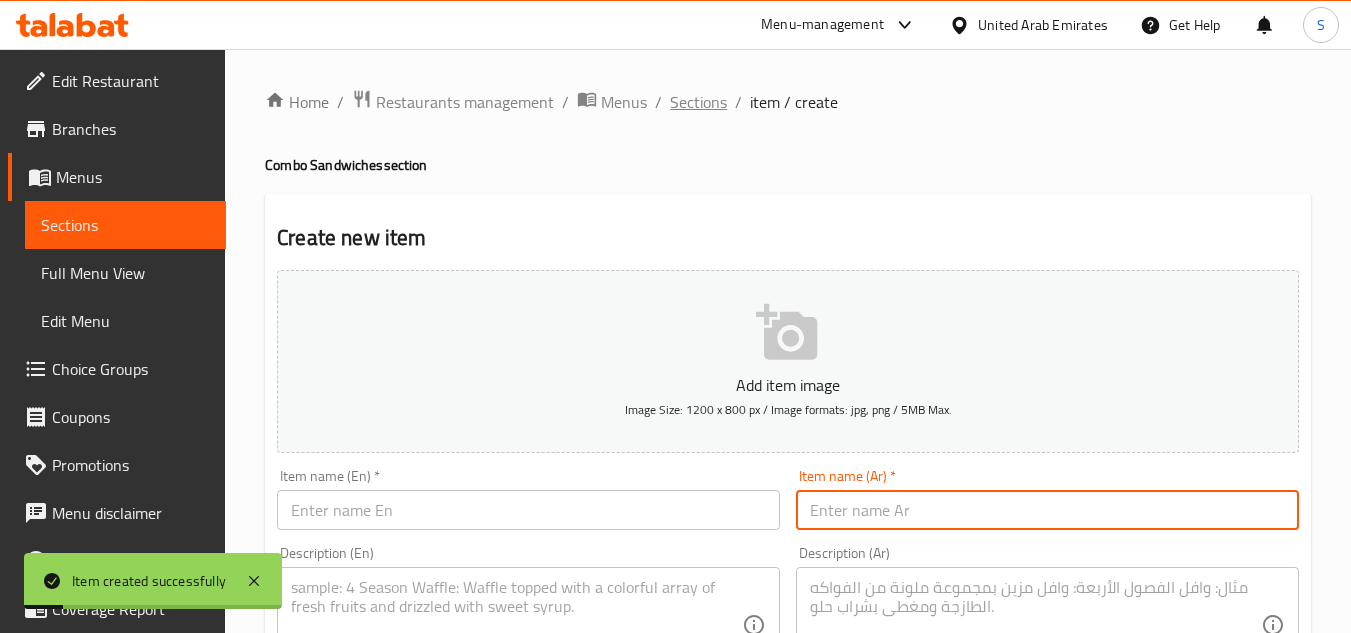 click on "Sections" at bounding box center [698, 102] 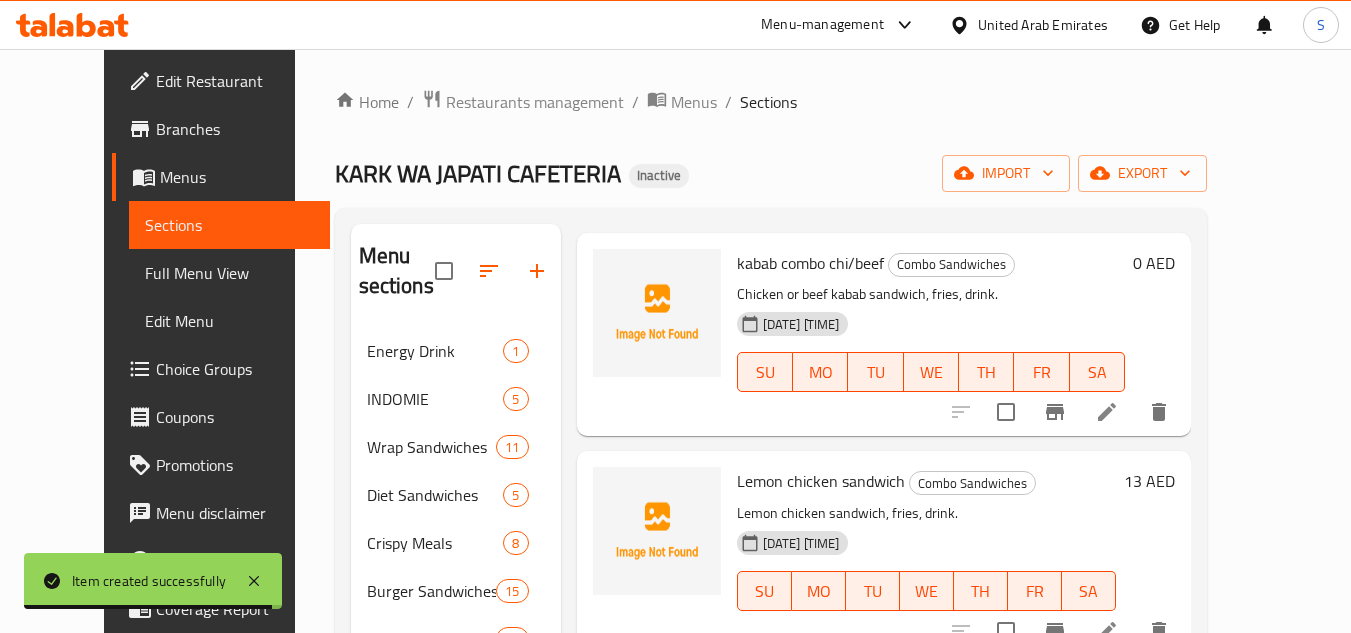 scroll, scrollTop: 100, scrollLeft: 0, axis: vertical 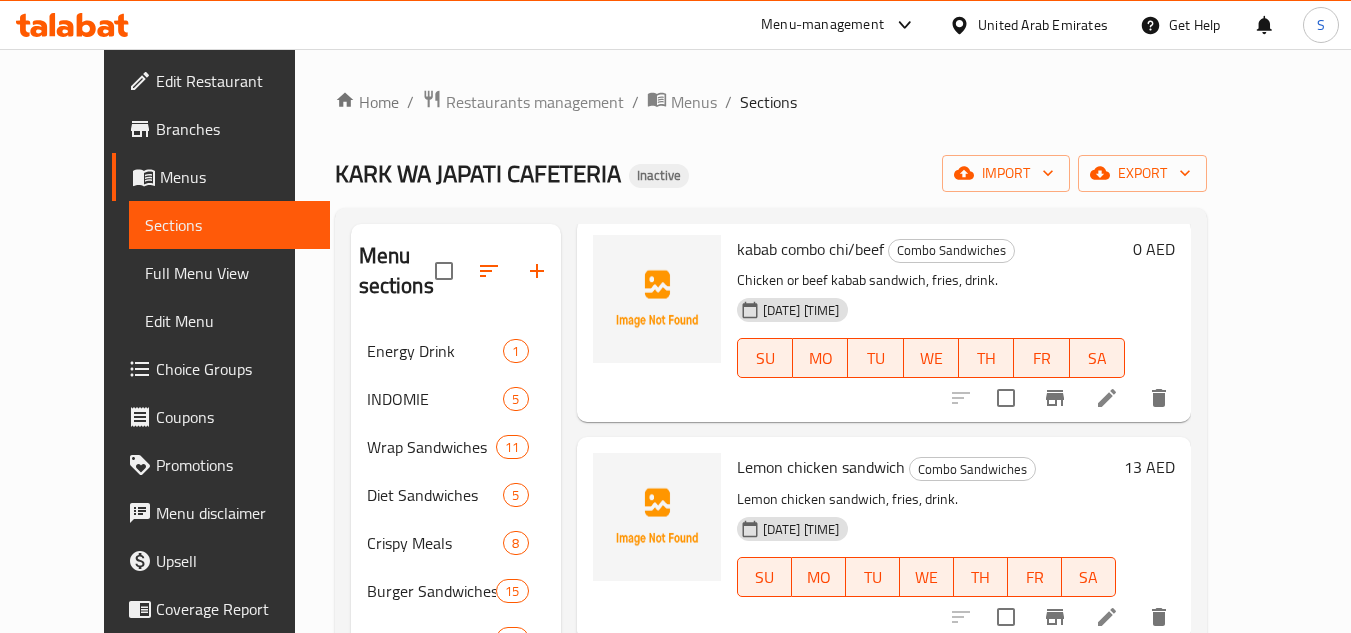 click on "kabab combo chi/beef" at bounding box center [810, 249] 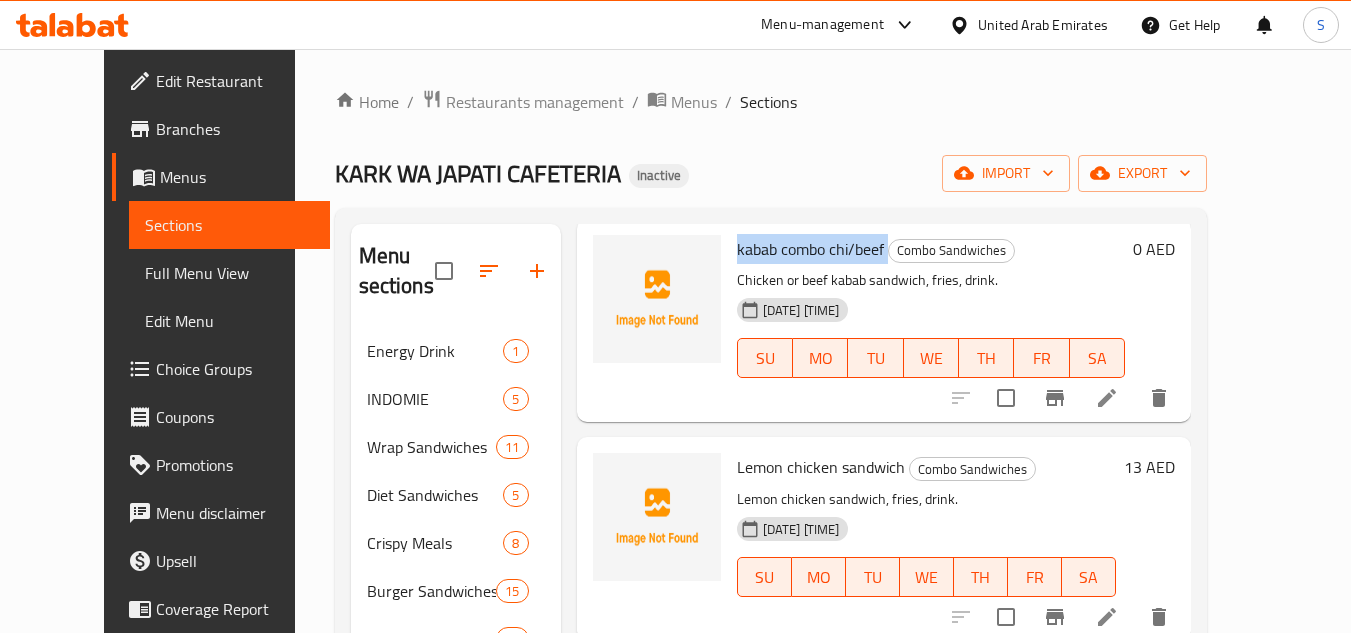 click on "kabab combo chi/beef" at bounding box center (810, 249) 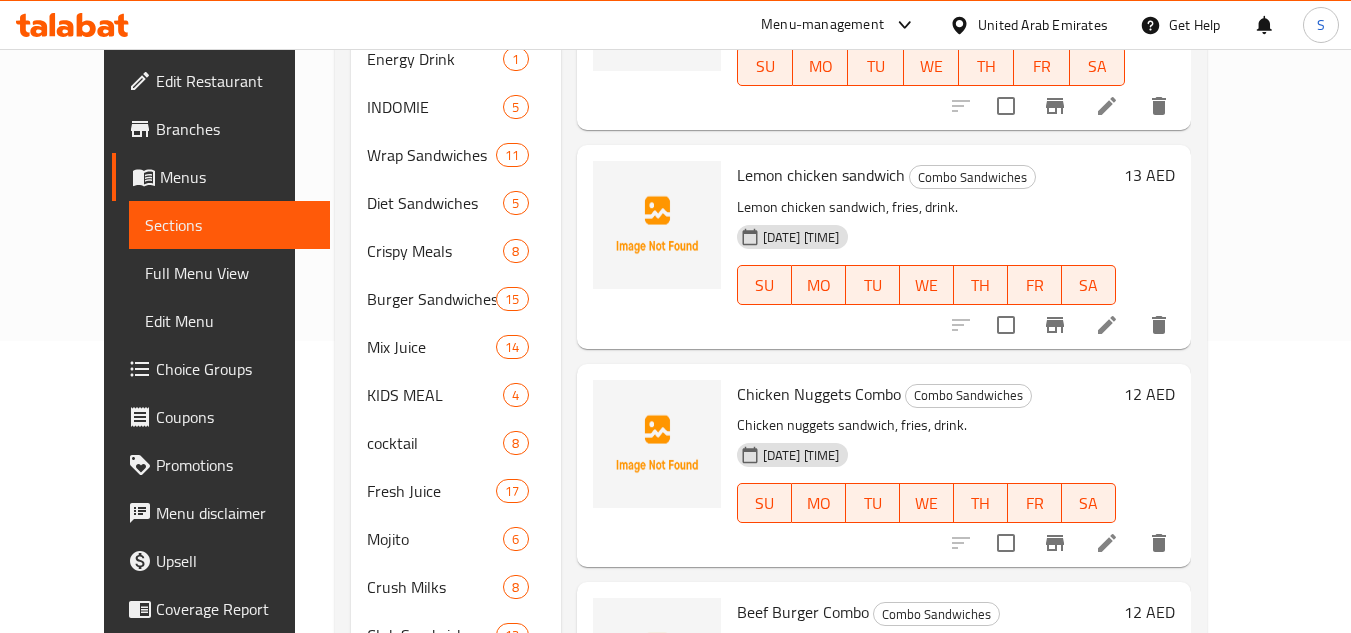 scroll, scrollTop: 300, scrollLeft: 0, axis: vertical 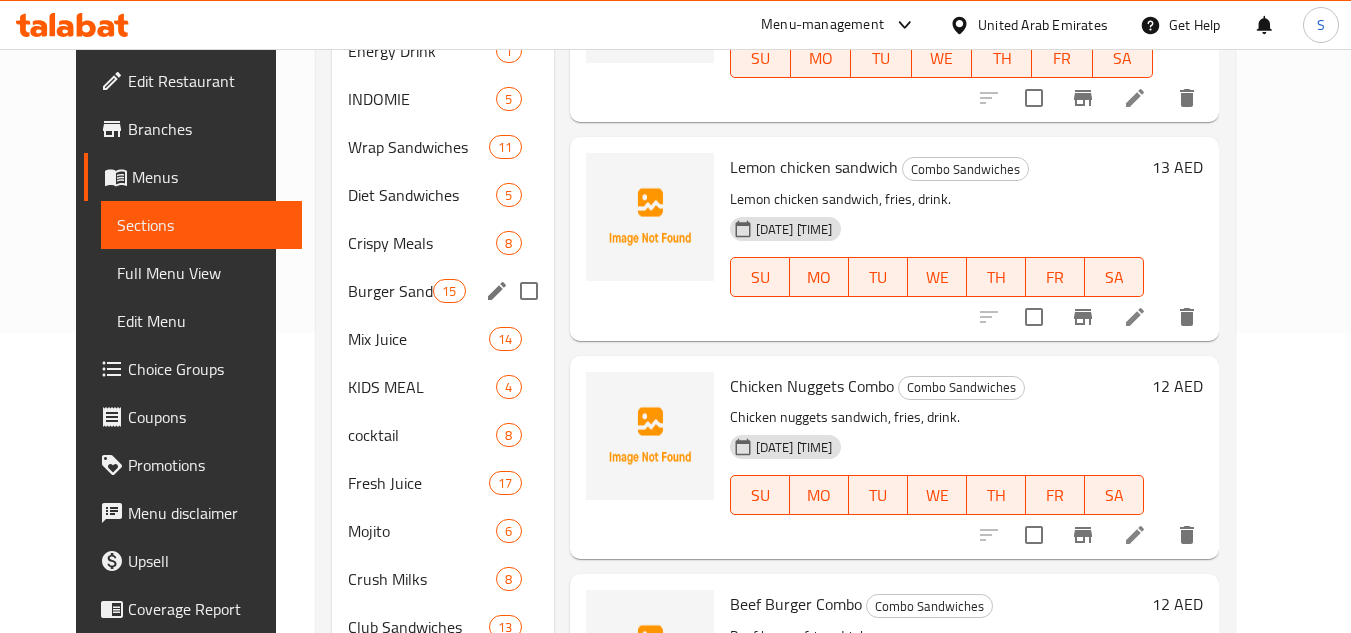 click on "Burger Sandwiches 15" at bounding box center [443, 291] 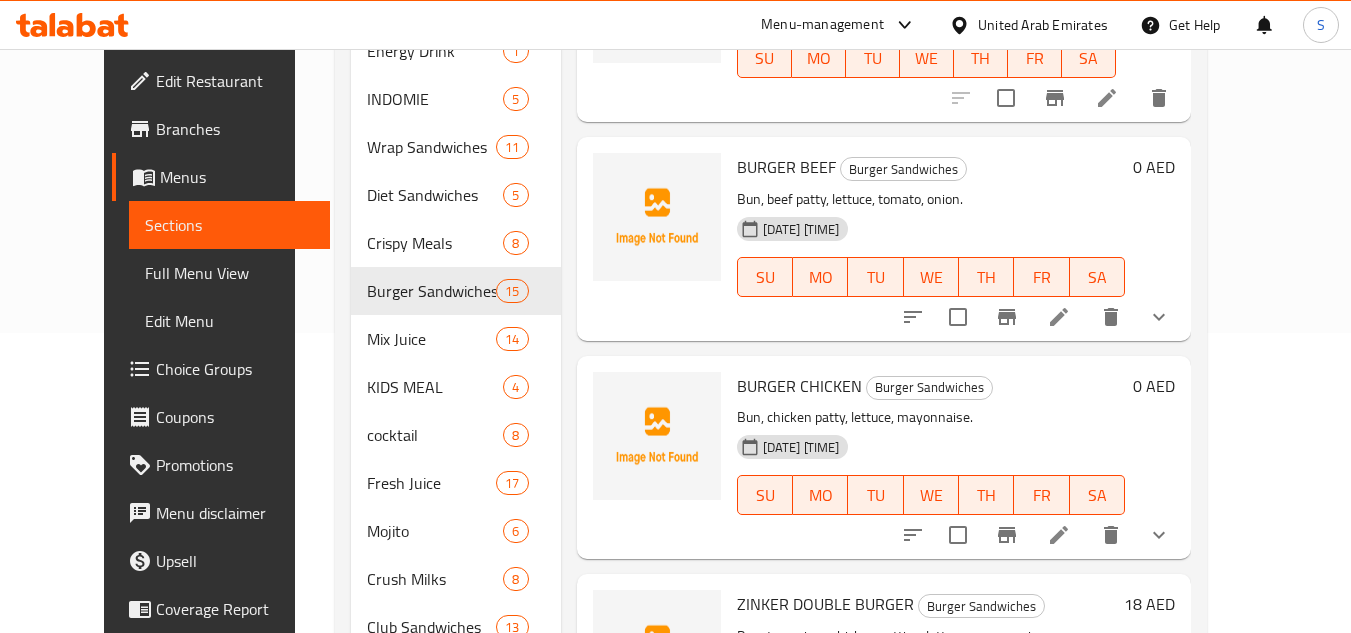 click on "BURGER BEEF" at bounding box center (786, 167) 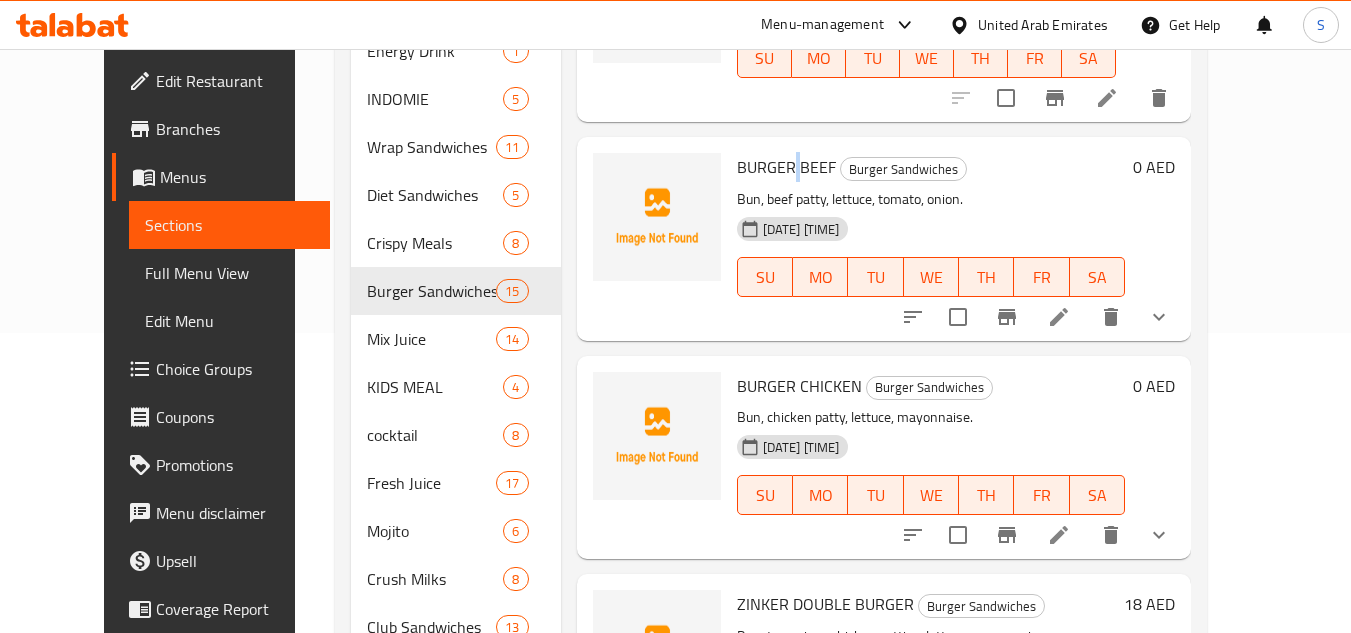 click on "BURGER BEEF" at bounding box center (786, 167) 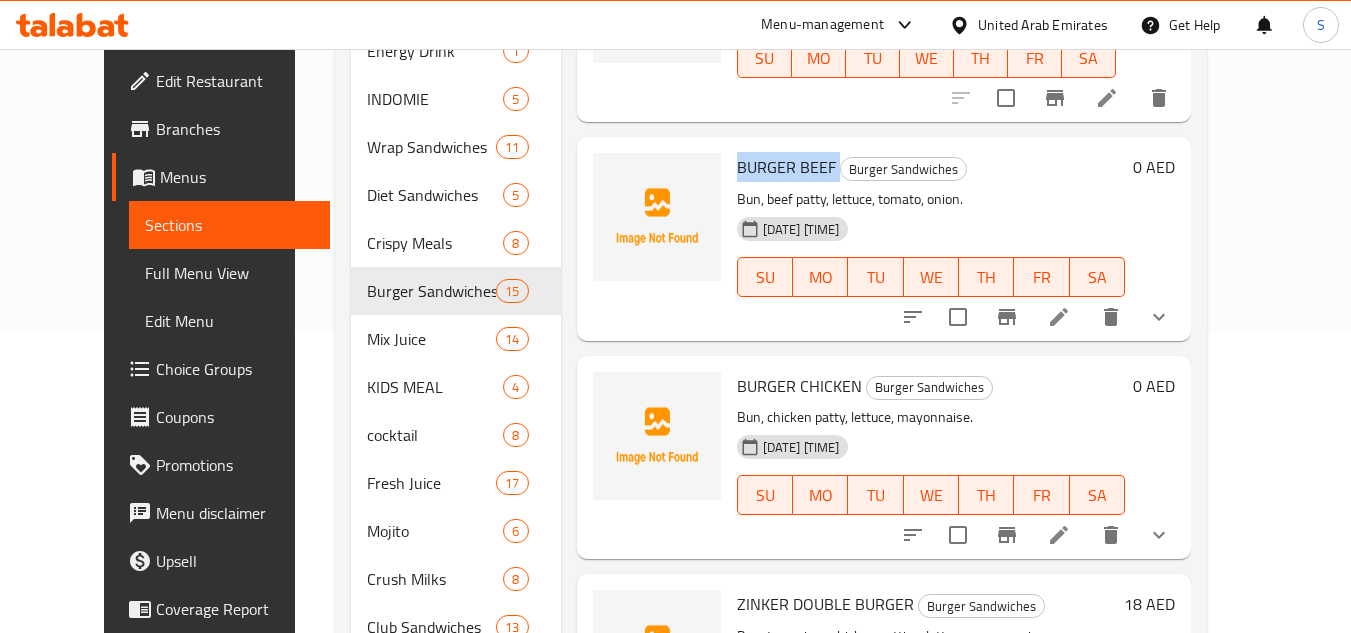 click on "BURGER BEEF" at bounding box center [786, 167] 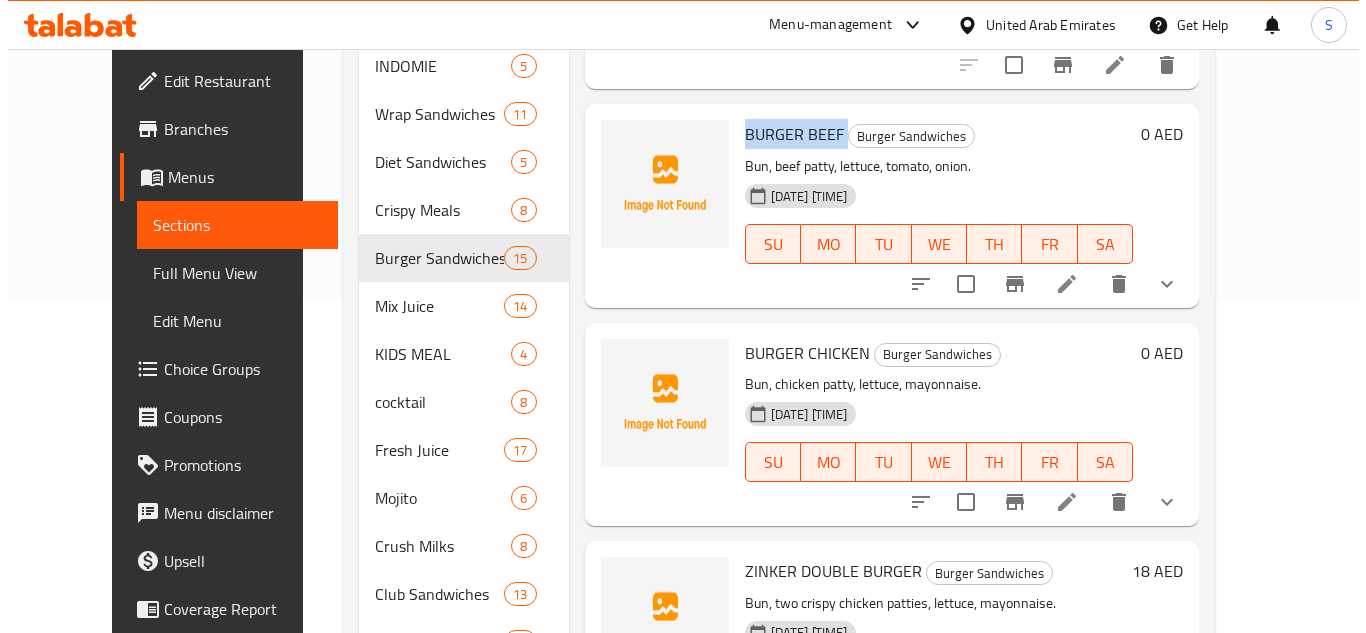 scroll, scrollTop: 178, scrollLeft: 0, axis: vertical 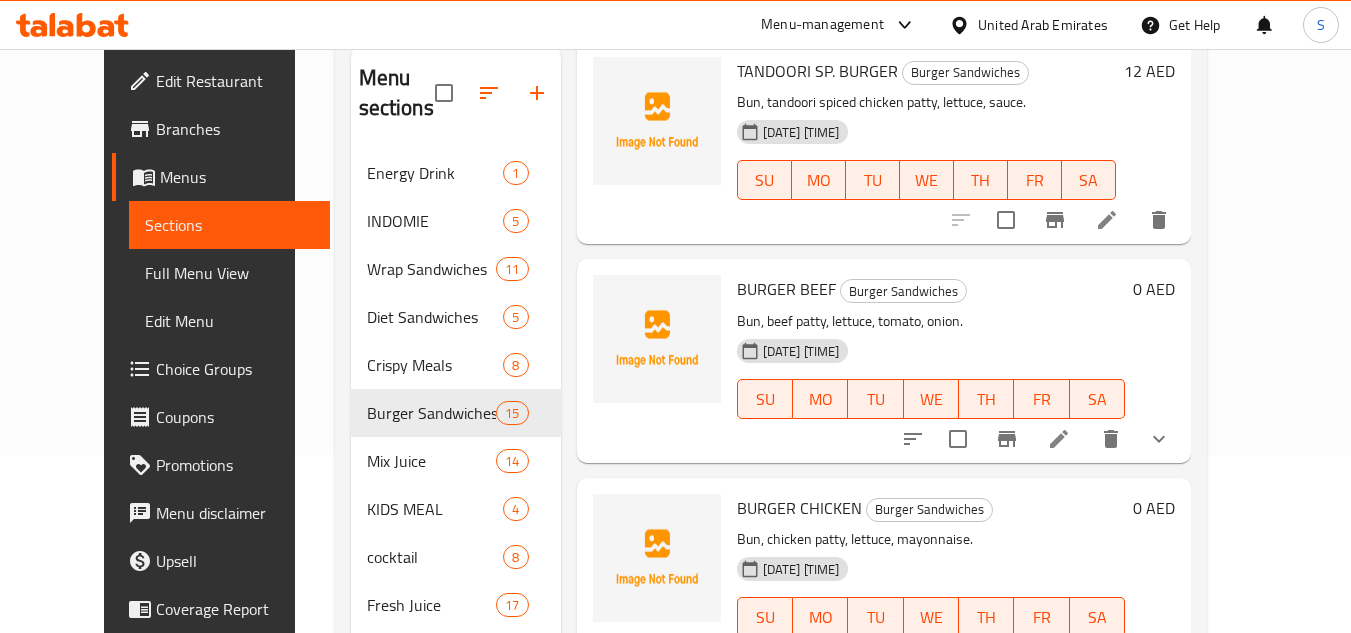 click on "Menu sections Energy Drink 1 INDOMIE  5 Wrap Sandwiches 11 Diet Sandwiches 5 Crispy Meals 8 Burger Sandwiches 15 Mix Juice 14 KIDS MEAL 4 cocktail 8 Fresh Juice 17 Mojito 6 Crush Milks 8 Club Sandwiches 13 Combo Sandwiches 13 Poratta Sandwiches 14 Menu items Add Sort Manage items TANDOORI SP. BURGER   Burger Sandwiches Bun, tandoori spiced chicken patty, lettuce, sauce. 07-08-2025 01:41 PM SU MO TU WE TH FR SA 12   AED BURGER BEEF   Burger Sandwiches Bun, beef patty, lettuce, tomato, onion. 07-08-2025 05:58 PM SU MO TU WE TH FR SA 0   AED BURGER CHICKEN   Burger Sandwiches Bun, chicken patty, lettuce, mayonnaise. 07-08-2025 05:58 PM SU MO TU WE TH FR SA 0   AED ZINKER DOUBLE BURGER   Burger Sandwiches Bun, two crispy chicken patties, lettuce, mayonnaise. 07-08-2025 12:47 PM SU MO TU WE TH FR SA 18   AED DOUBLE BURGER BEEF   Burger Sandwiches Bun, two beef patties, cheese, lettuce, tomato, onion. 07-08-2025 12:47 PM SU MO TU WE TH FR SA 15   AED DOUBLE KHALEEJ   Burger Sandwiches 07-08-2025 12:47 PM SU MO TU" at bounding box center [771, 461] 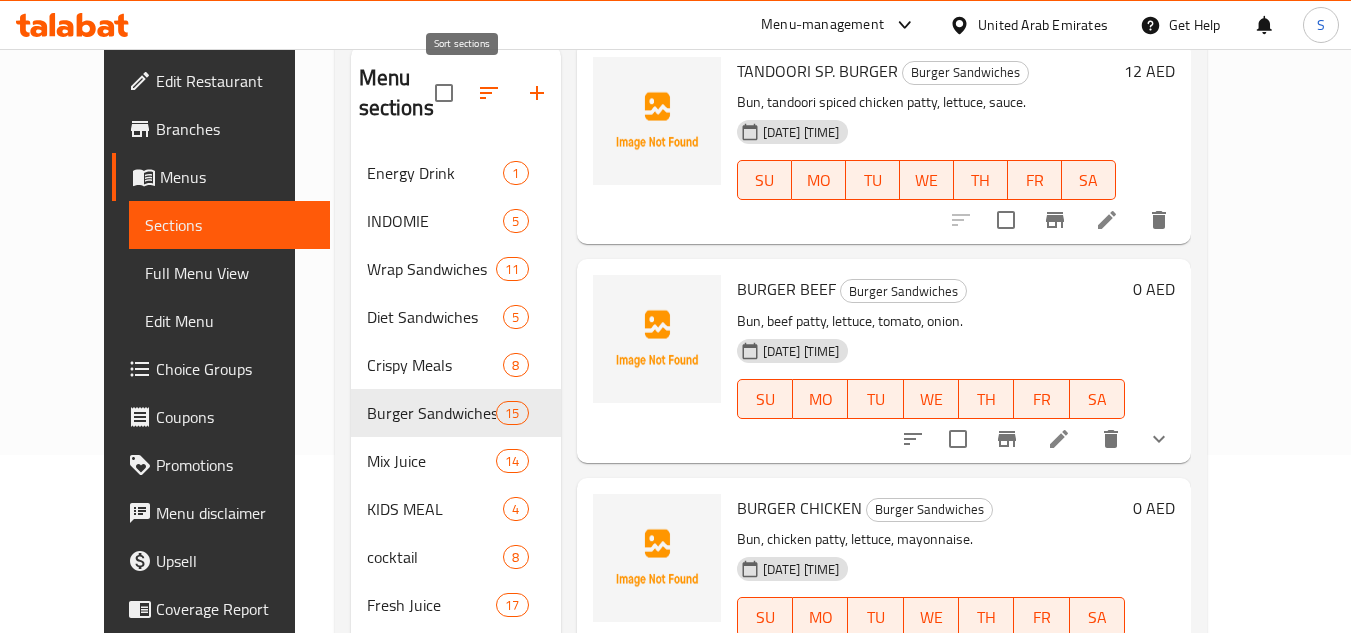 click 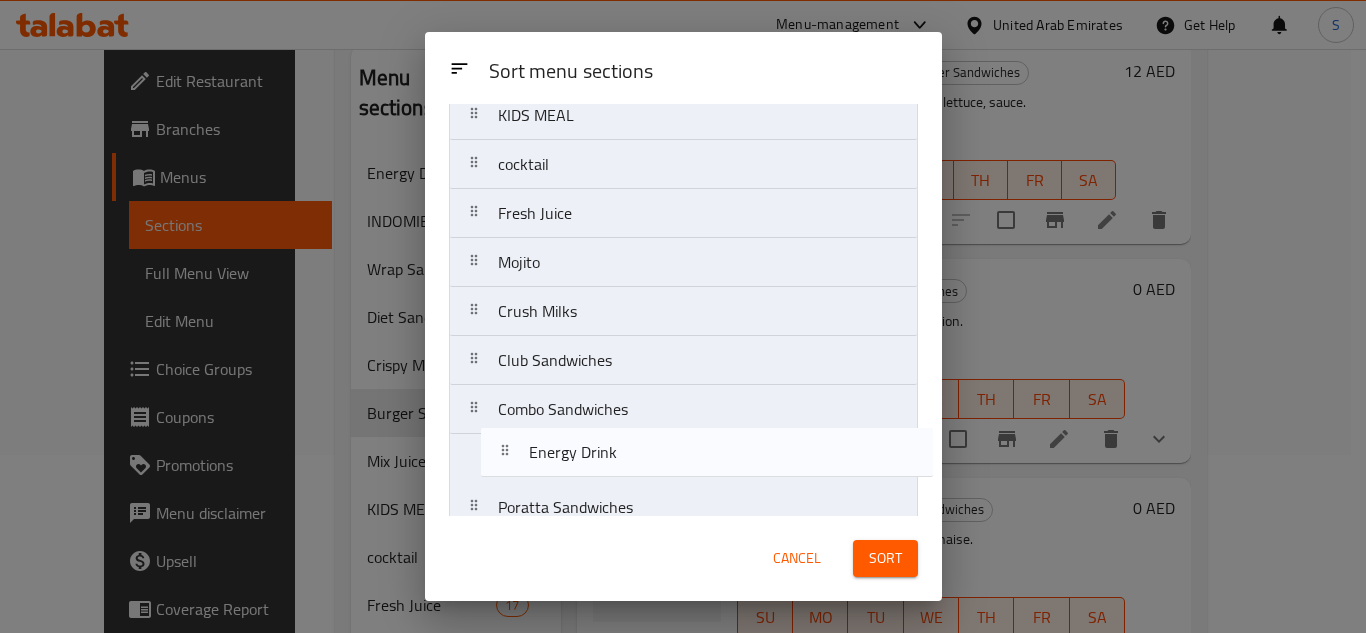 scroll, scrollTop: 390, scrollLeft: 0, axis: vertical 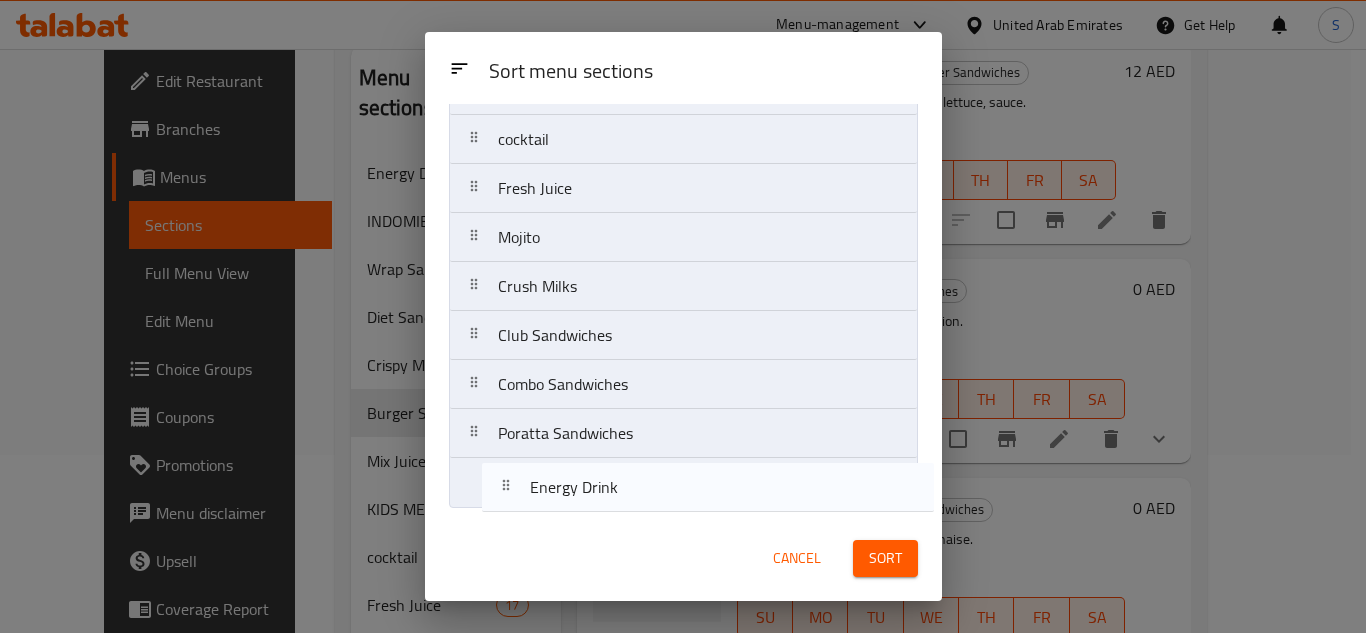 drag, startPoint x: 604, startPoint y: 189, endPoint x: 636, endPoint y: 498, distance: 310.65253 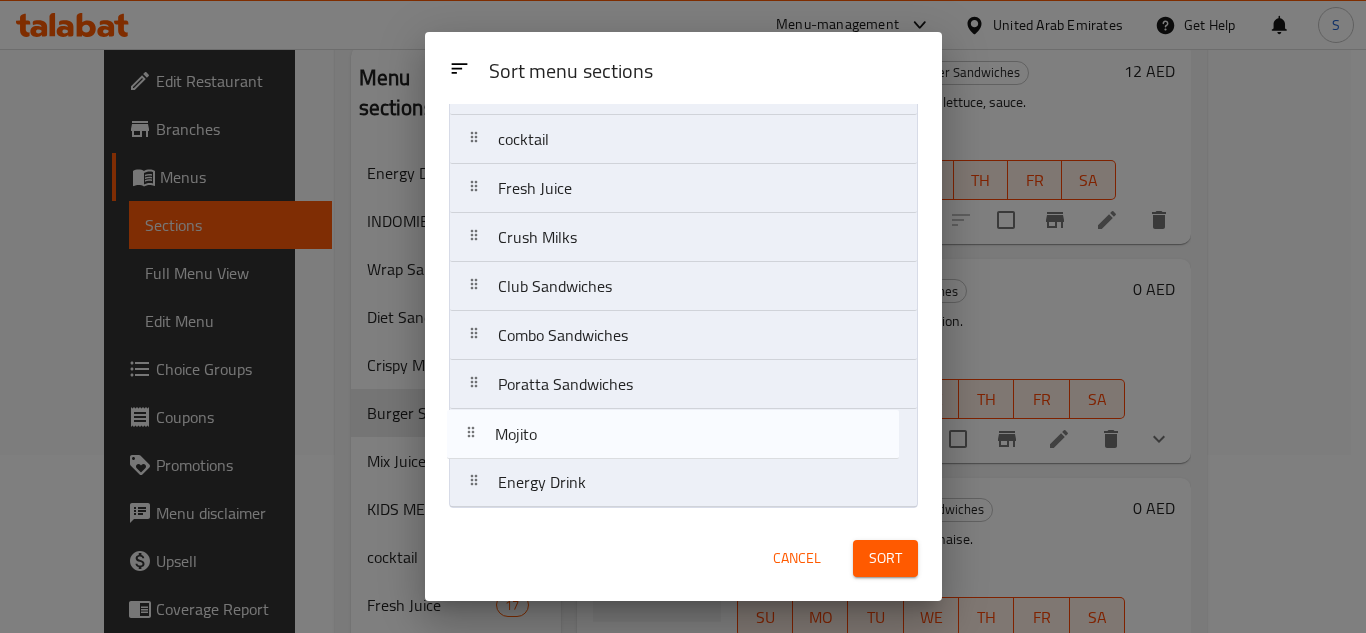 drag, startPoint x: 583, startPoint y: 250, endPoint x: 580, endPoint y: 454, distance: 204.02206 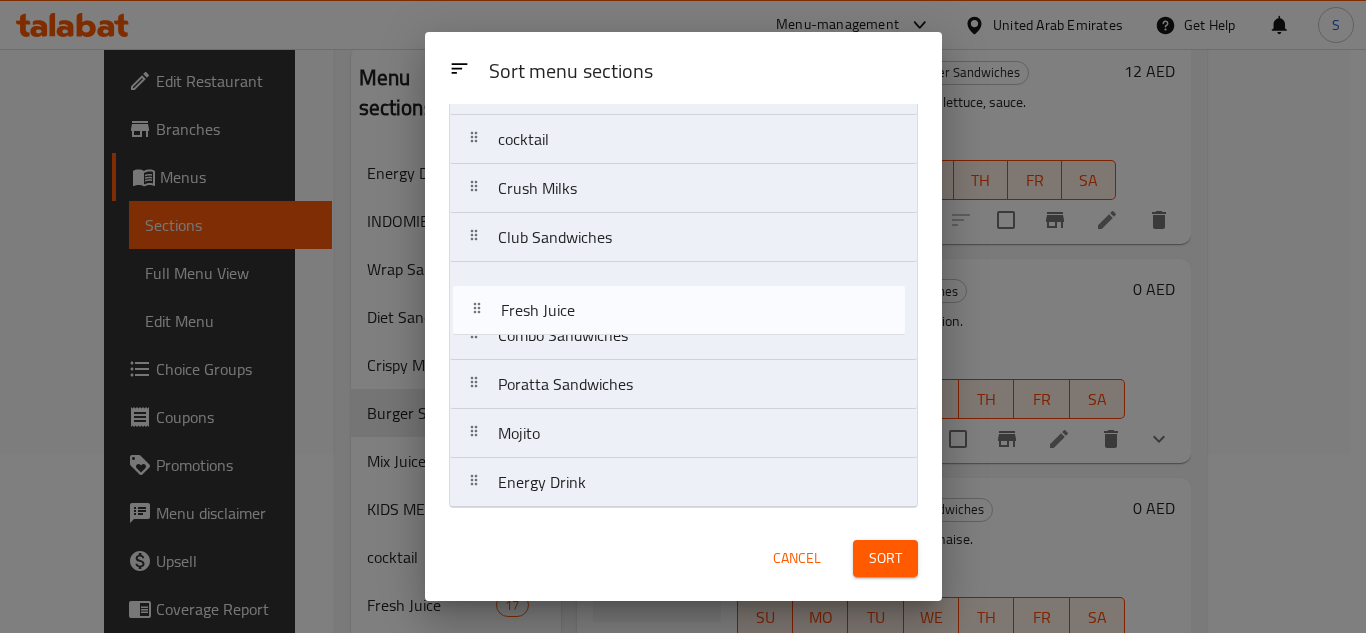 scroll, scrollTop: 389, scrollLeft: 0, axis: vertical 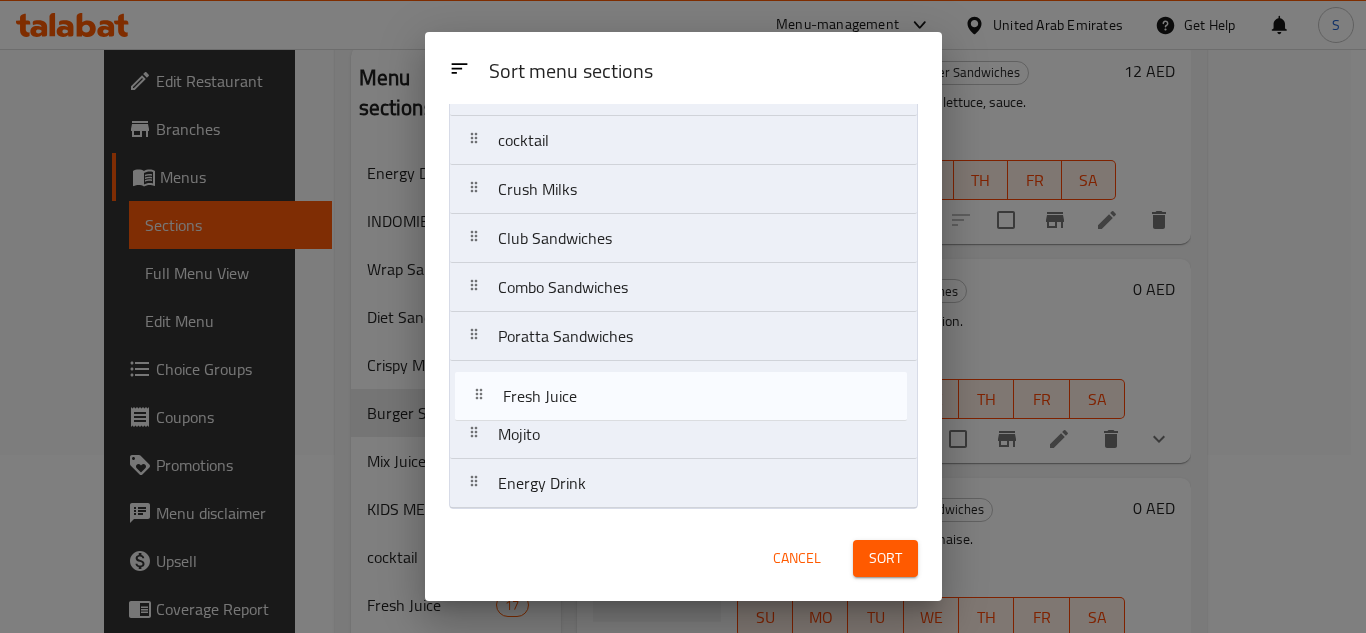 drag, startPoint x: 571, startPoint y: 191, endPoint x: 576, endPoint y: 405, distance: 214.05841 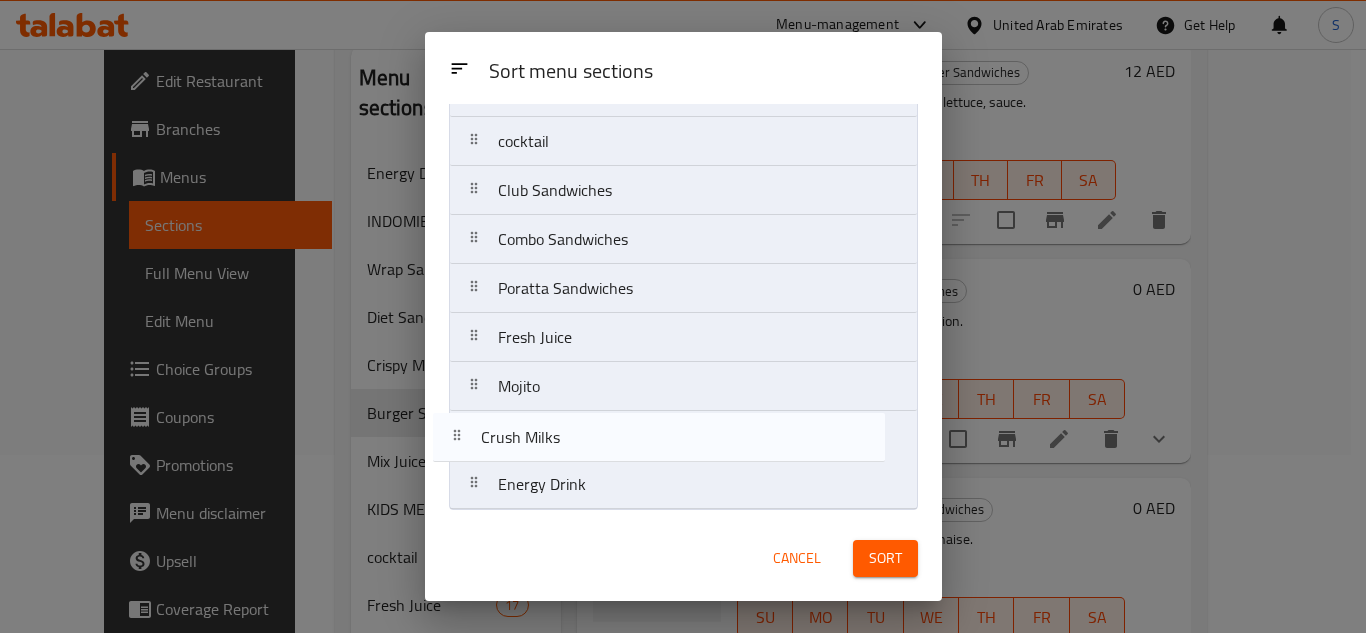 scroll, scrollTop: 390, scrollLeft: 0, axis: vertical 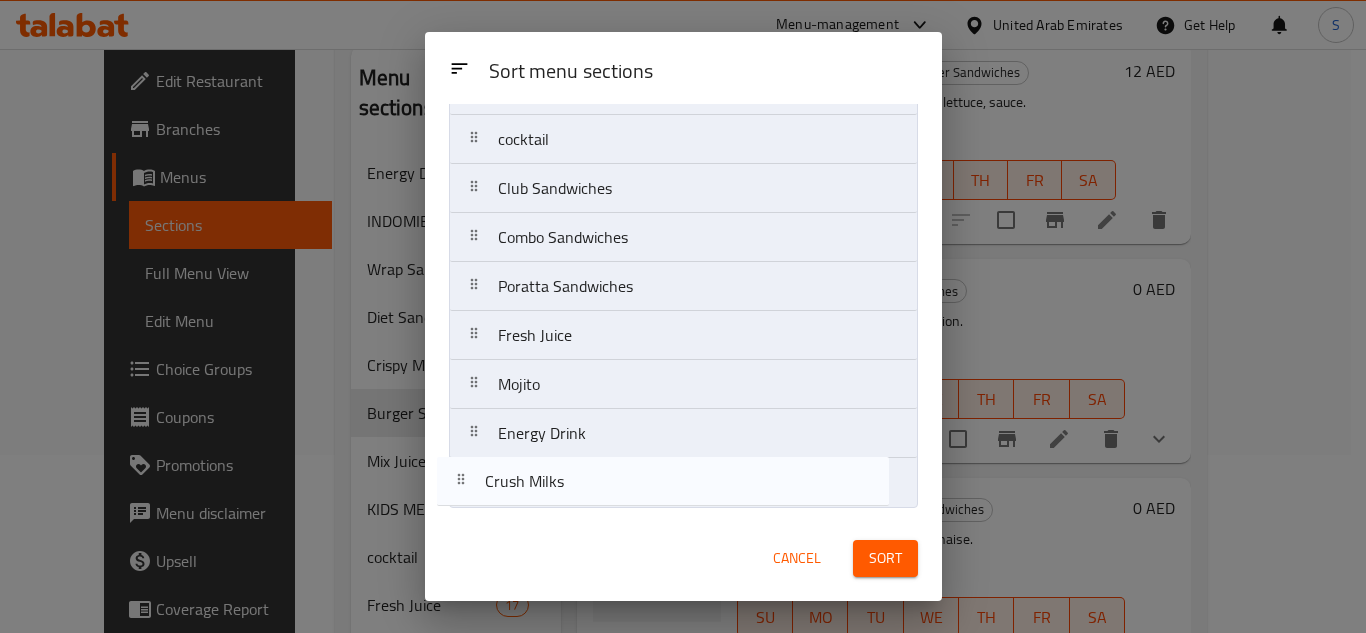 drag, startPoint x: 591, startPoint y: 195, endPoint x: 575, endPoint y: 499, distance: 304.42078 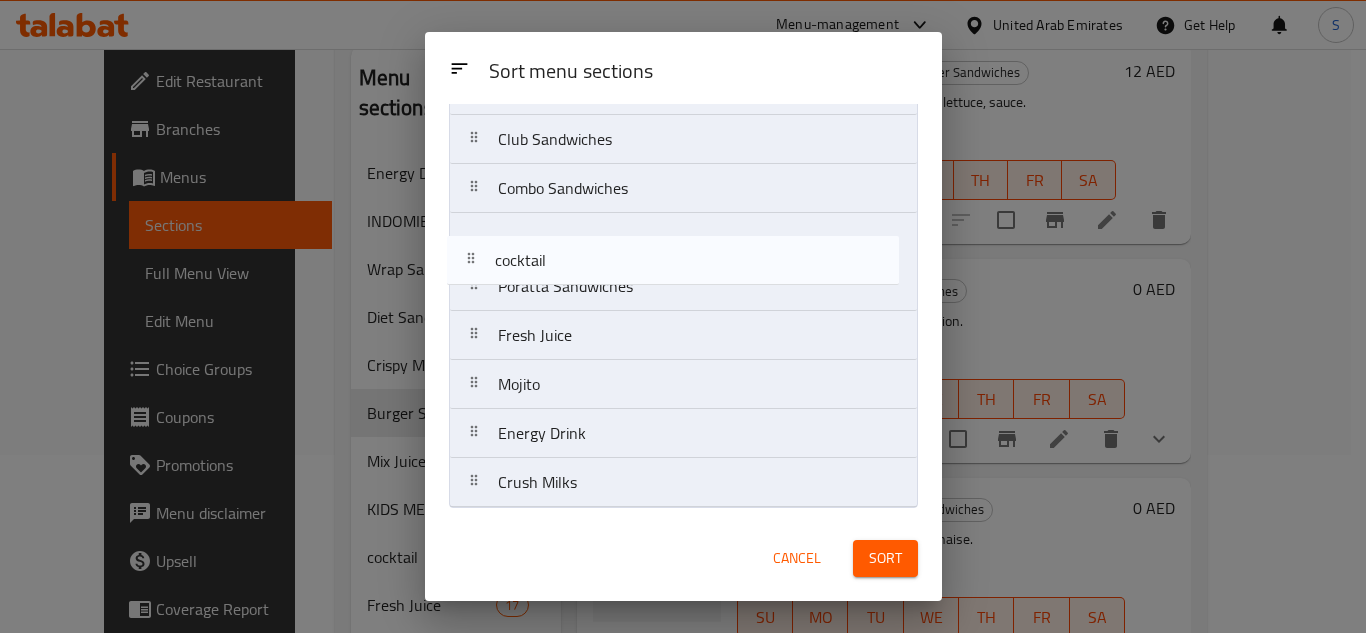 scroll, scrollTop: 388, scrollLeft: 0, axis: vertical 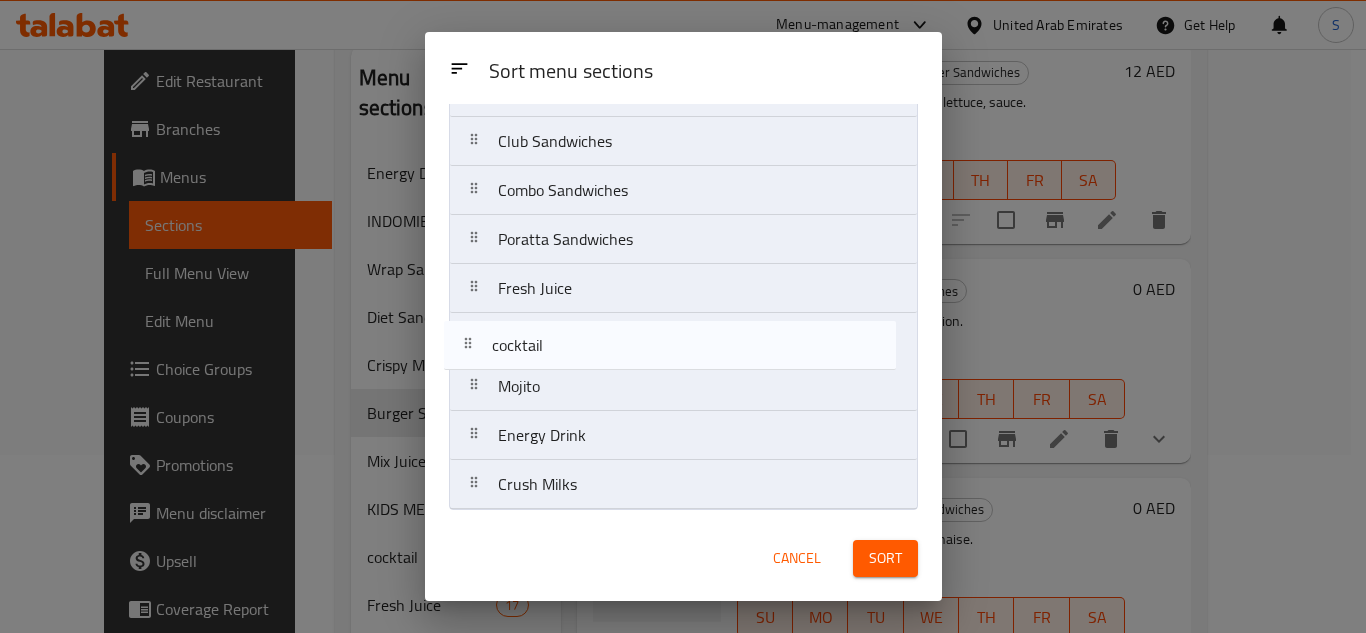 drag, startPoint x: 618, startPoint y: 142, endPoint x: 612, endPoint y: 365, distance: 223.0807 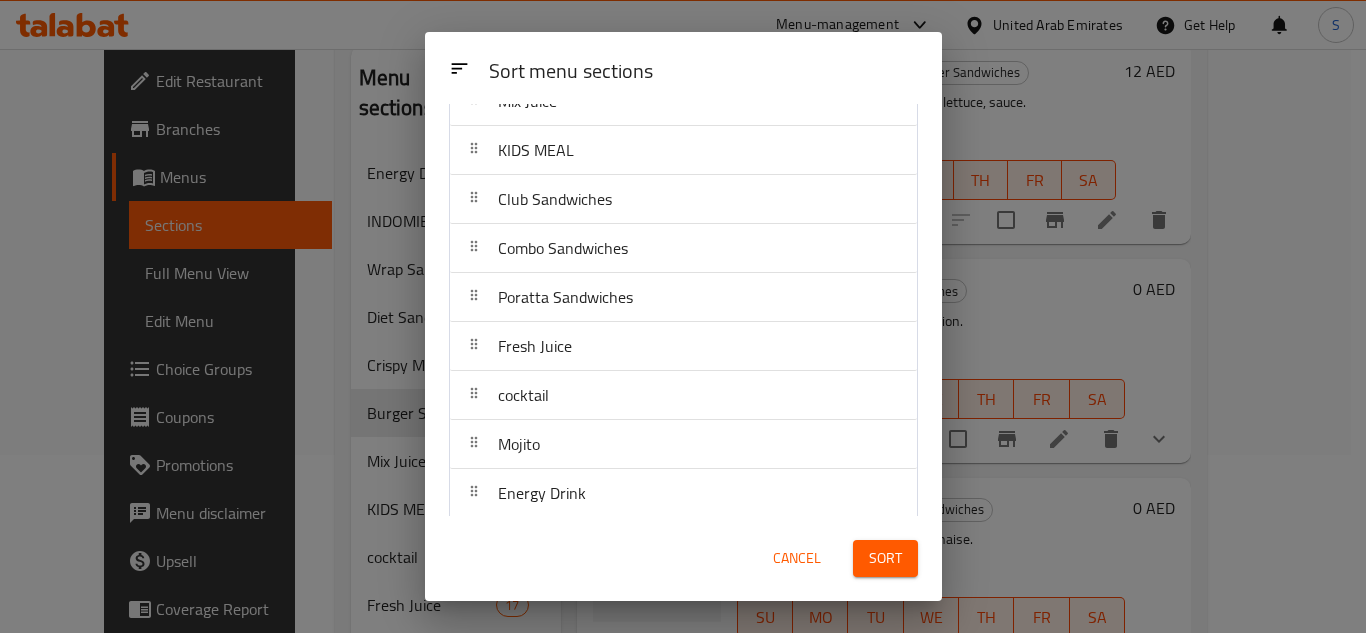 scroll, scrollTop: 288, scrollLeft: 0, axis: vertical 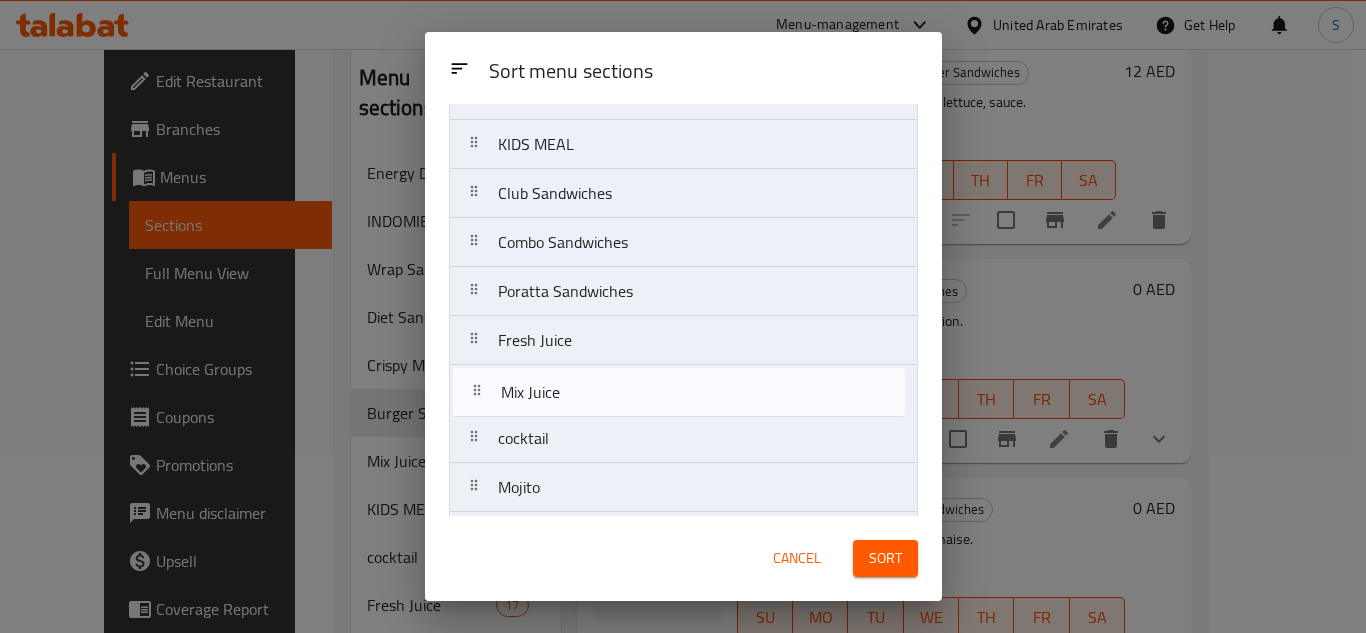 drag, startPoint x: 633, startPoint y: 162, endPoint x: 638, endPoint y: 418, distance: 256.04883 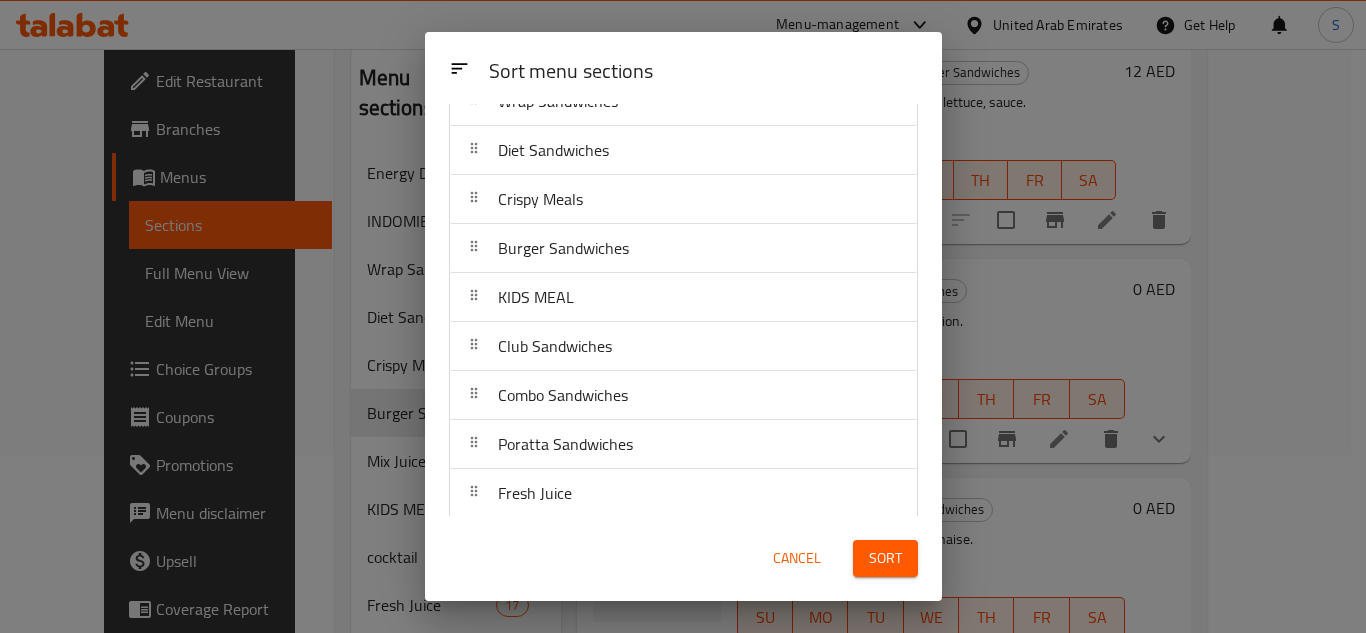 scroll, scrollTop: 200, scrollLeft: 0, axis: vertical 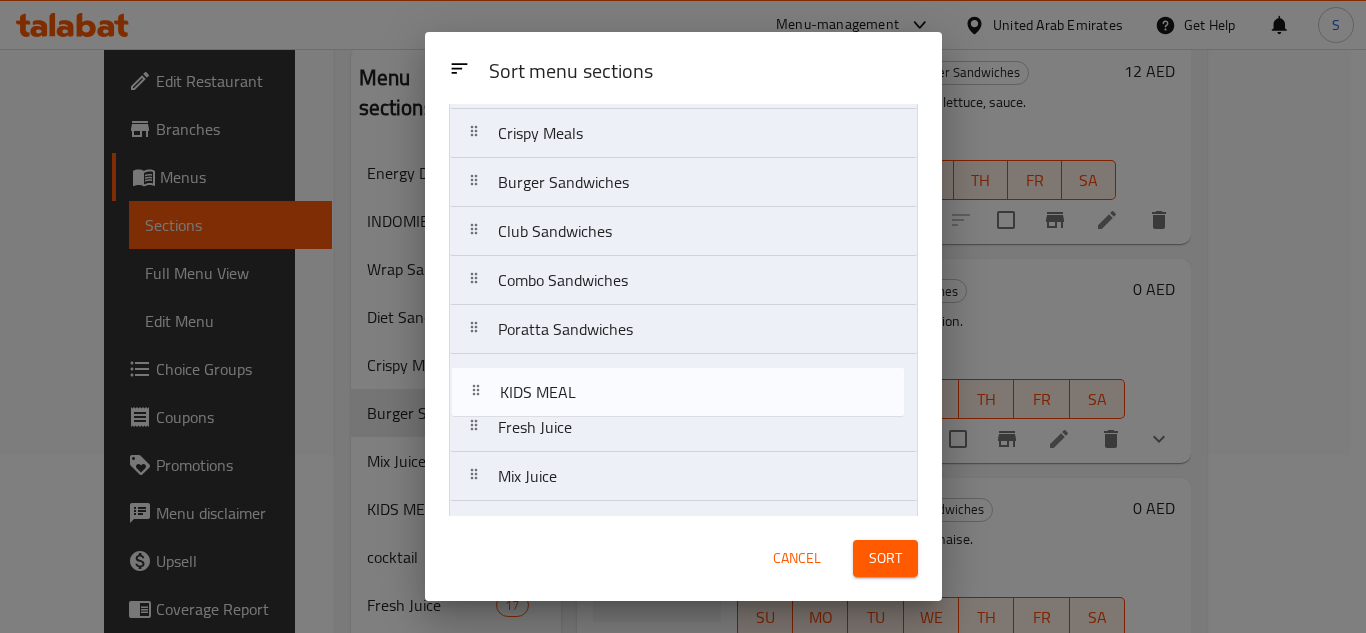drag, startPoint x: 578, startPoint y: 232, endPoint x: 580, endPoint y: 405, distance: 173.01157 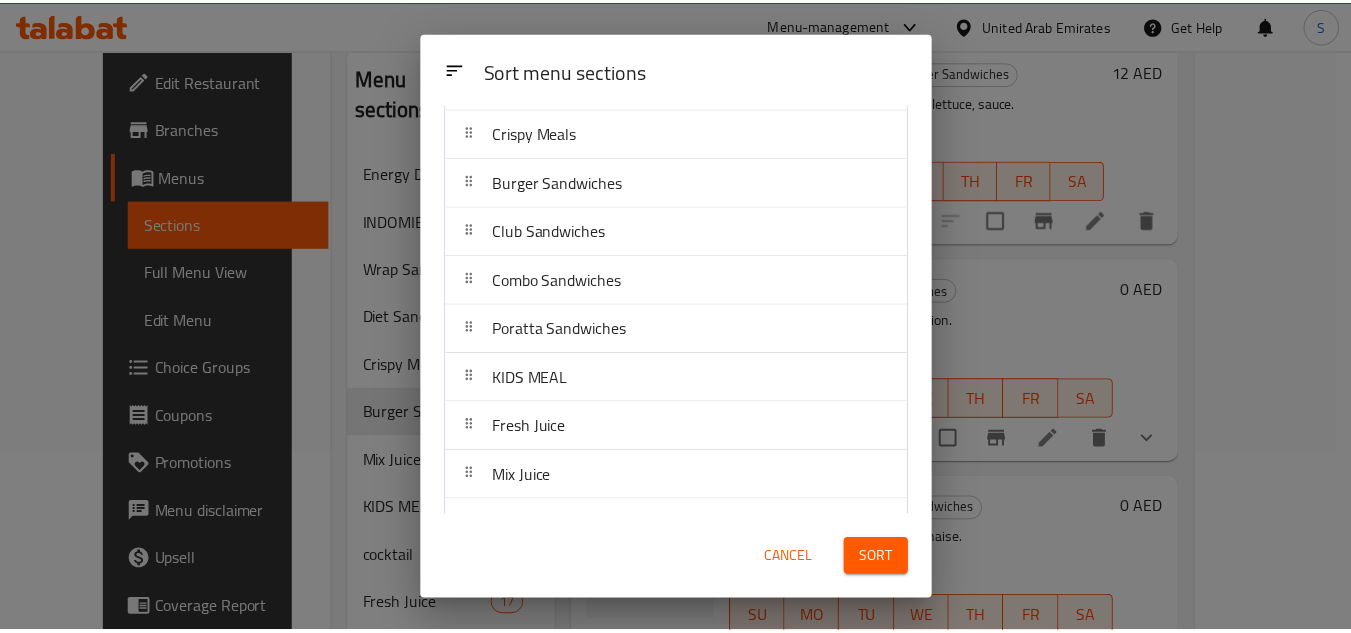 scroll, scrollTop: 390, scrollLeft: 0, axis: vertical 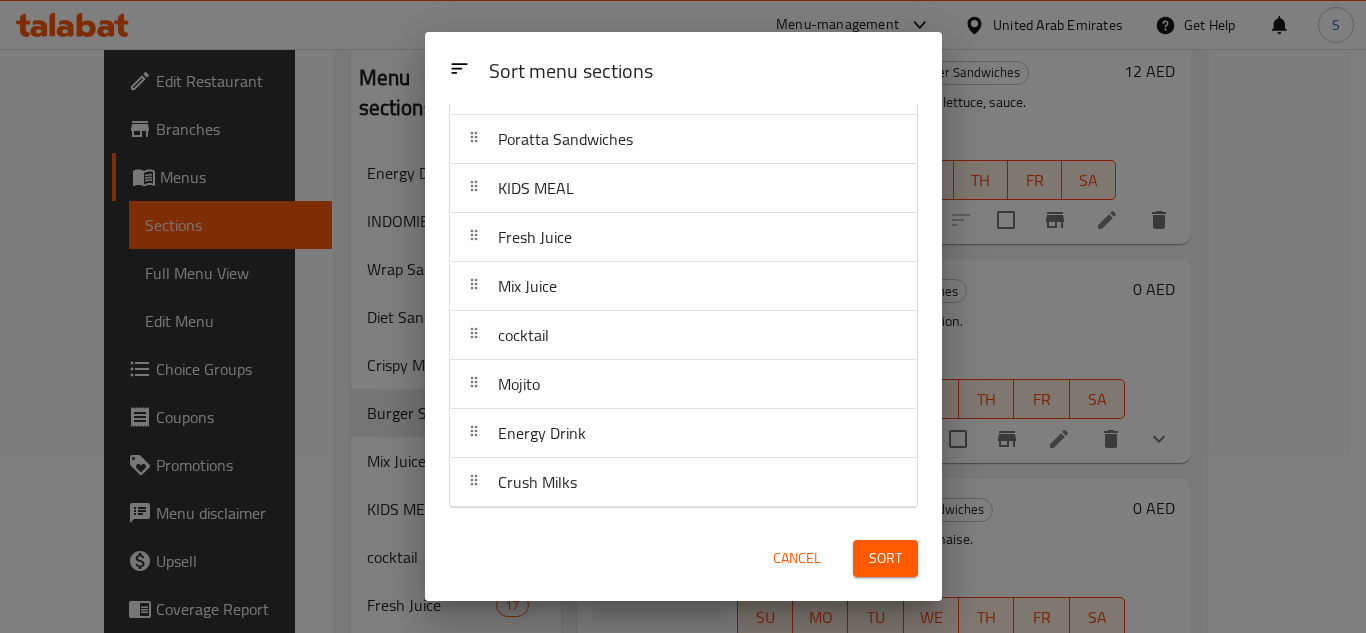 click on "Sort" at bounding box center [885, 558] 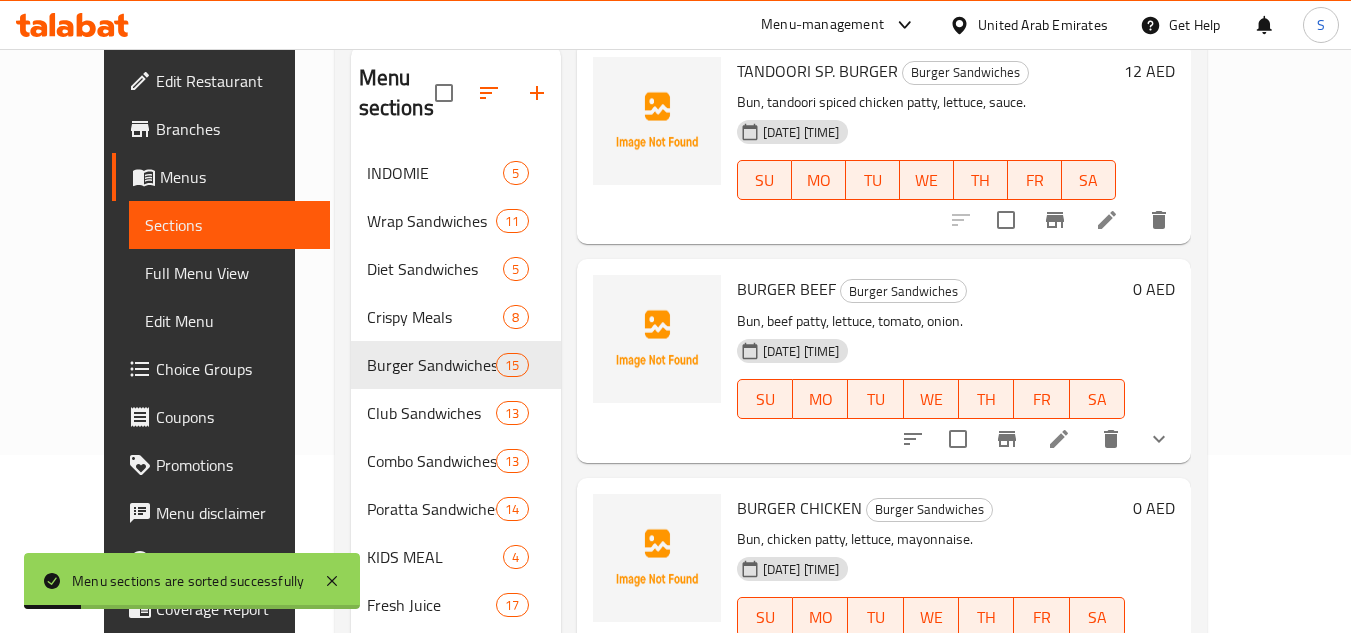 scroll, scrollTop: 478, scrollLeft: 0, axis: vertical 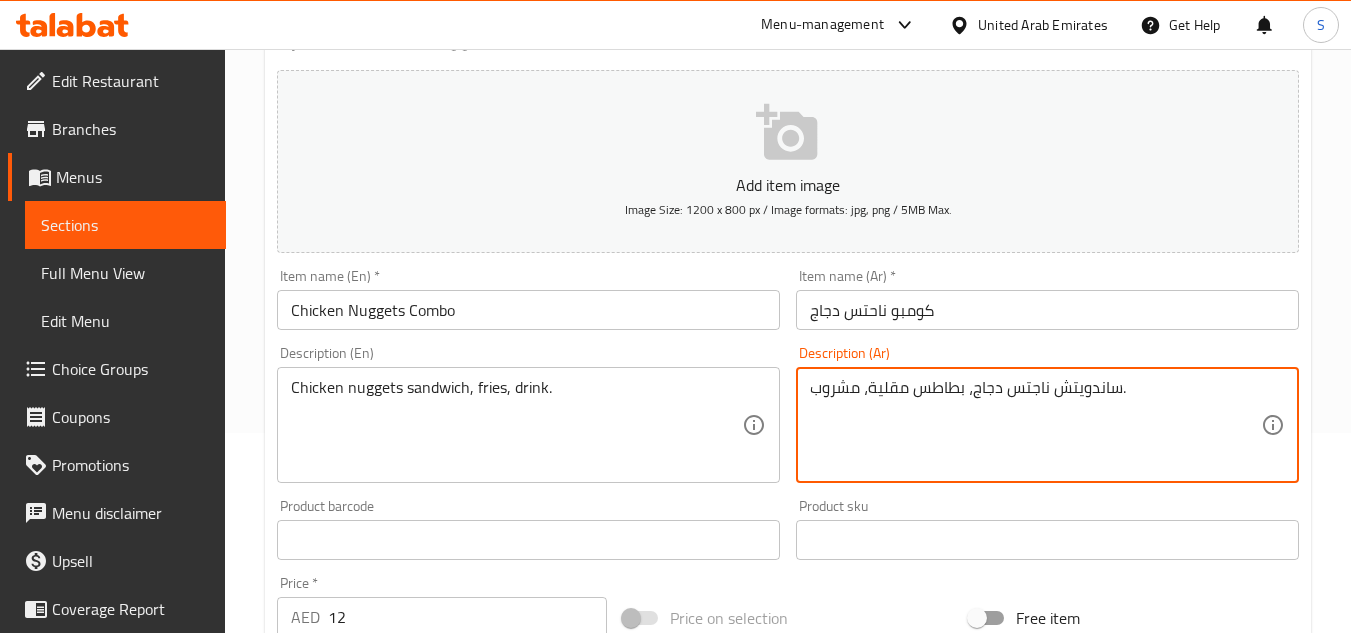 click on "ساندويتش ناجتس دجاج، بطاطس مقلية، مشروب." at bounding box center [1035, 425] 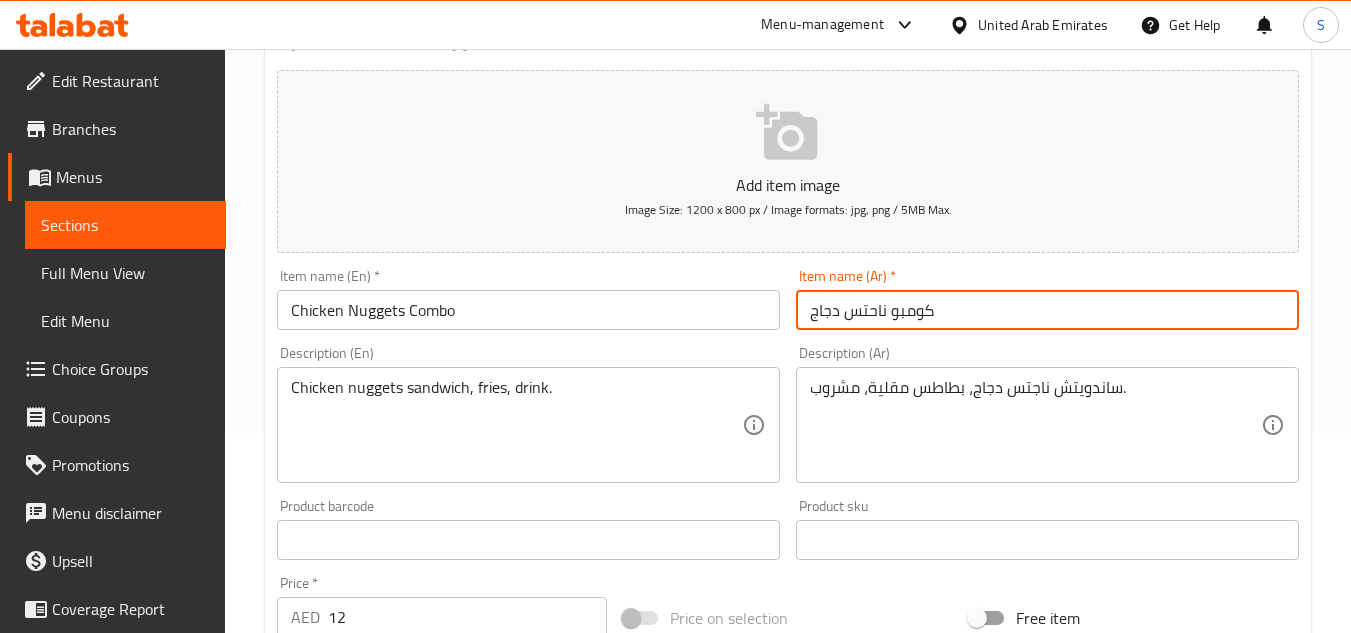 click on "كومبو ناحتس دجاج" at bounding box center (1047, 310) 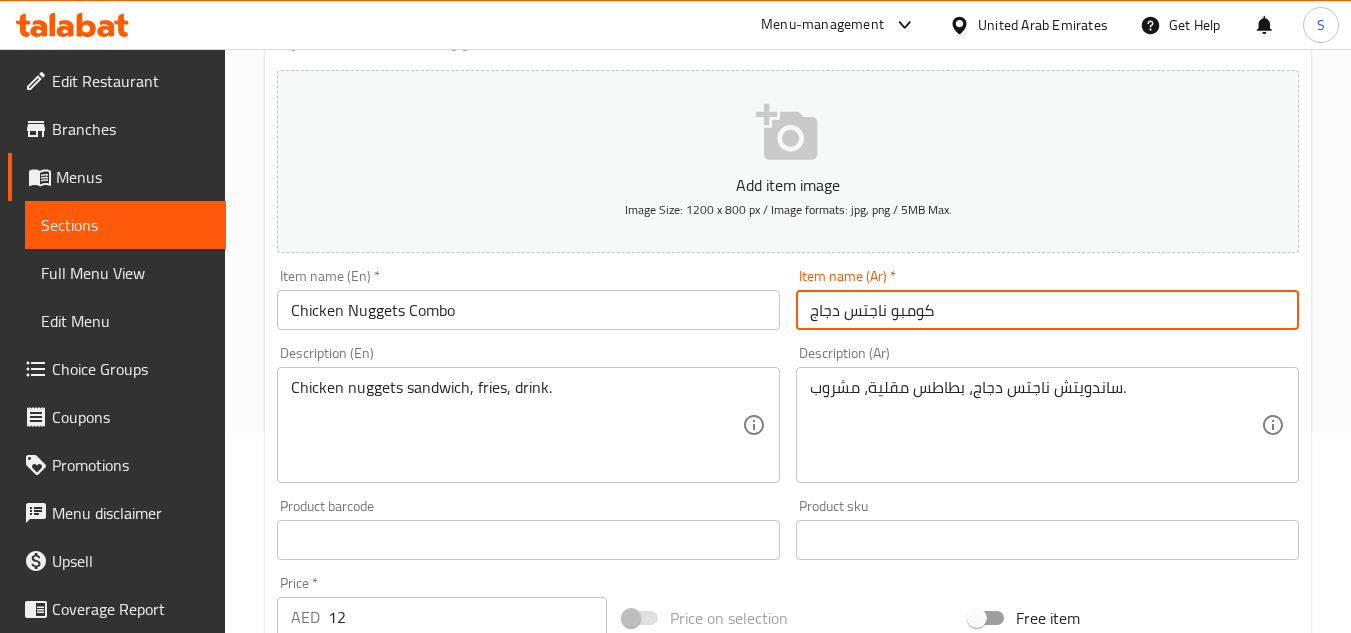 type on "كومبو ناجتس دجاج" 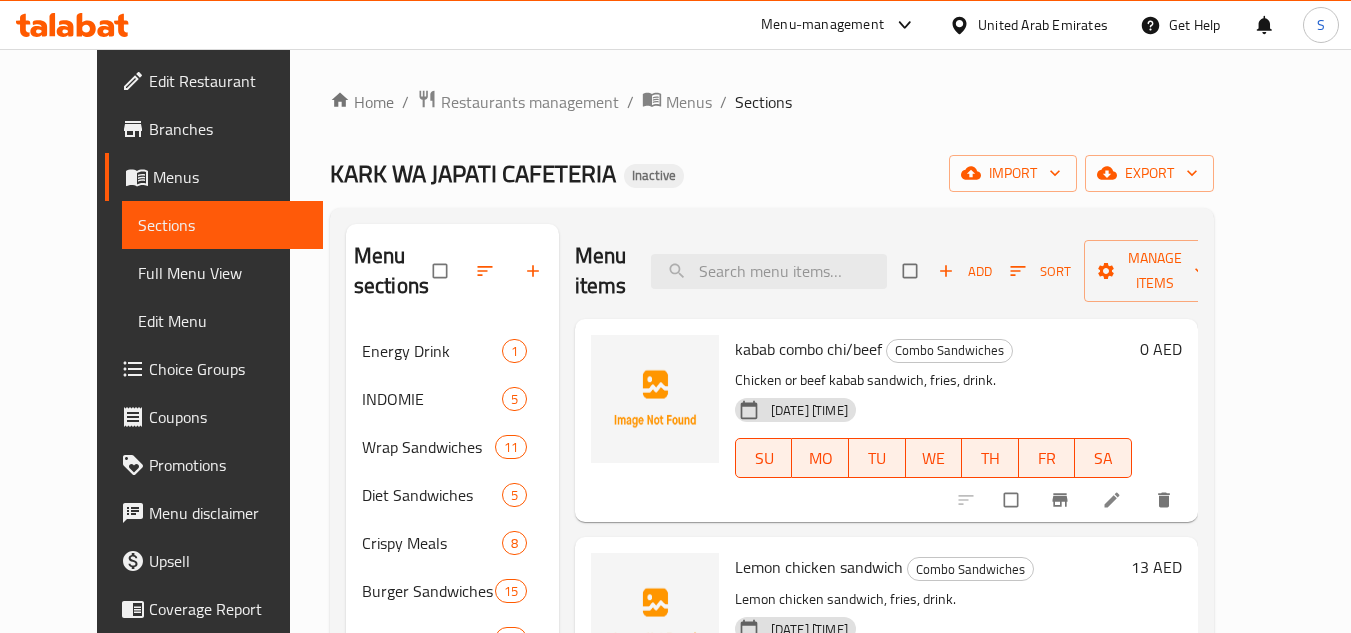 scroll, scrollTop: 0, scrollLeft: 0, axis: both 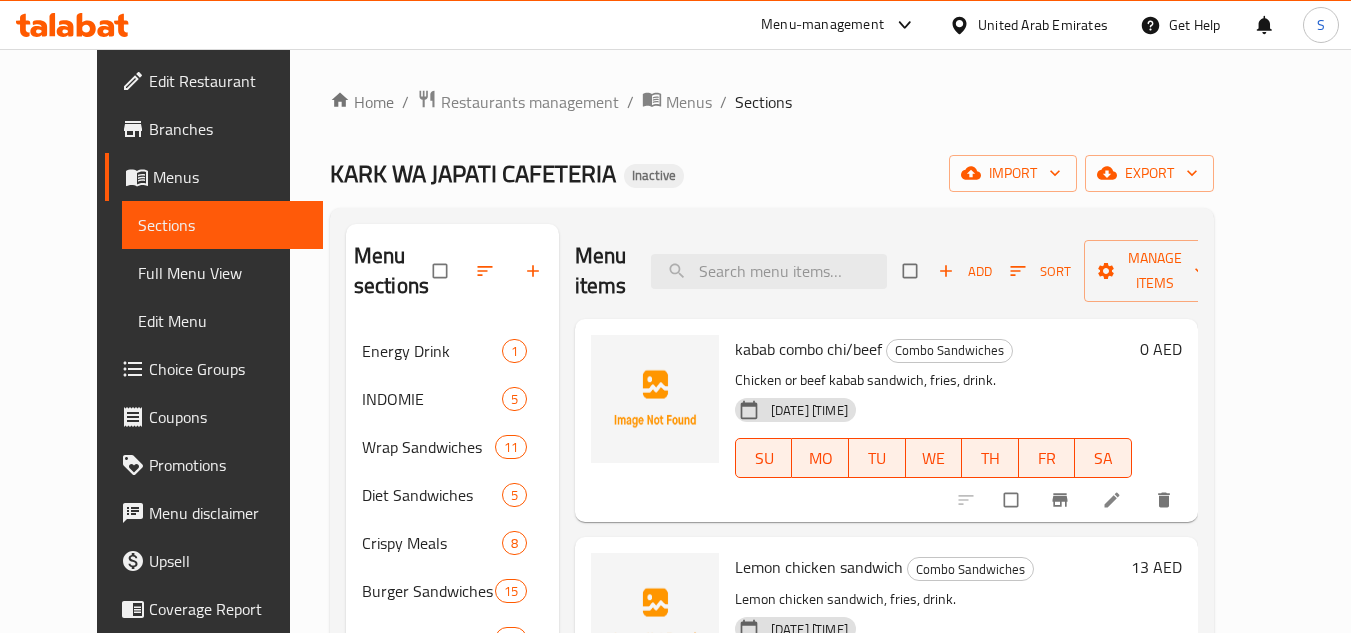 click on "Choice Groups" at bounding box center (228, 369) 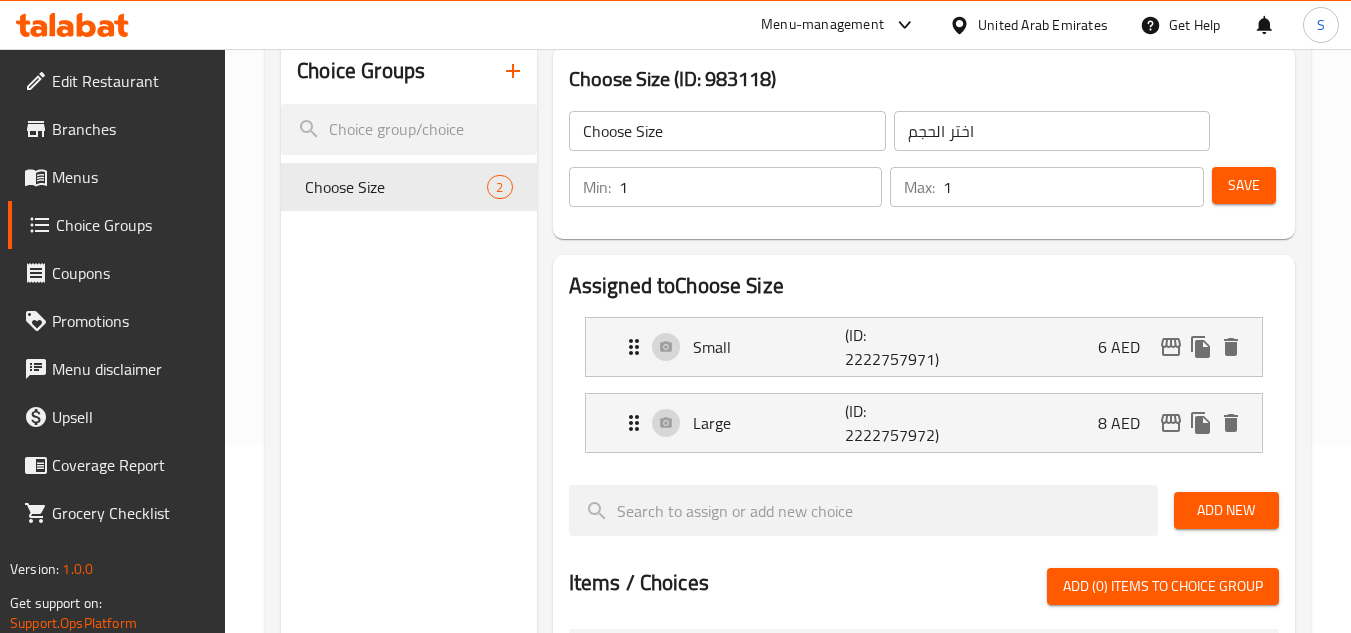 scroll, scrollTop: 200, scrollLeft: 0, axis: vertical 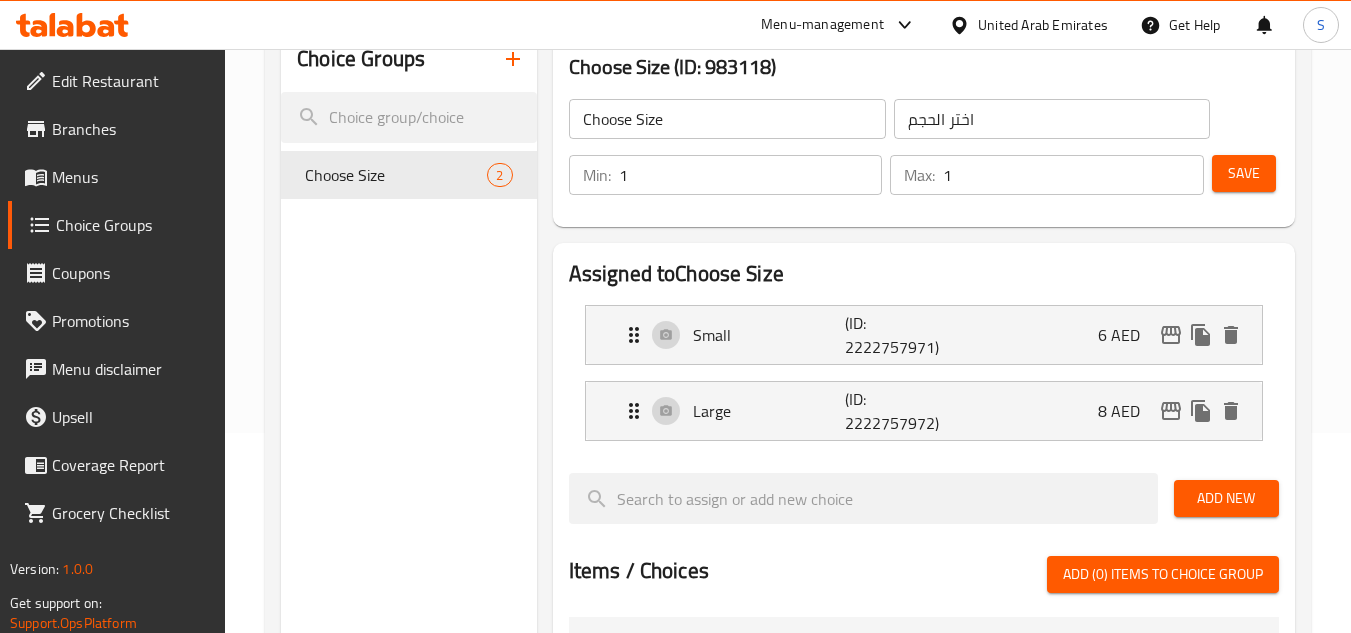 click 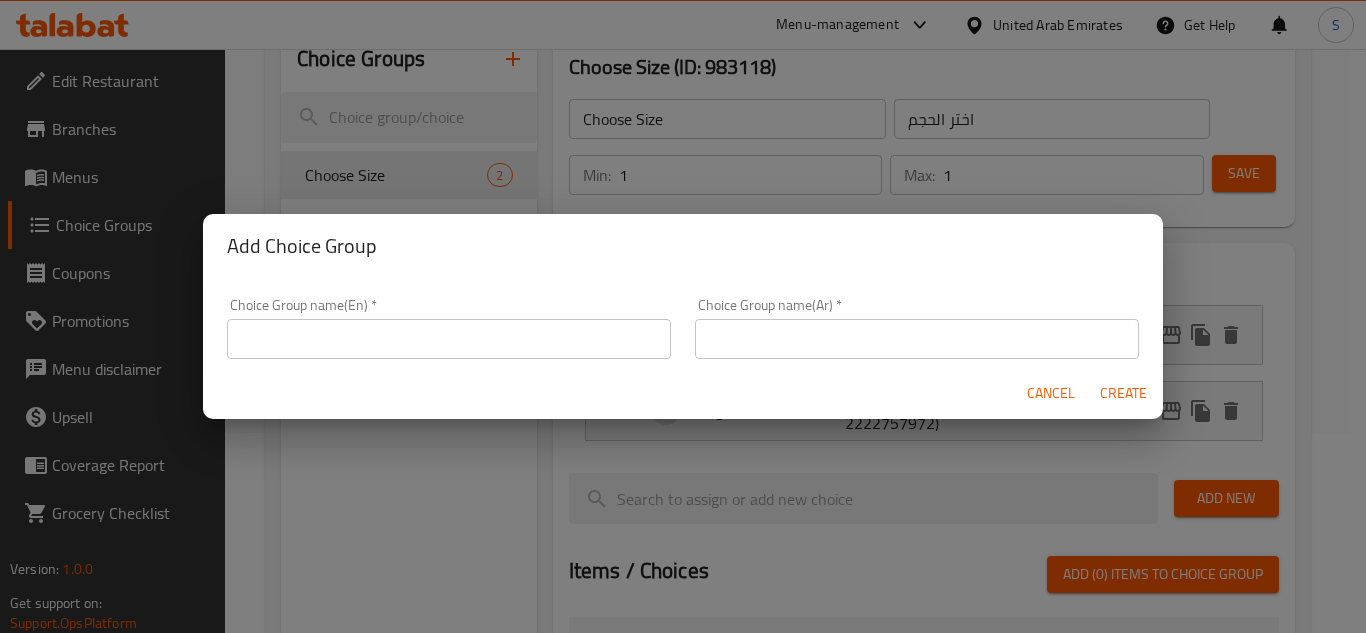 click at bounding box center (449, 339) 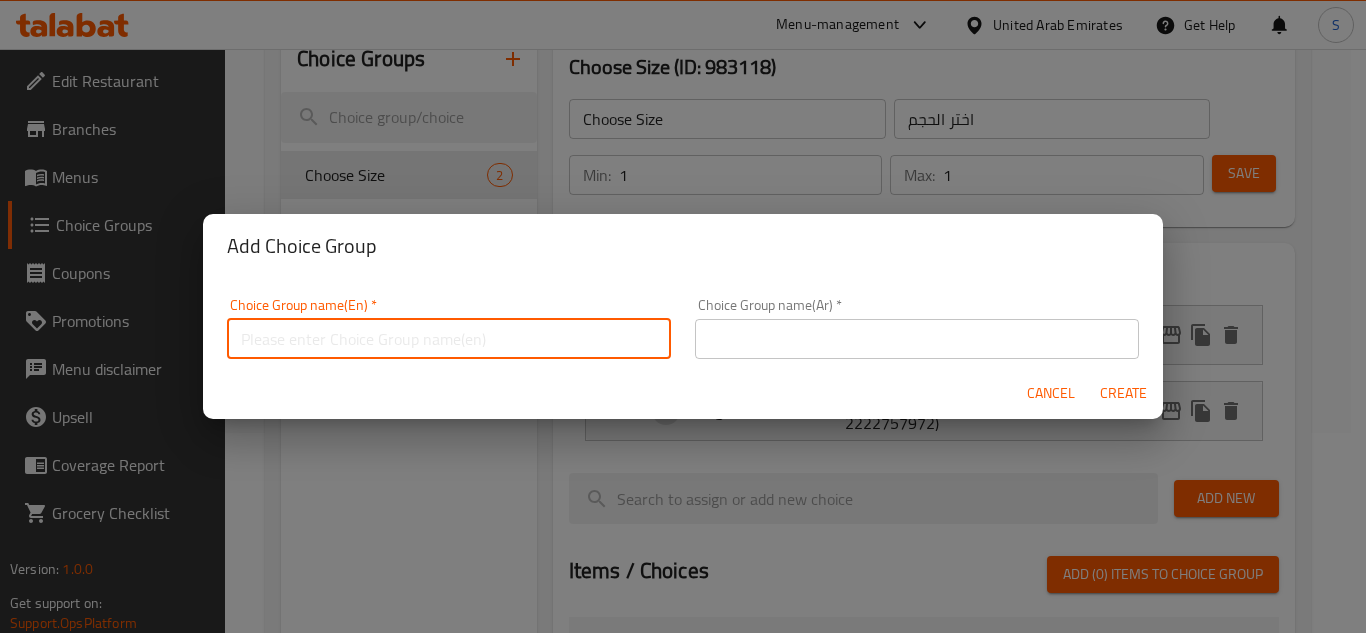 type on "choices" 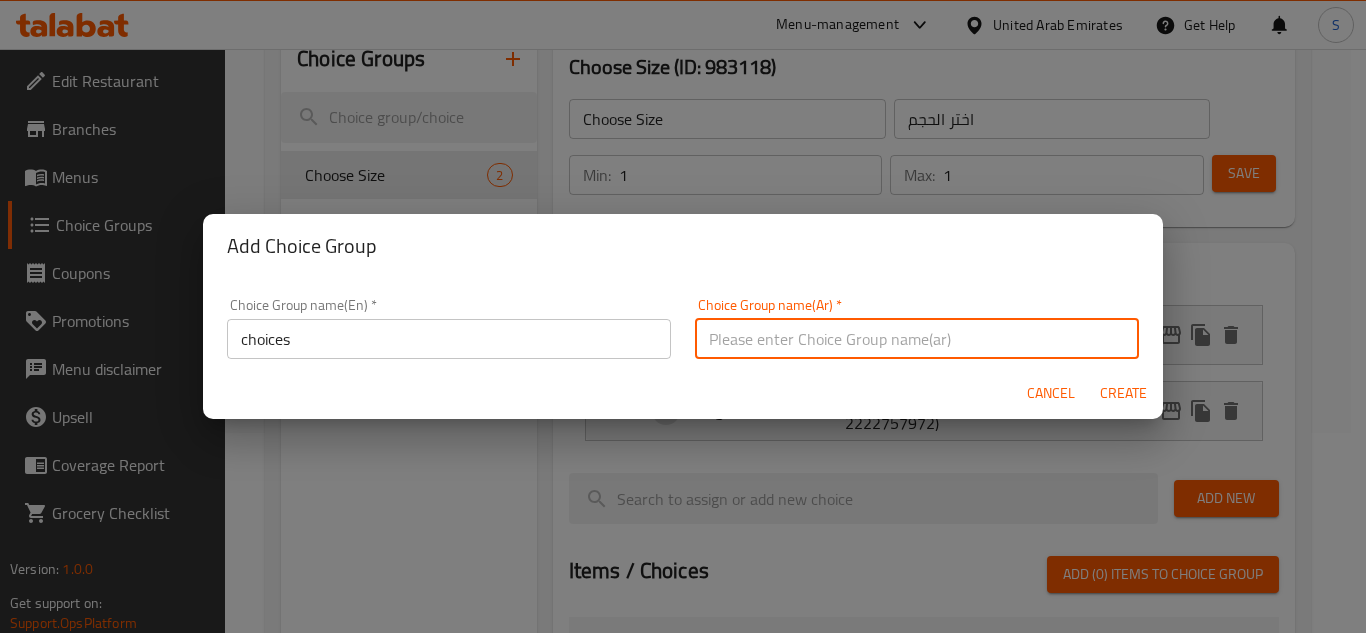 click at bounding box center (917, 339) 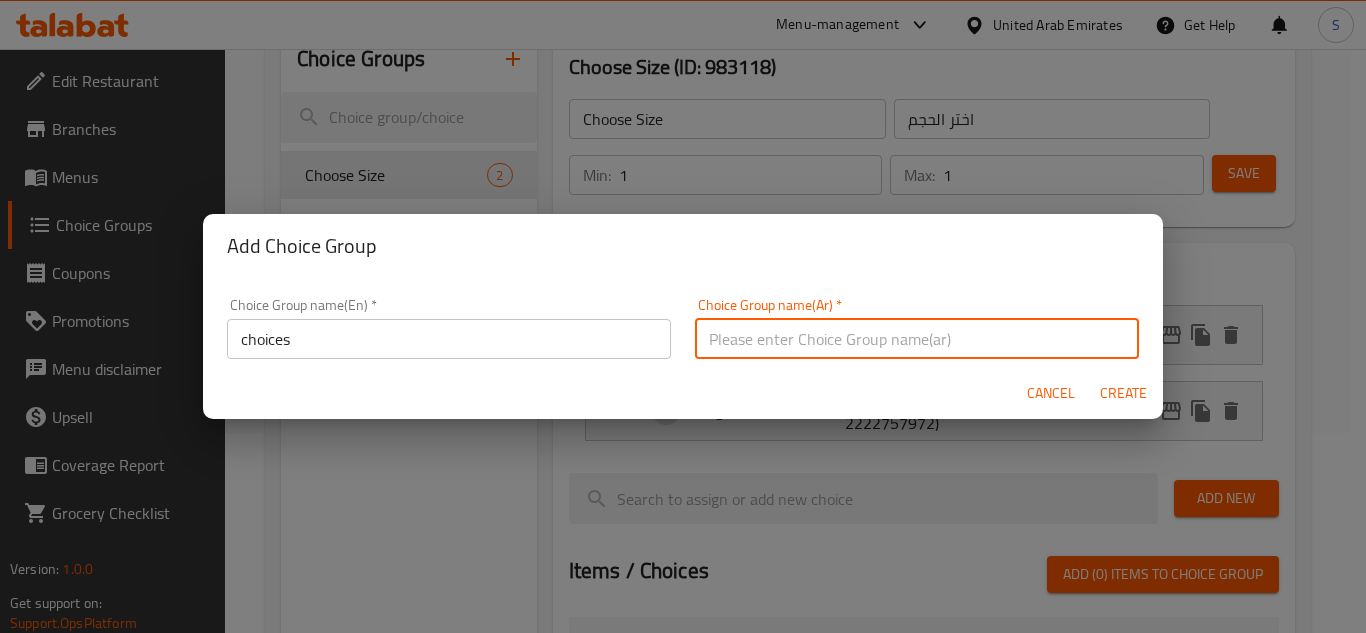 type on "إختيارات" 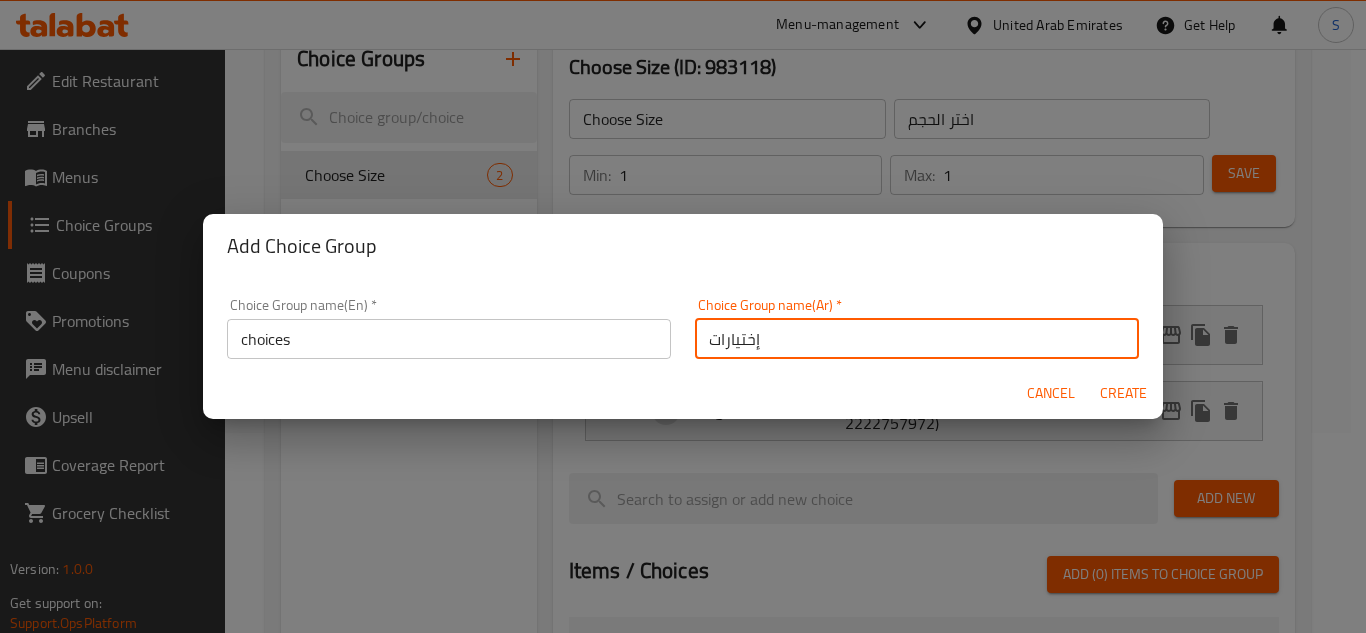 click on "Create" at bounding box center (1123, 393) 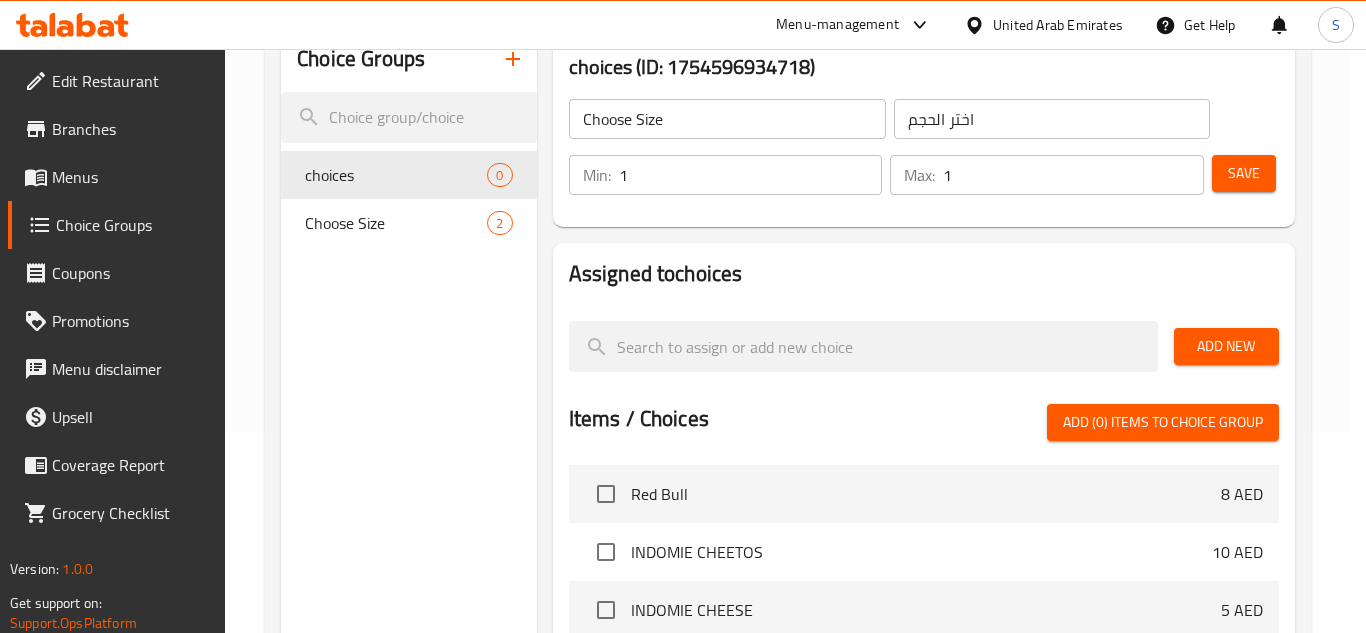 type on "choices" 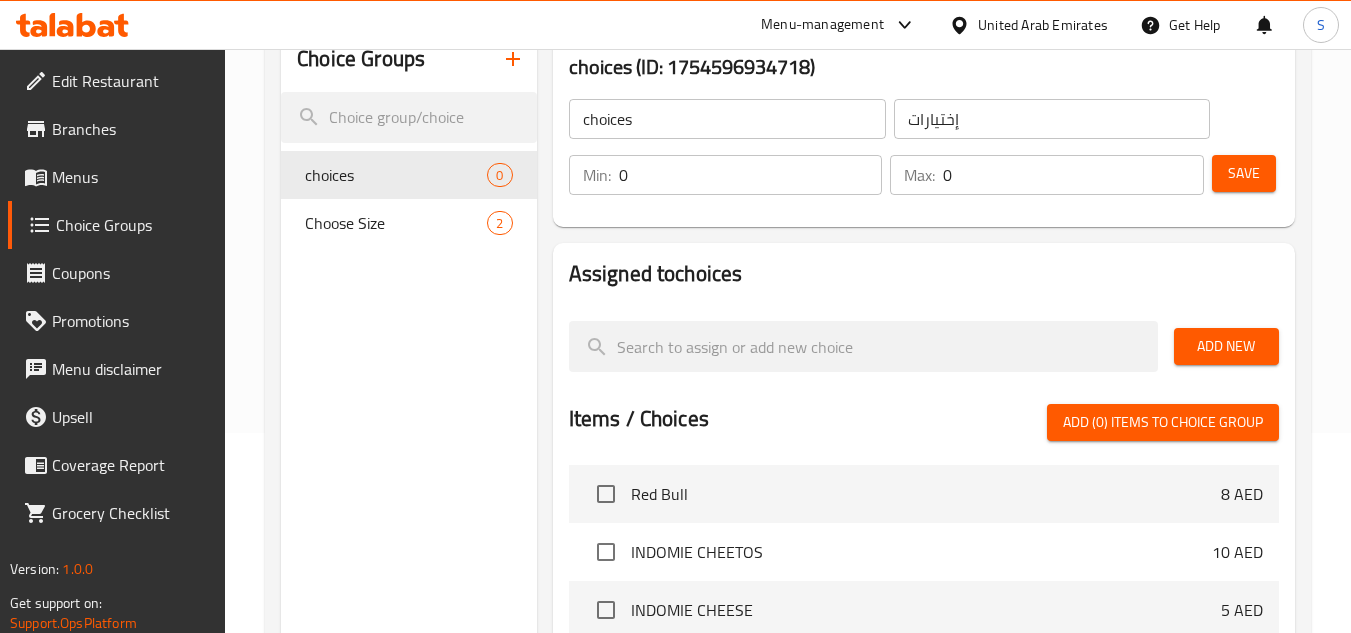click on "Min: 0 ​" at bounding box center (726, 175) 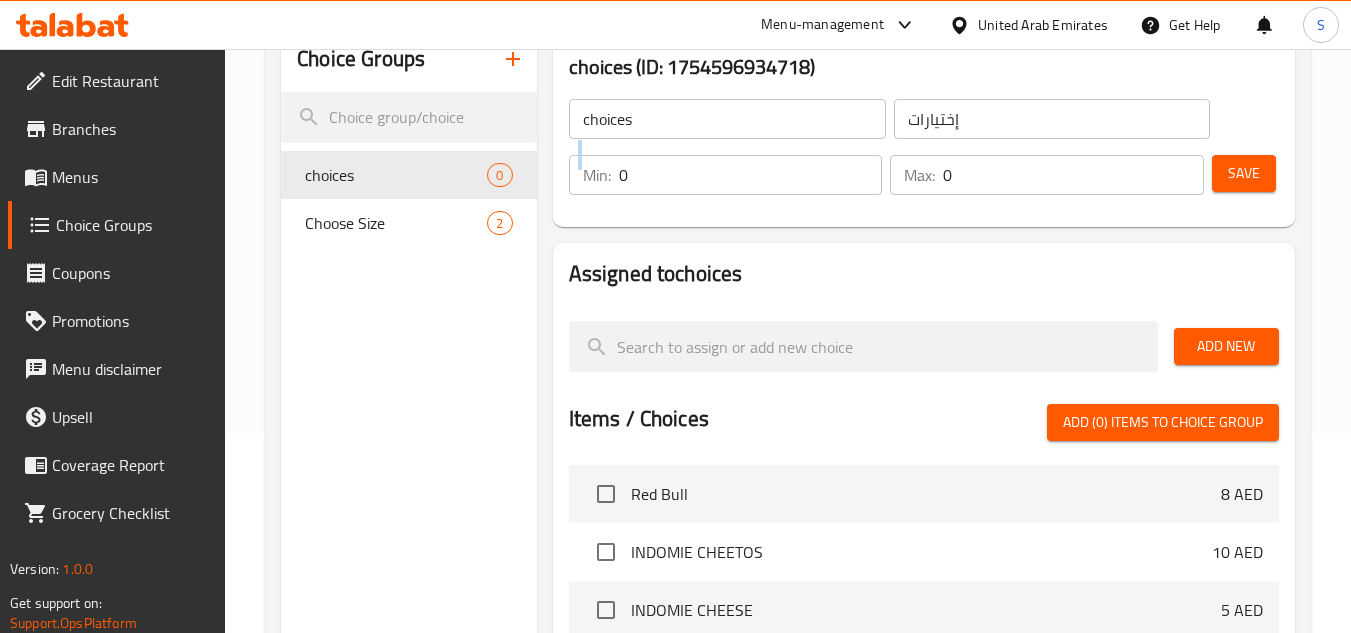 click on "Min: 0 ​" at bounding box center [726, 175] 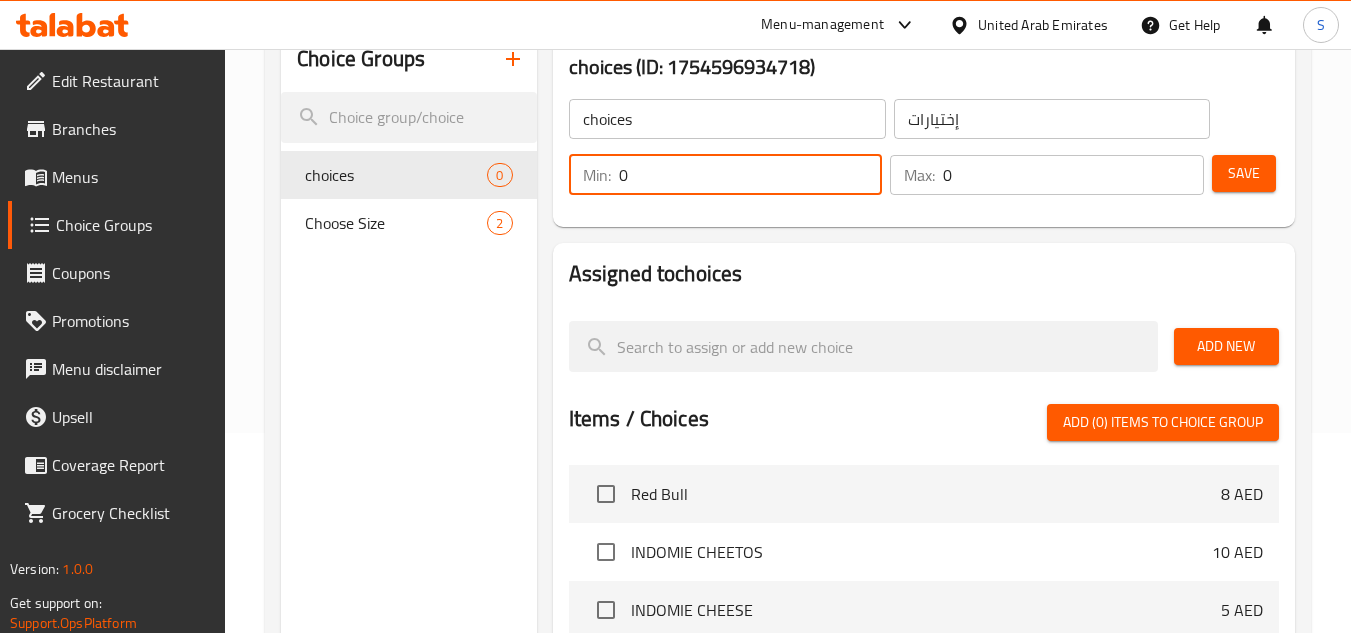 click on "0" at bounding box center [751, 175] 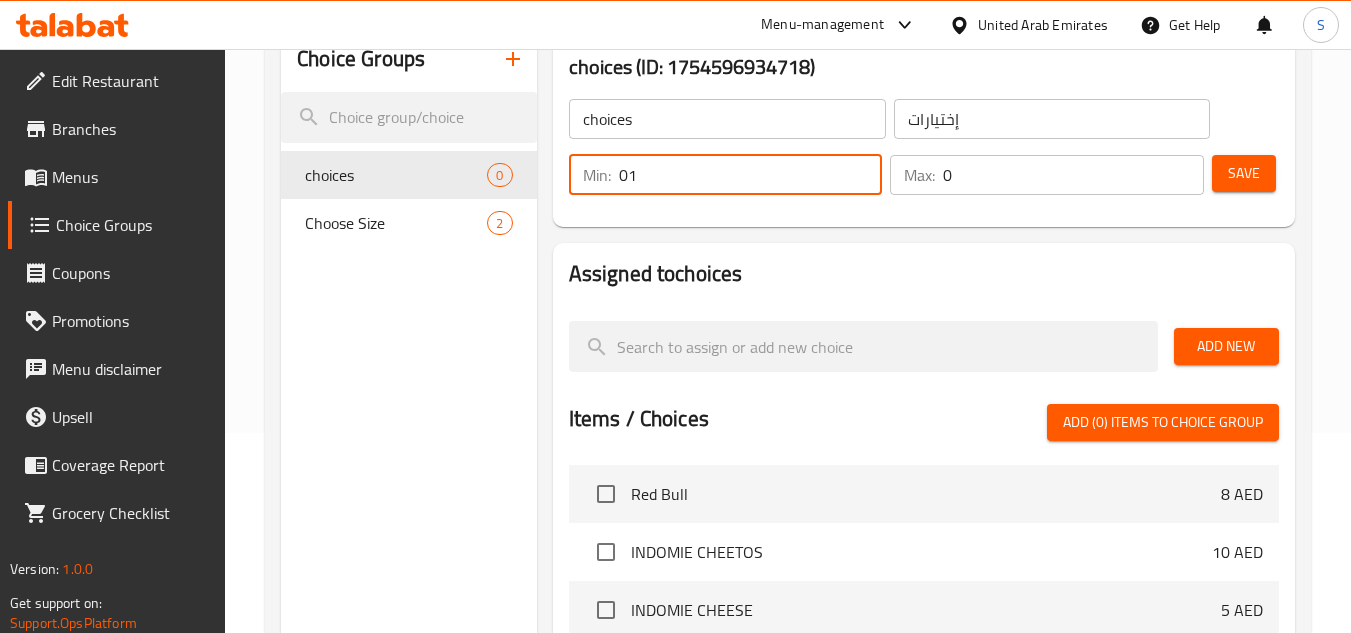 click on "01" at bounding box center (751, 175) 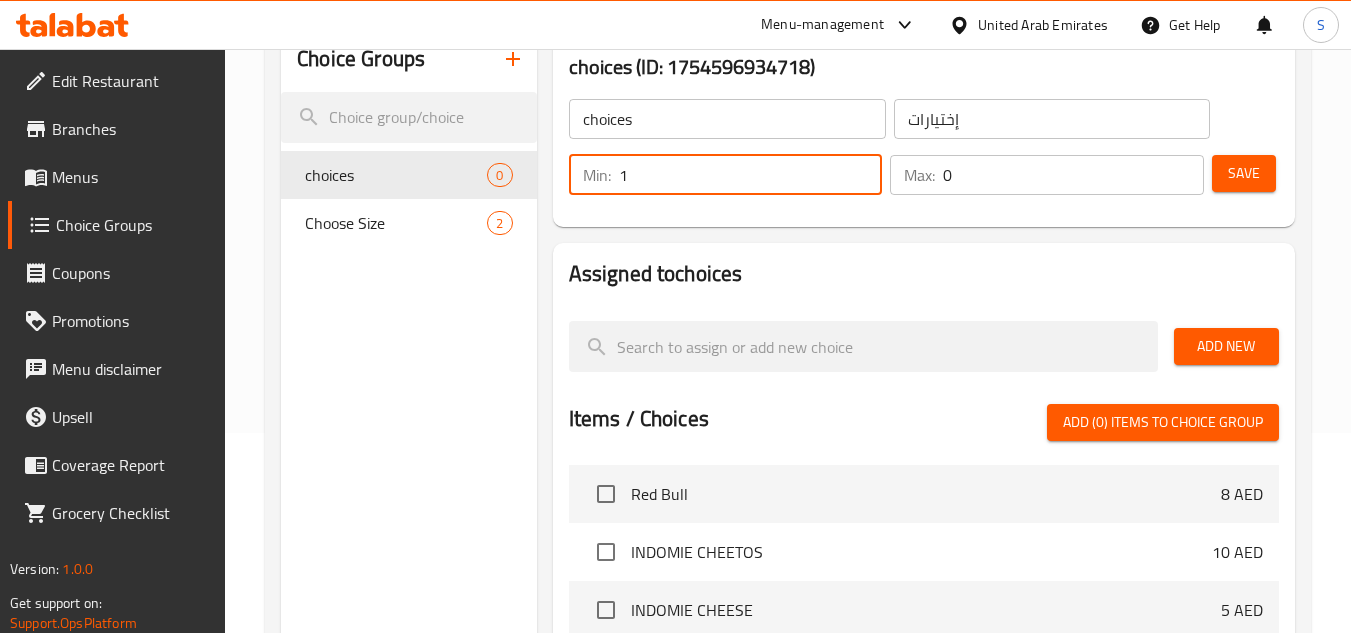 type on "1" 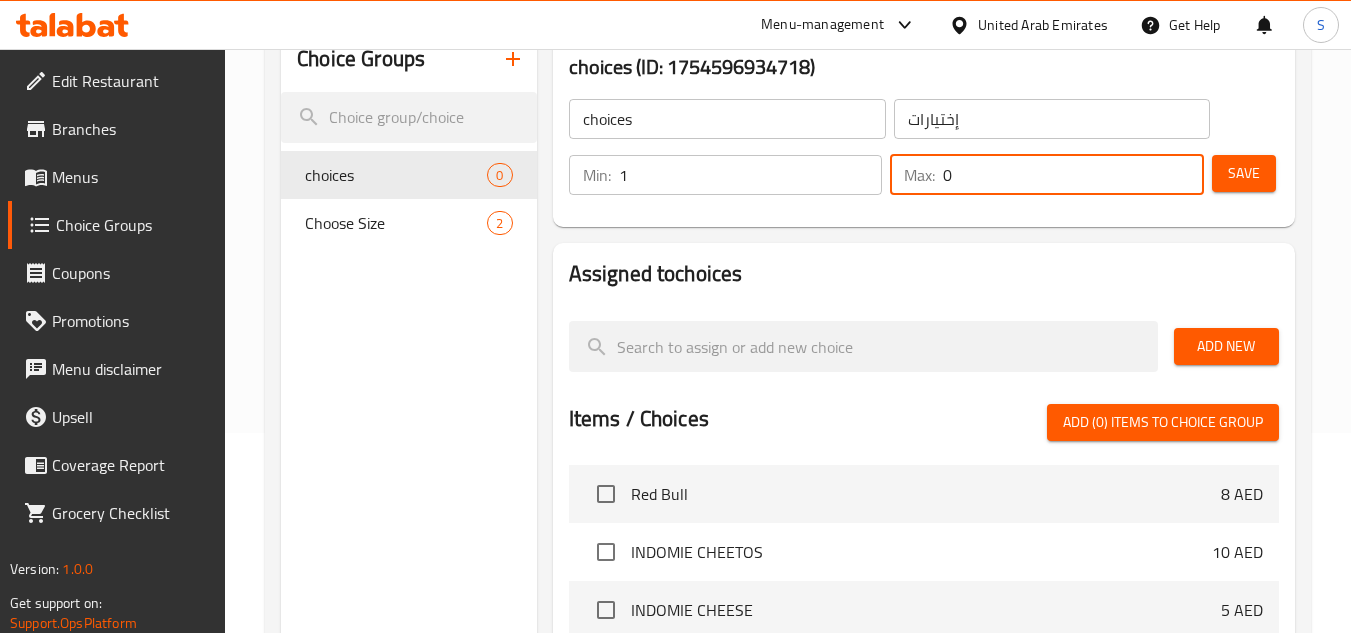 click on "0" at bounding box center [1073, 175] 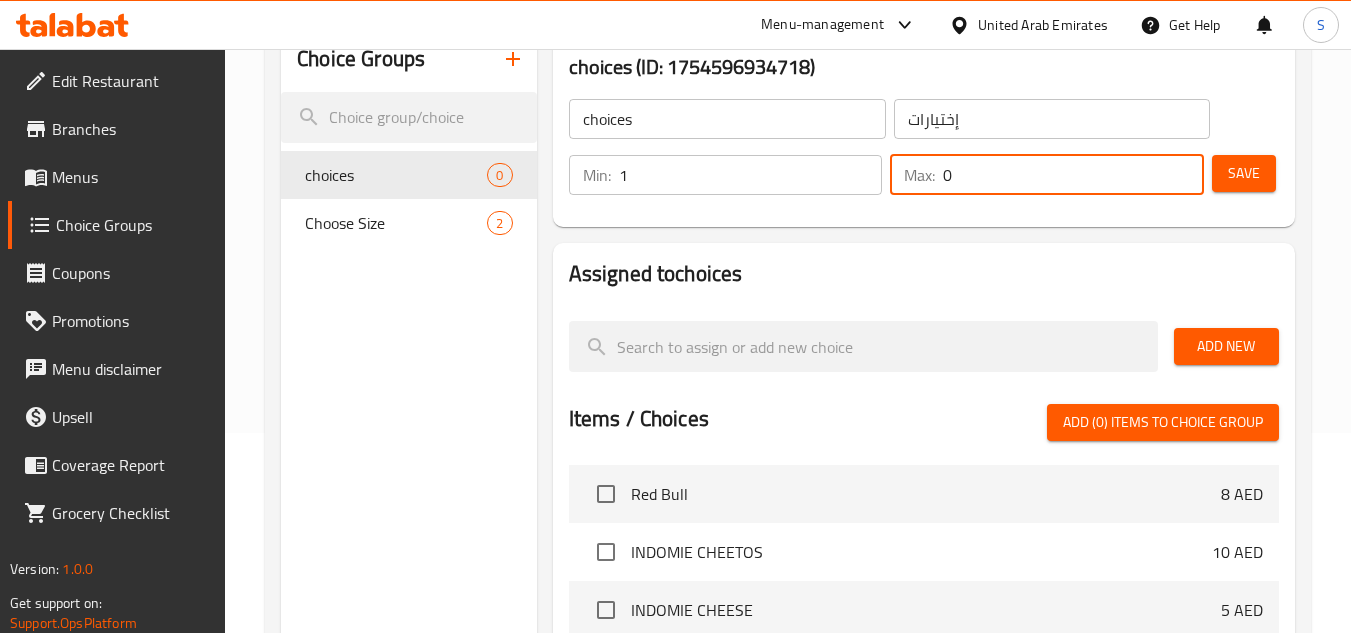 click on "0" at bounding box center [1073, 175] 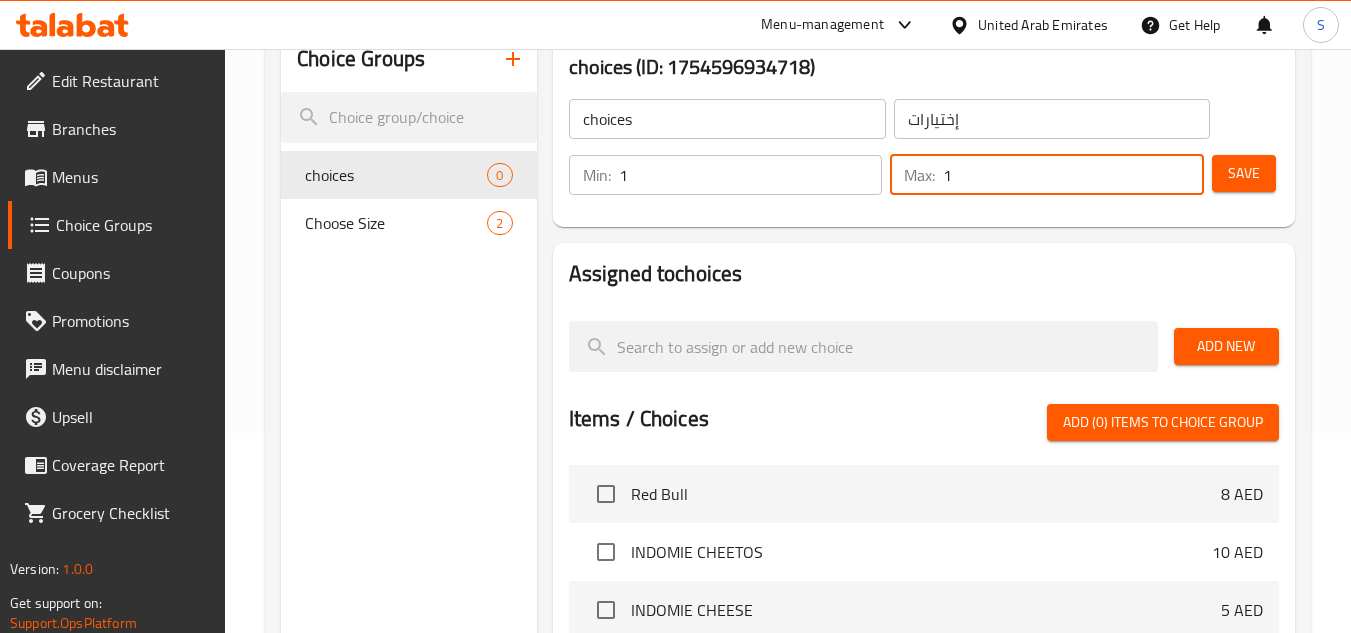 type on "1" 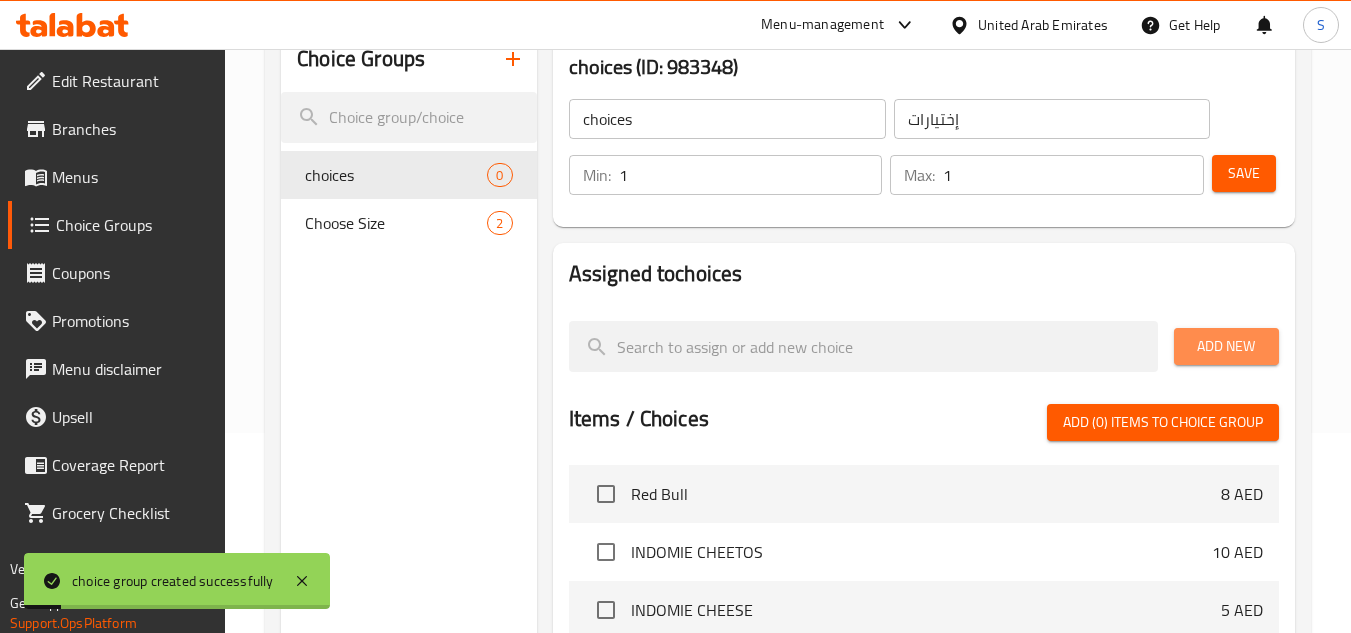 click on "Add New" at bounding box center [1226, 346] 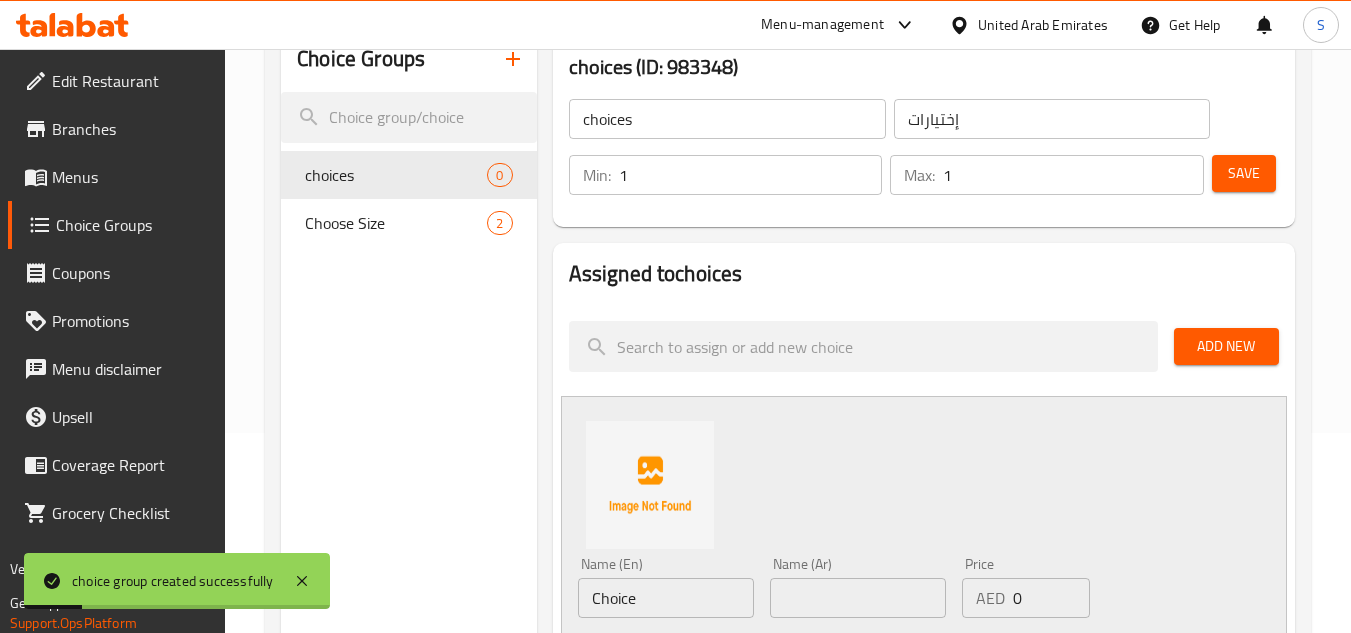 scroll, scrollTop: 400, scrollLeft: 0, axis: vertical 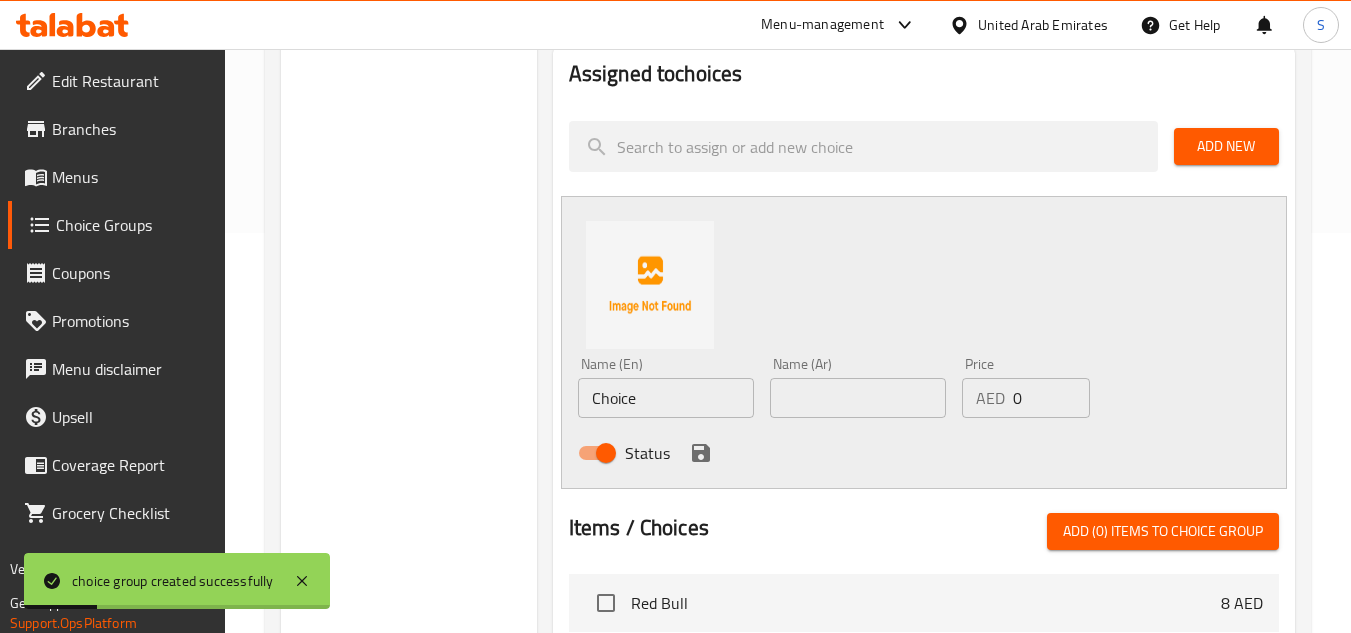 drag, startPoint x: 847, startPoint y: 406, endPoint x: 950, endPoint y: 418, distance: 103.69667 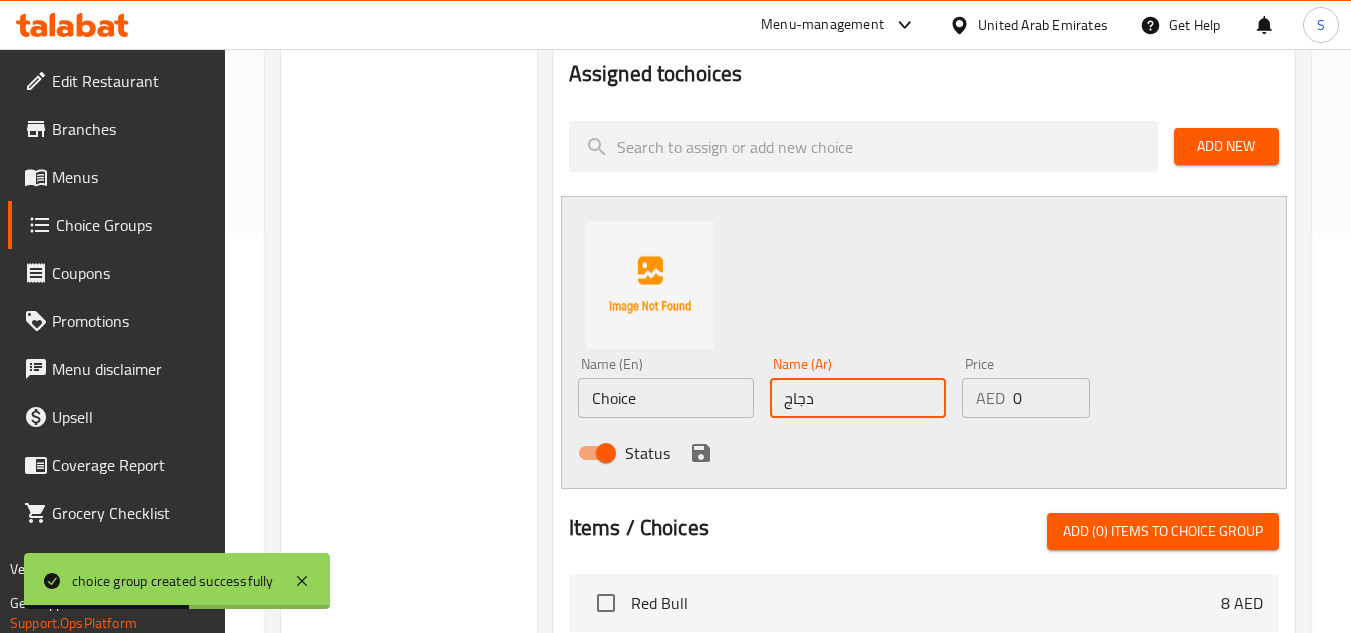 type on "دجاج" 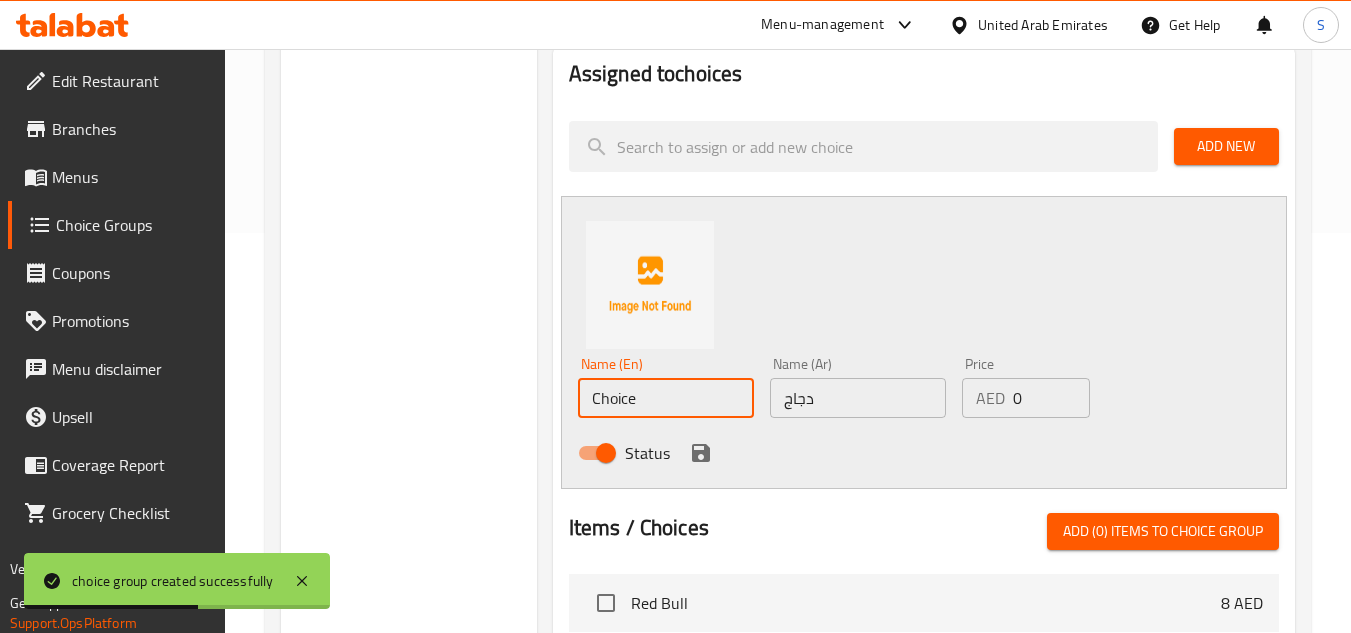 click on "Choice" at bounding box center [666, 398] 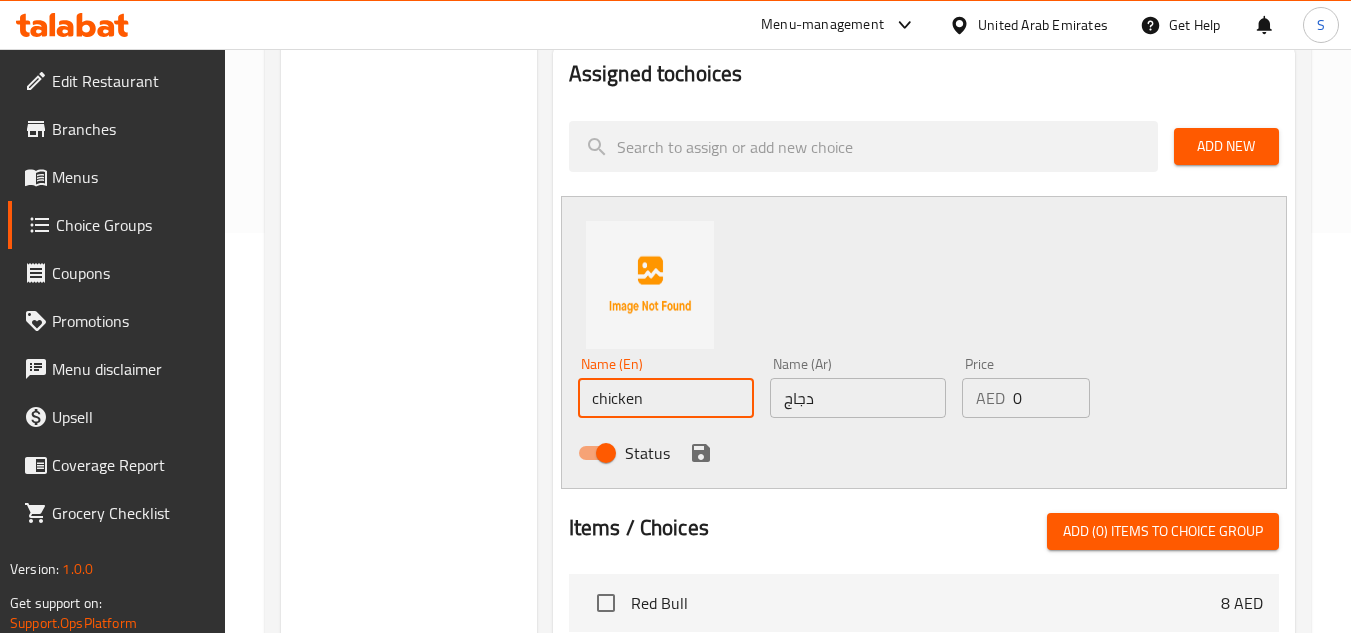 type on "chicken" 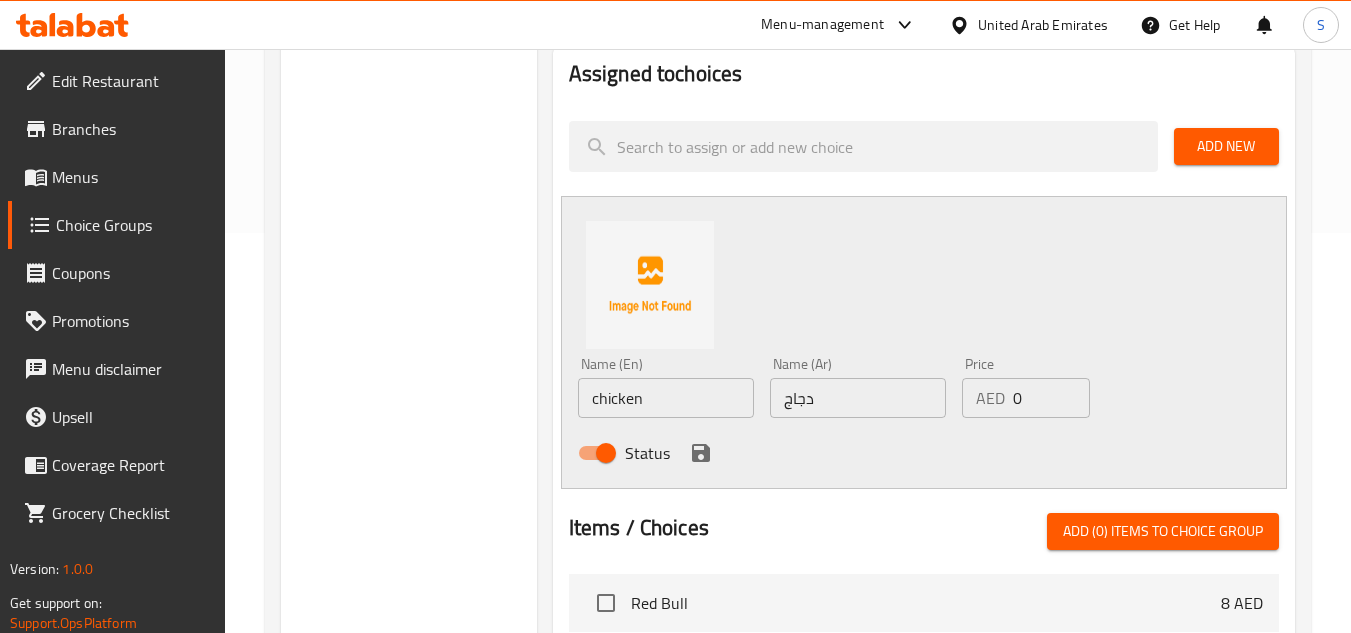 click 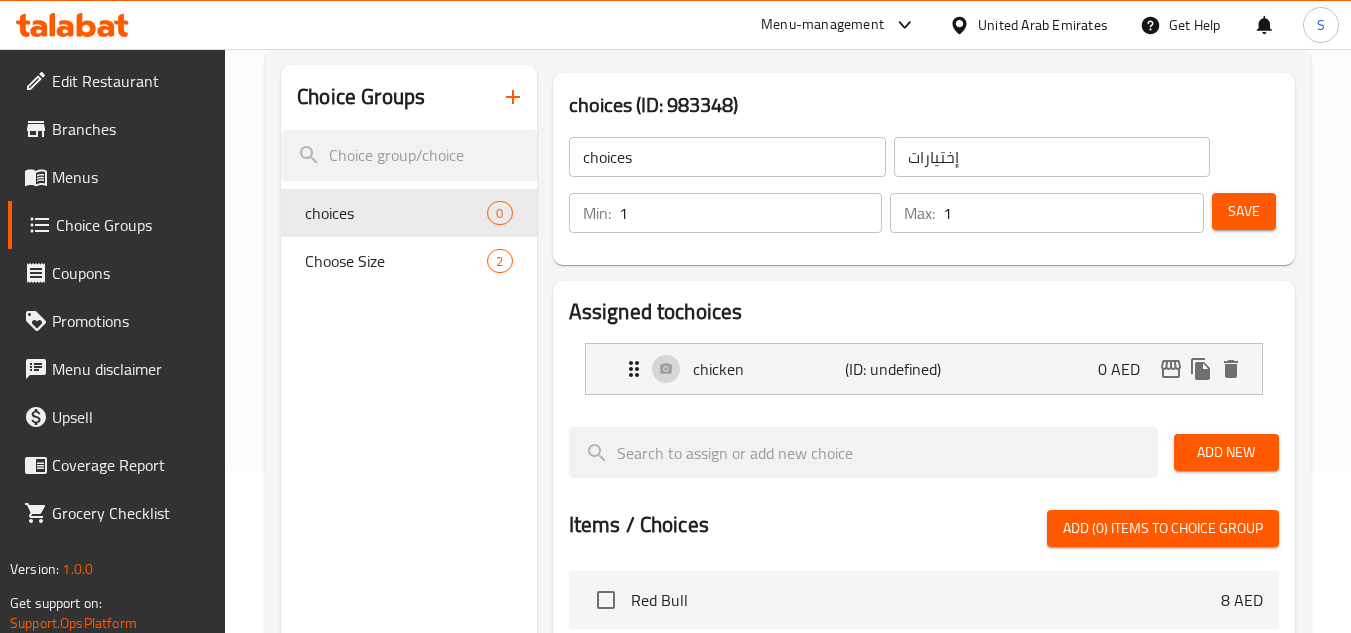 scroll, scrollTop: 100, scrollLeft: 0, axis: vertical 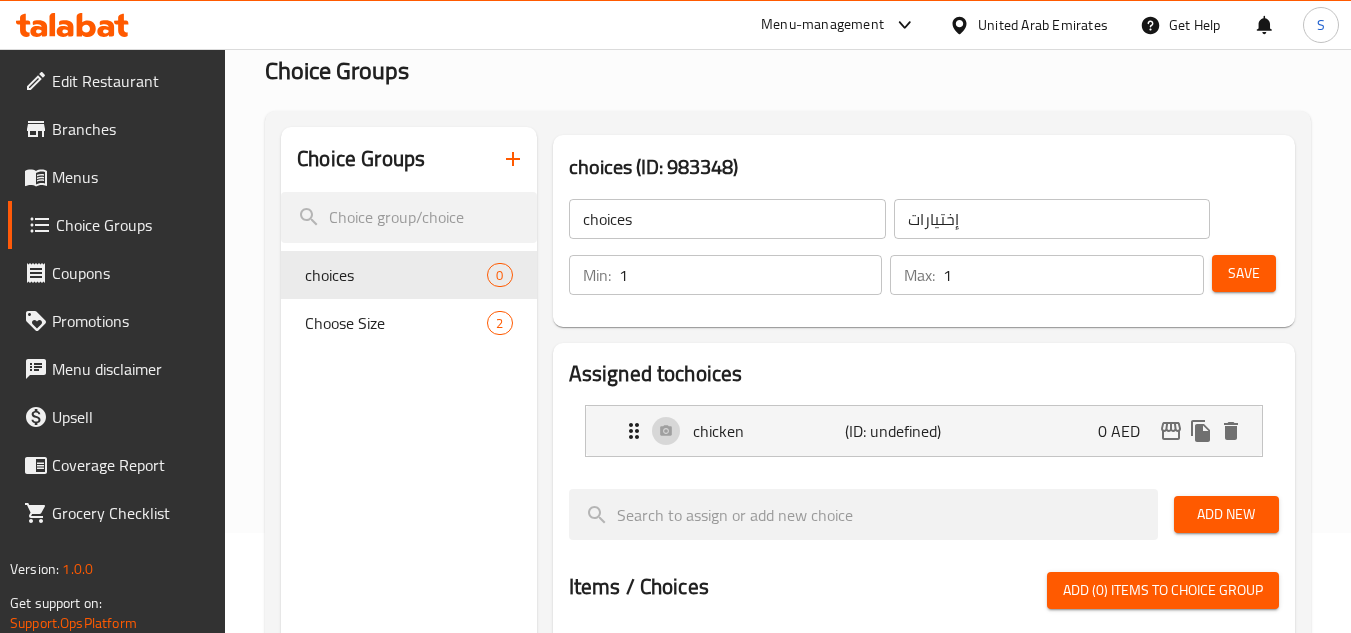 click on "Add New" at bounding box center [1226, 514] 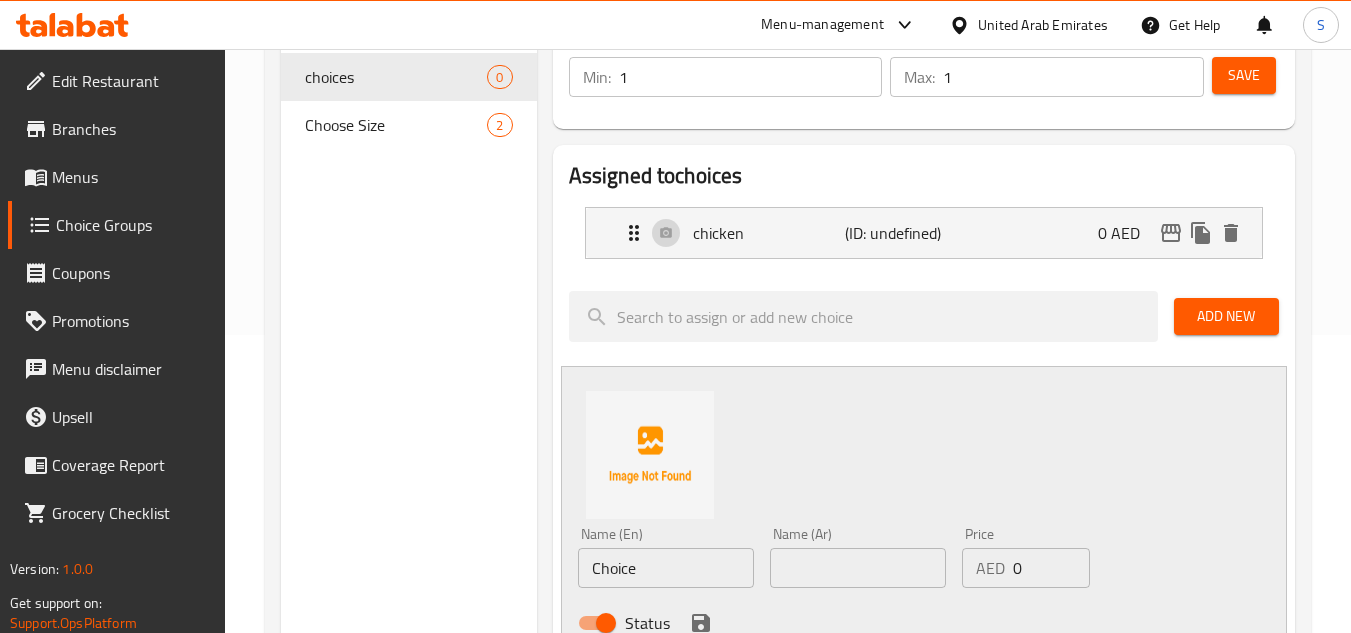 scroll, scrollTop: 300, scrollLeft: 0, axis: vertical 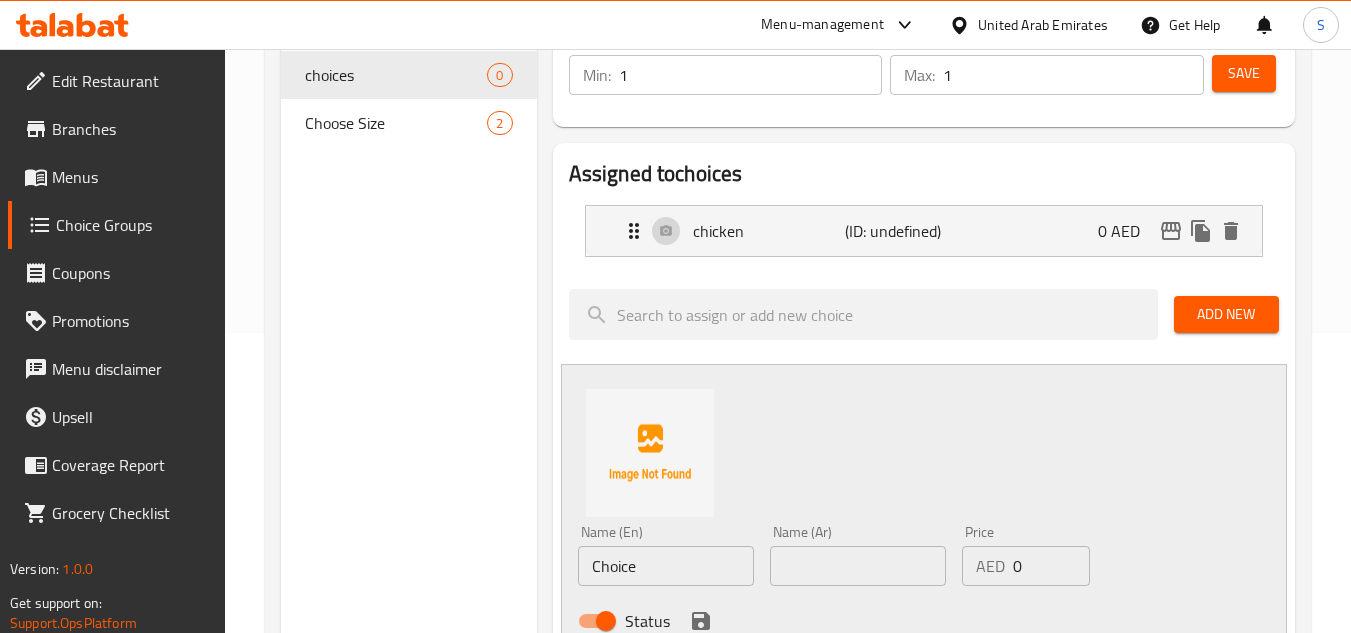 click on "Choice" at bounding box center [666, 566] 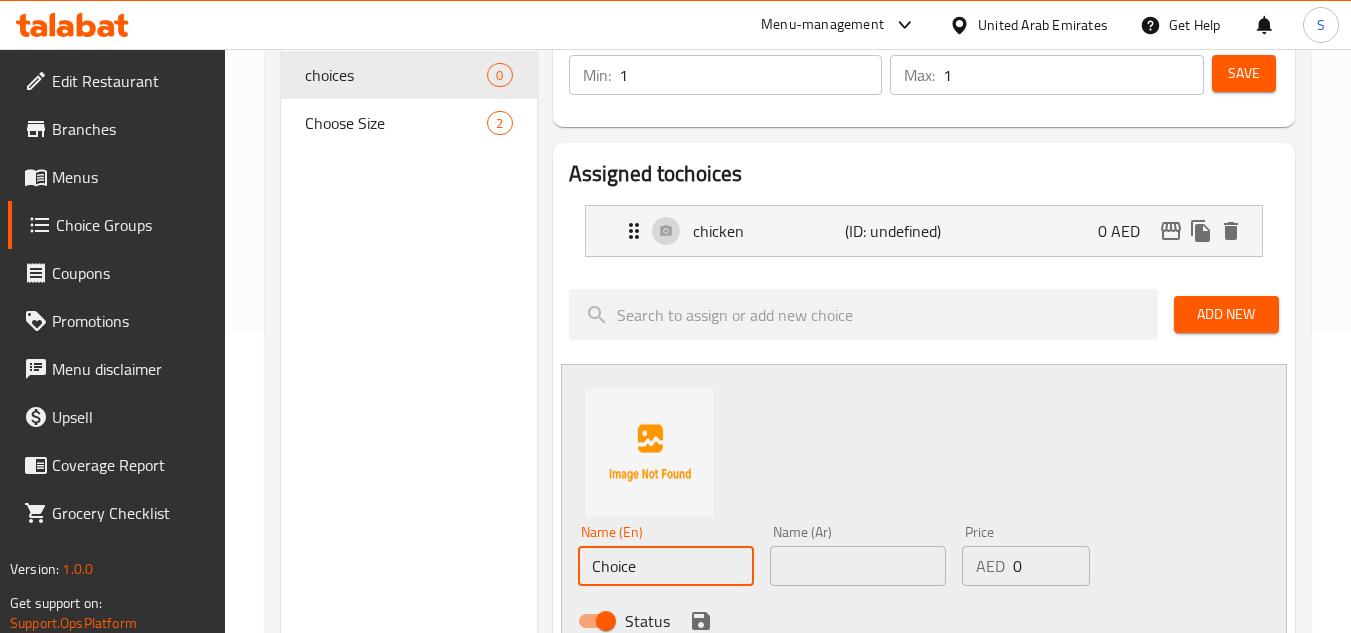 click on "Choice" at bounding box center (666, 566) 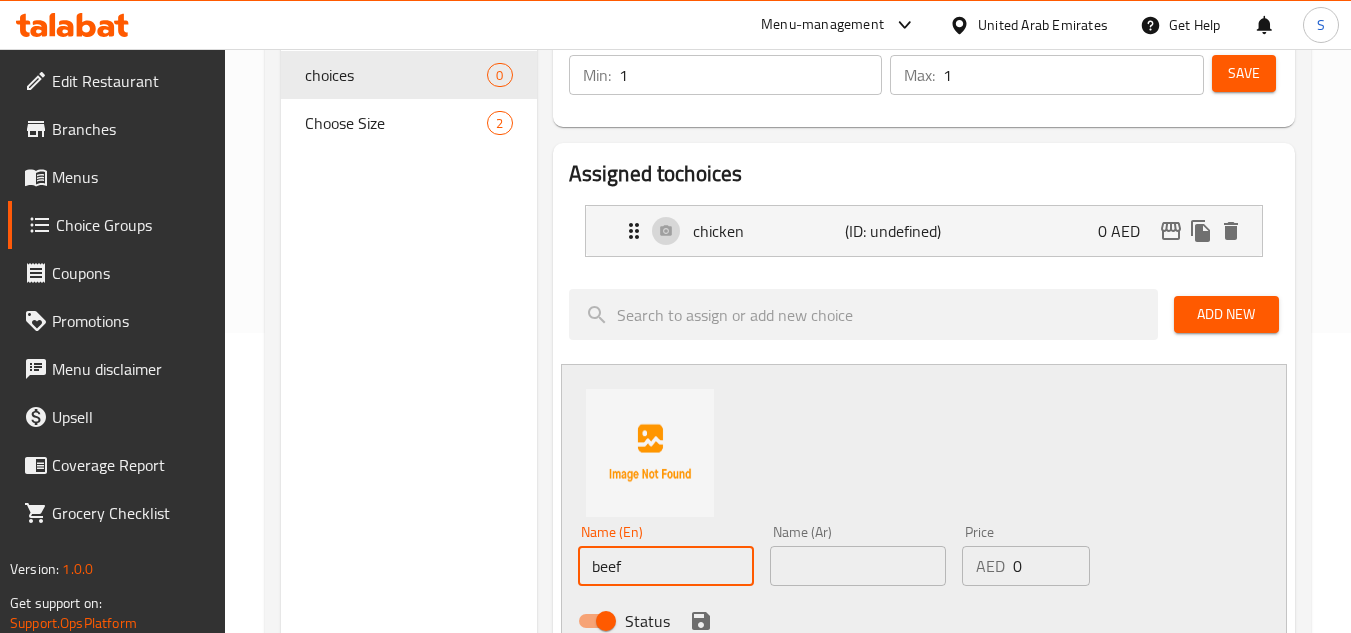 type on "beef" 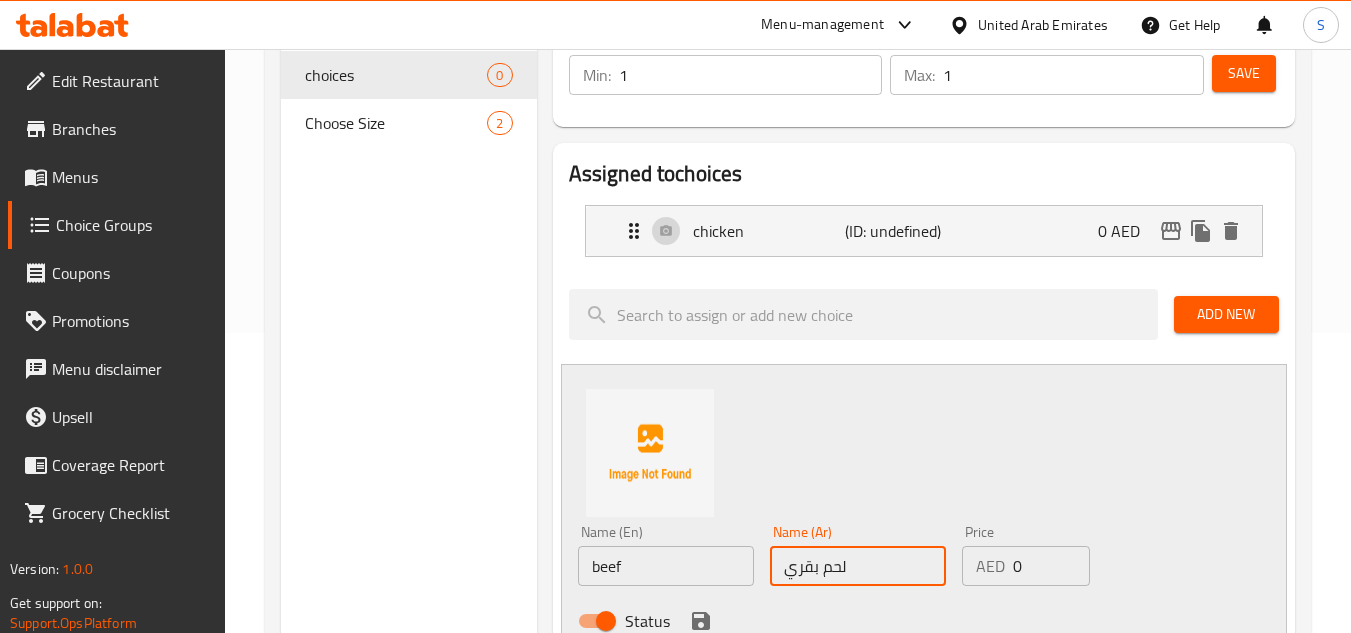 type on "لحم بقري" 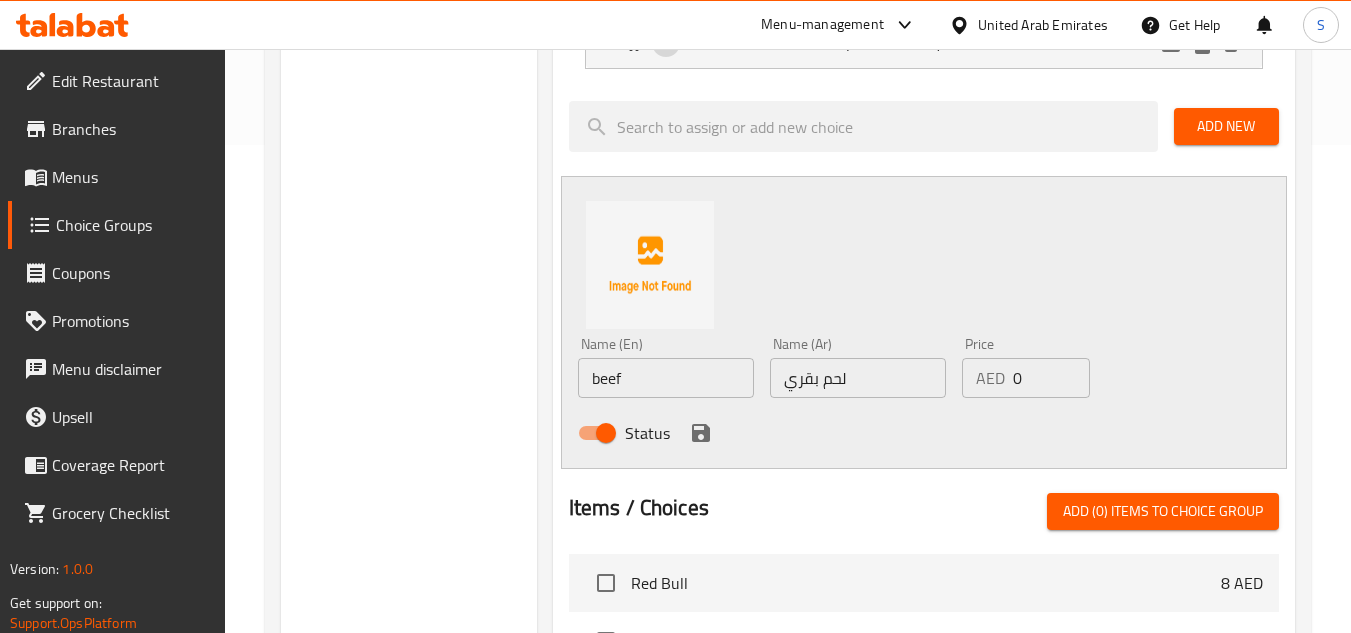 scroll, scrollTop: 500, scrollLeft: 0, axis: vertical 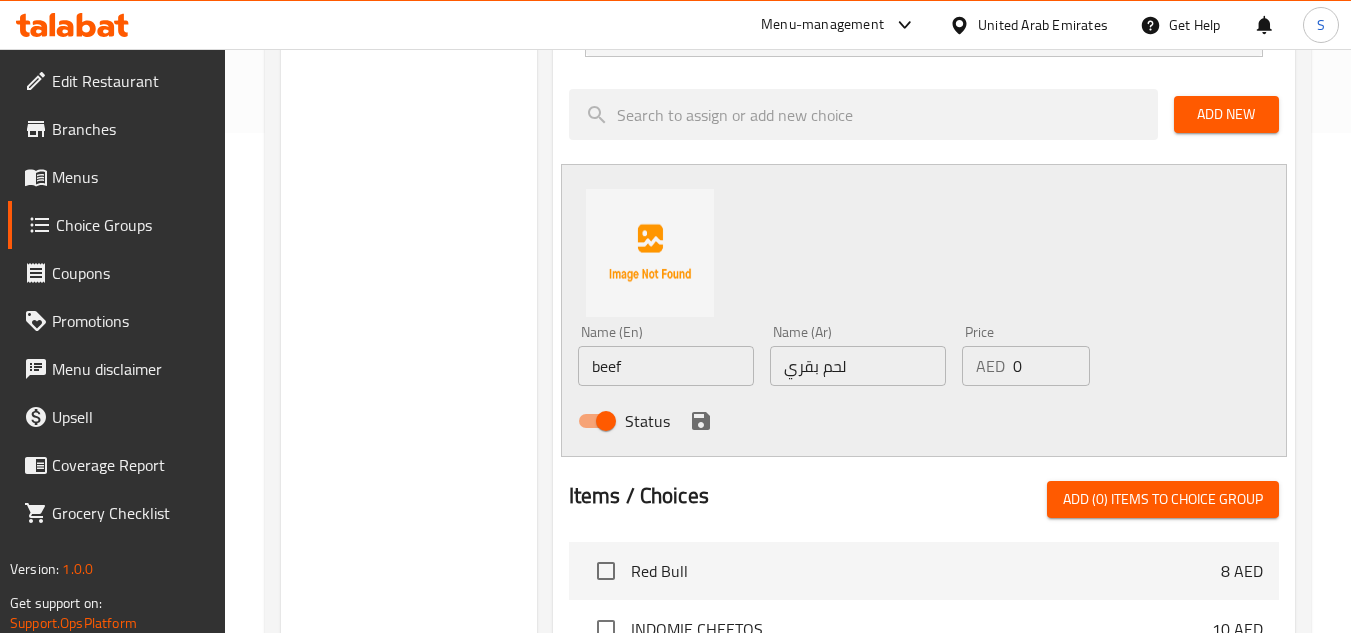 click 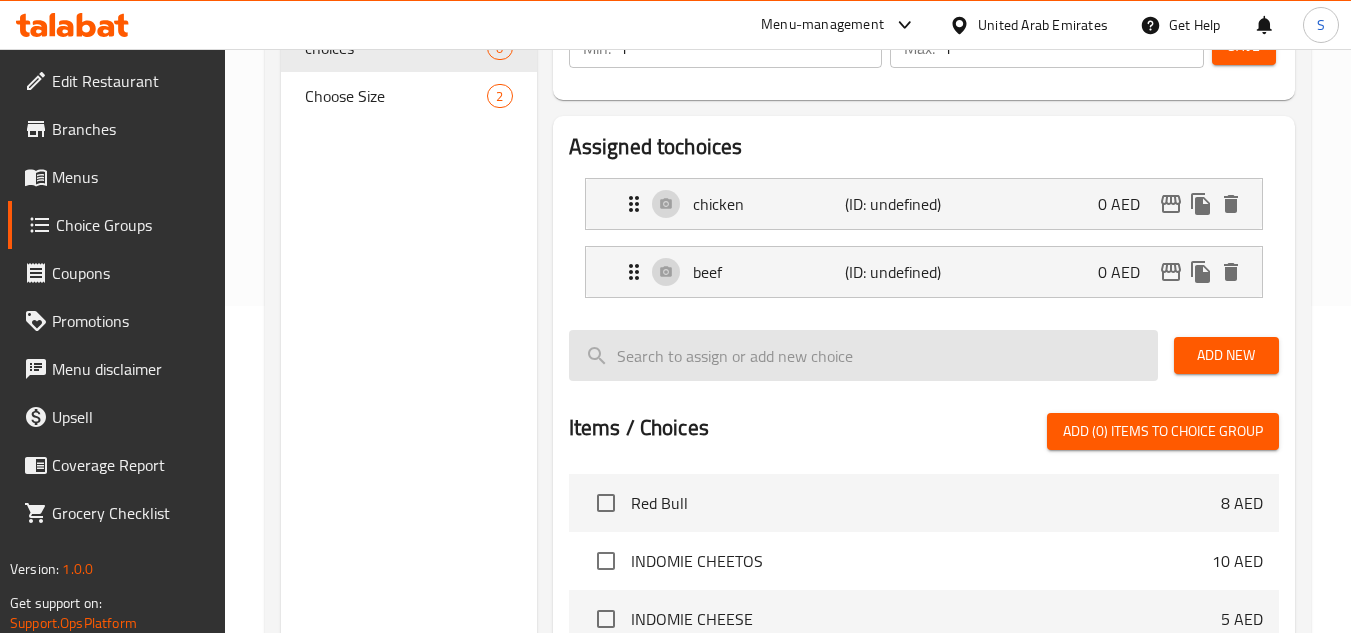 scroll, scrollTop: 300, scrollLeft: 0, axis: vertical 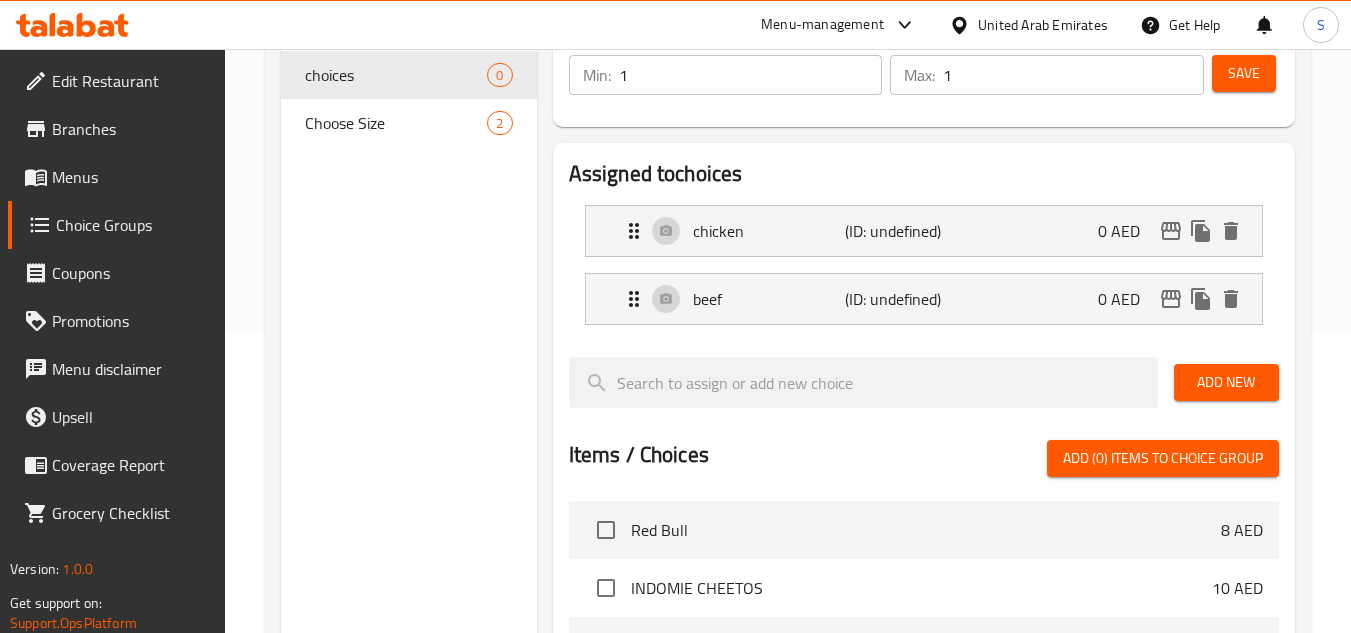 click on "Save" at bounding box center [1244, 73] 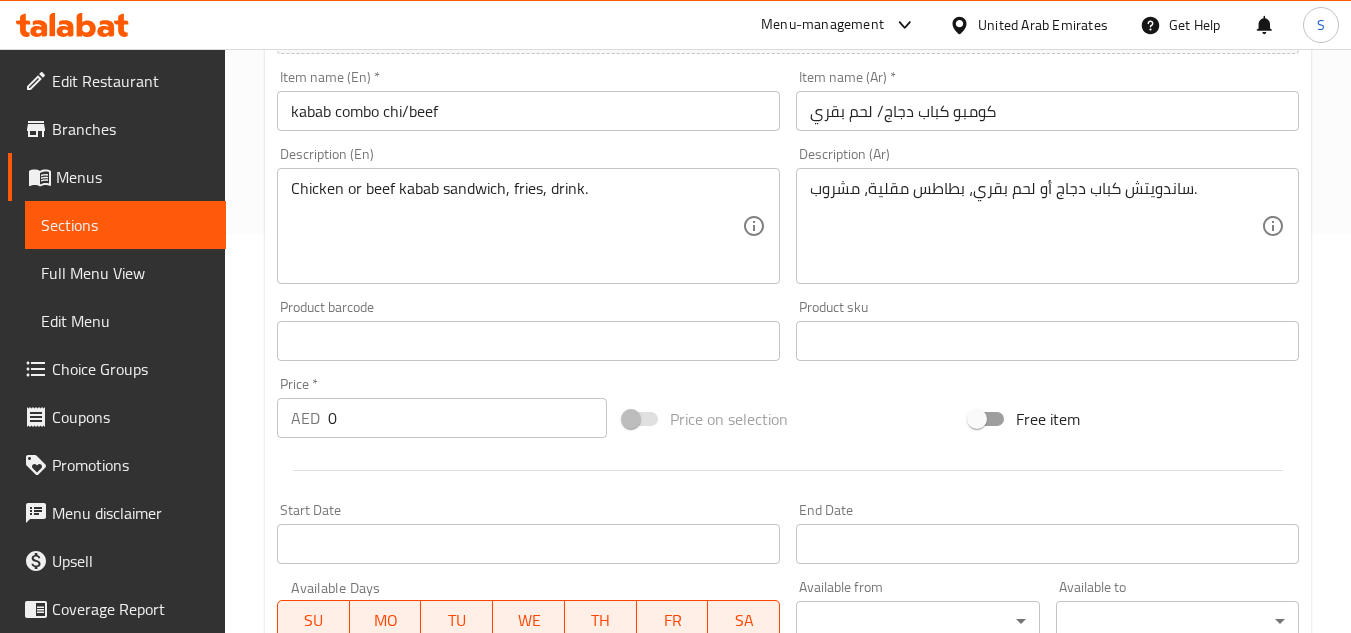 scroll, scrollTop: 400, scrollLeft: 0, axis: vertical 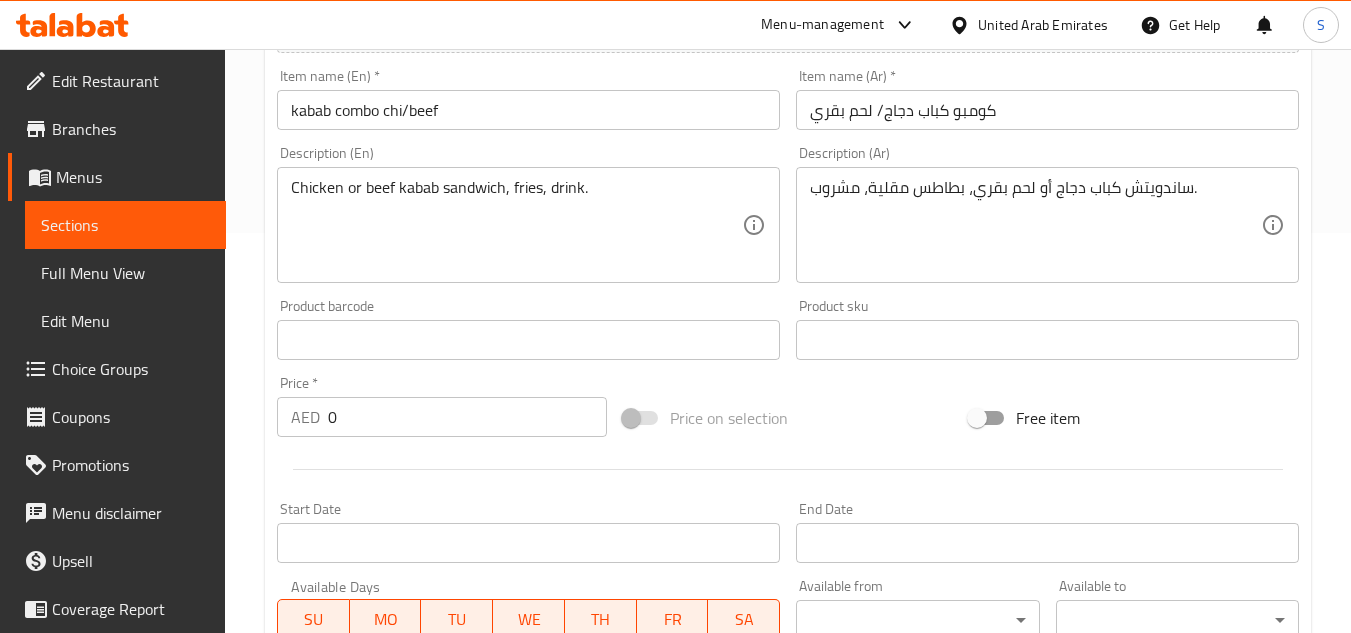 click on "Price   * AED 0 Price  *" at bounding box center [442, 406] 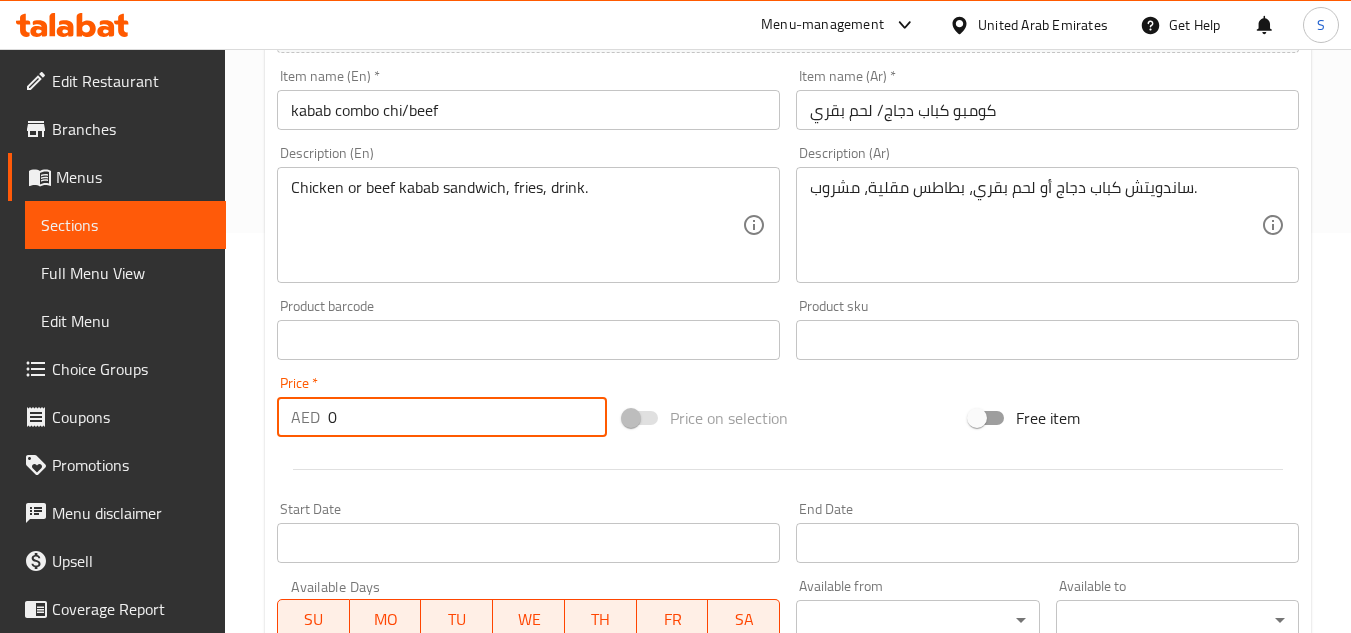 click on "0" at bounding box center (467, 417) 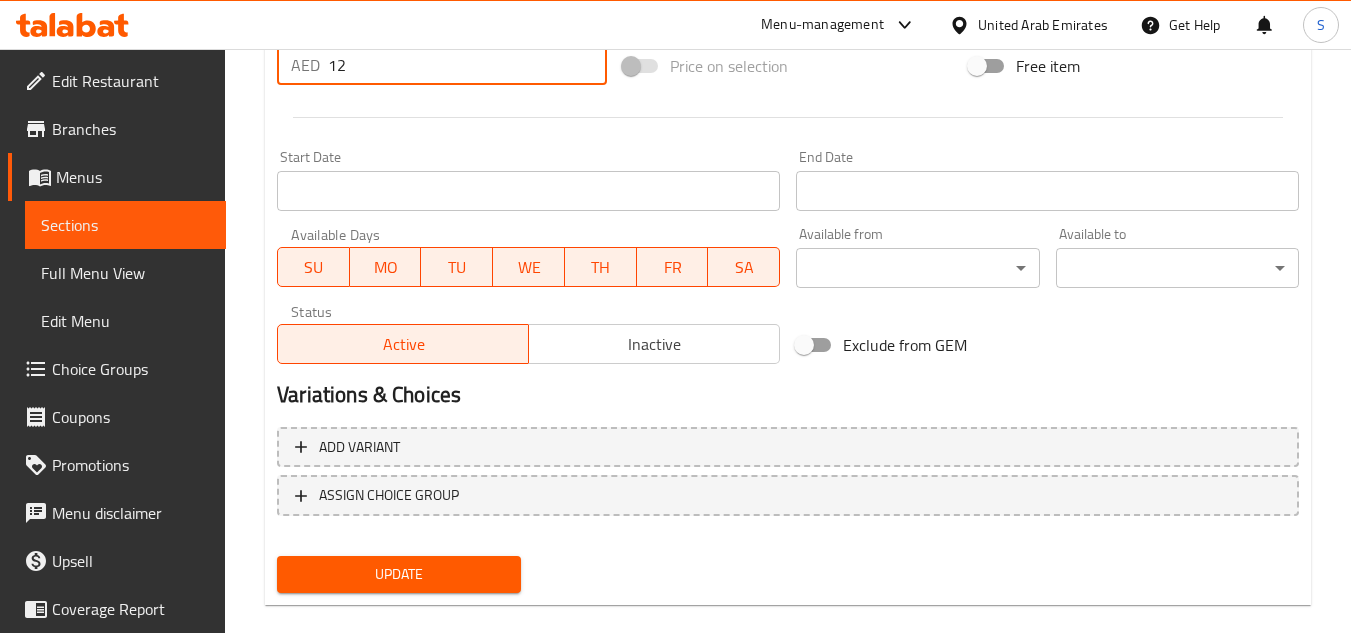 scroll, scrollTop: 780, scrollLeft: 0, axis: vertical 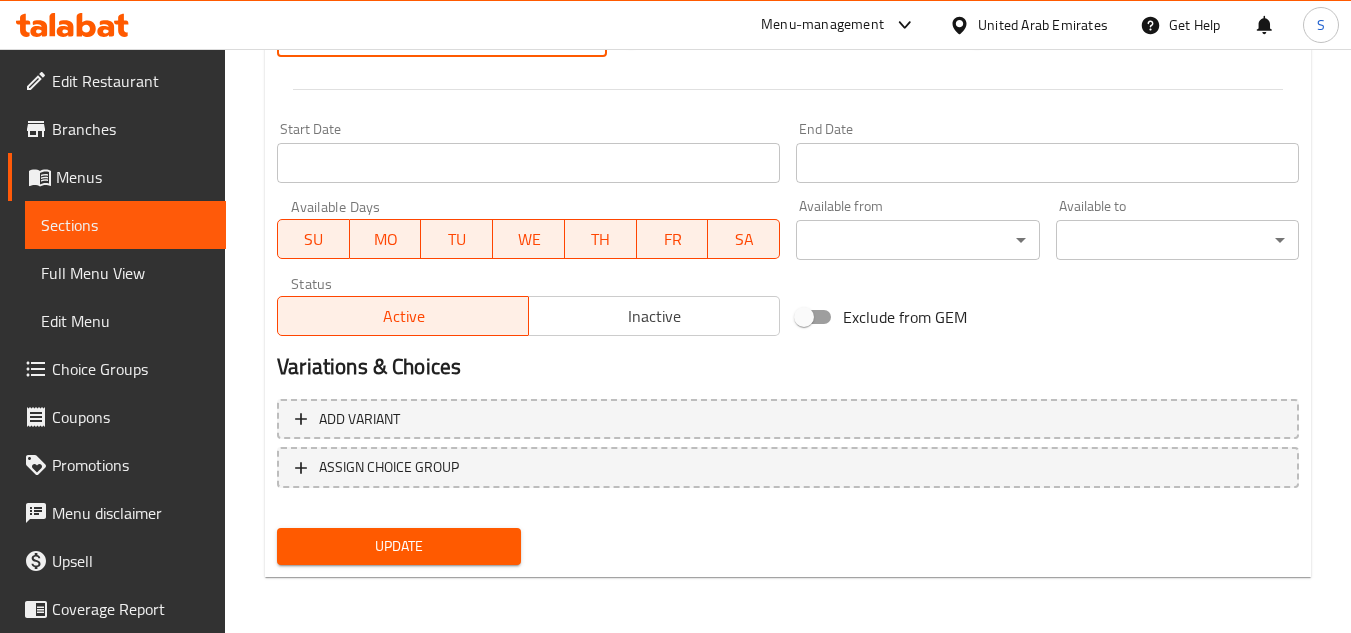 type on "12" 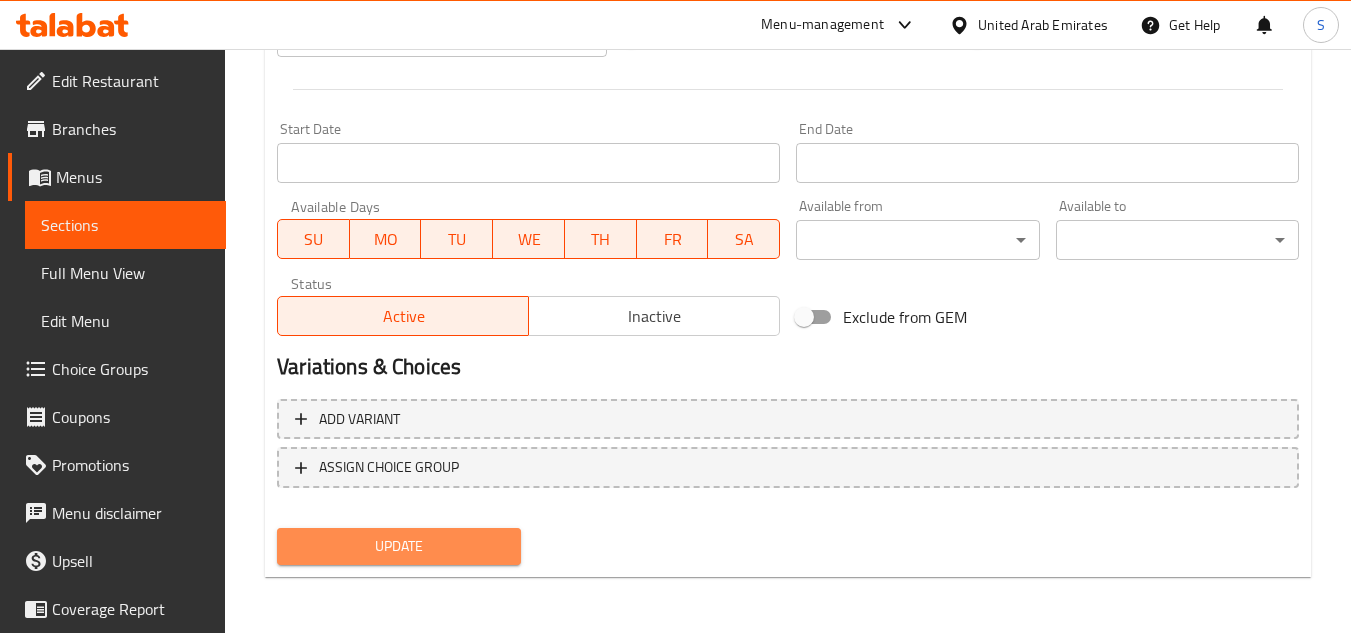 click on "Update" at bounding box center (398, 546) 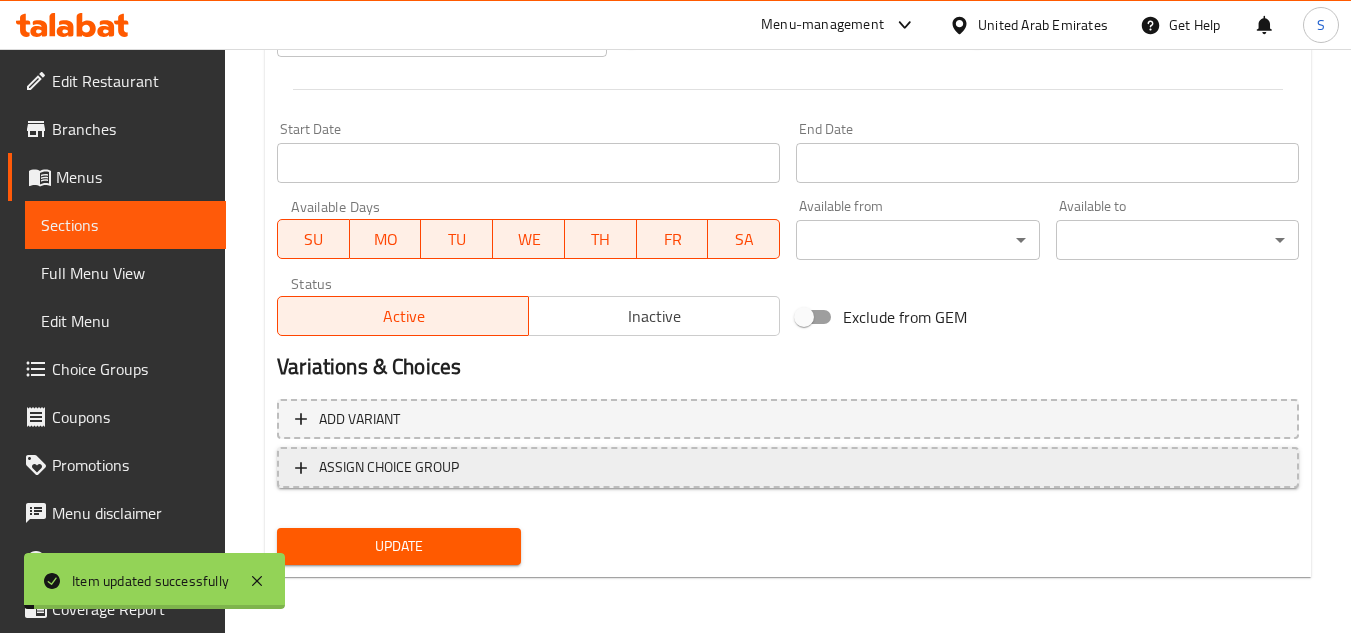 click on "ASSIGN CHOICE GROUP" at bounding box center [788, 467] 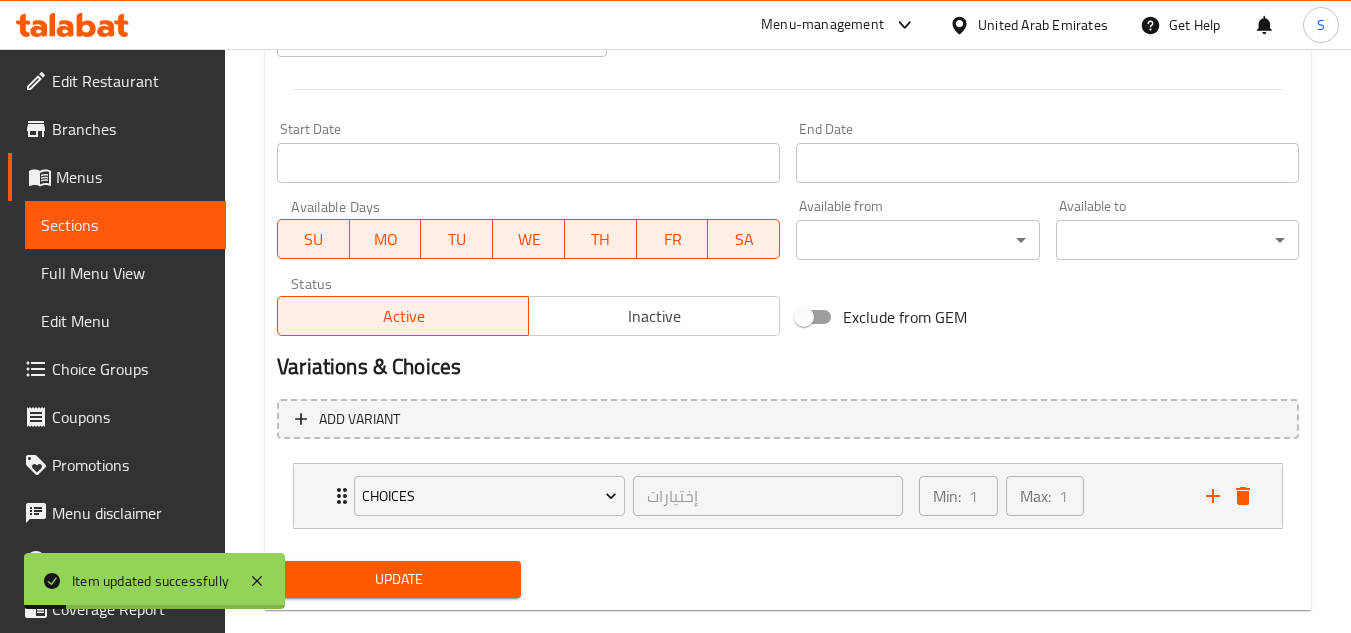 click on "Update" at bounding box center (398, 579) 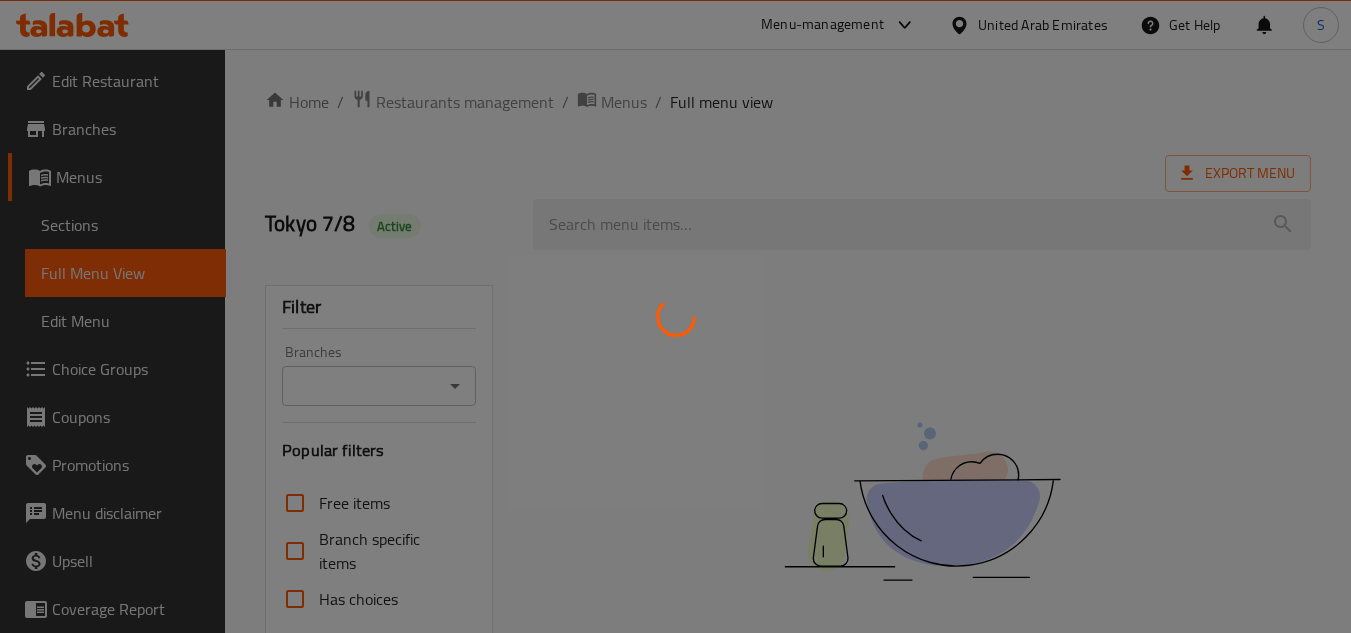 scroll, scrollTop: 0, scrollLeft: 0, axis: both 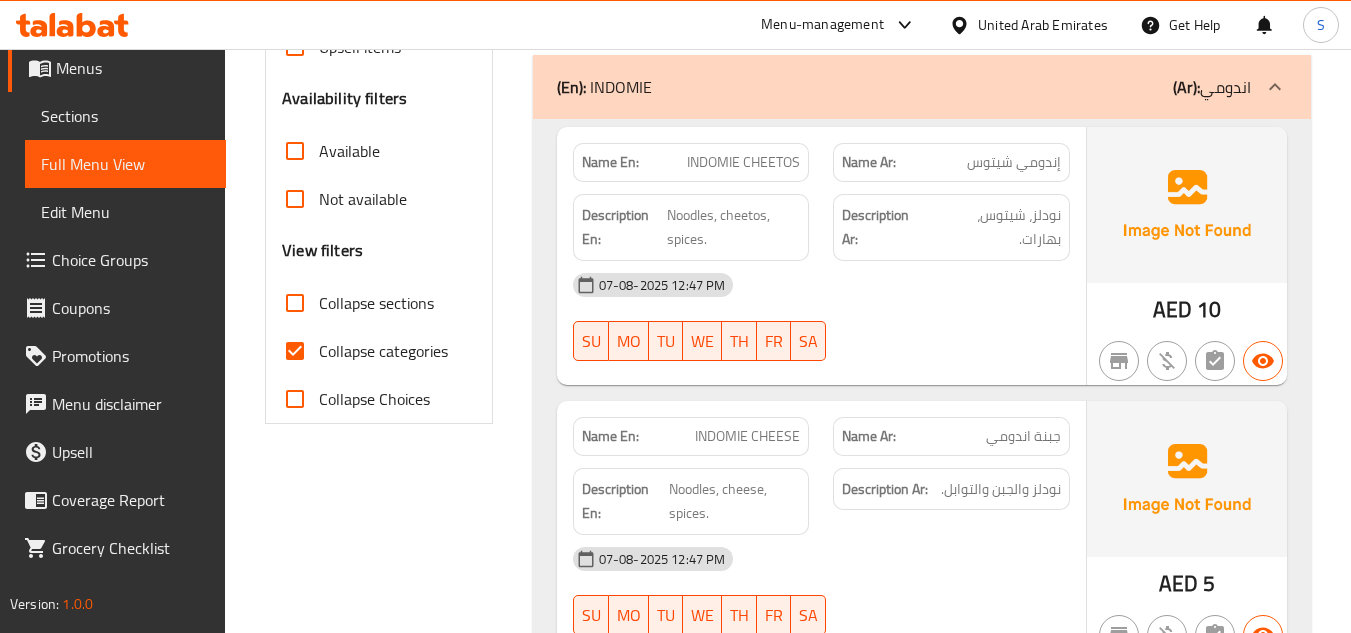 click on "Collapse categories" at bounding box center (383, 351) 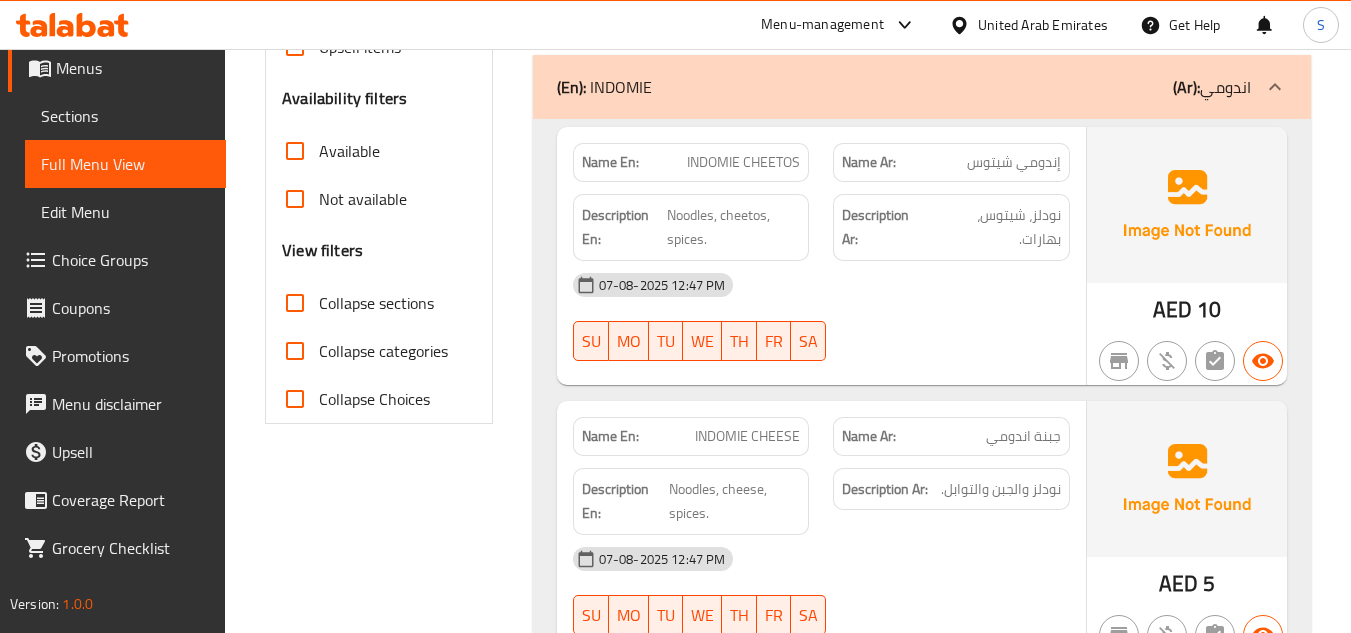click on "Filter Branches Branches Popular filters Free items Branch specific items Has choices Upsell items Availability filters Available Not available View filters Collapse sections Collapse categories Collapse Choices" at bounding box center [386, 21420] 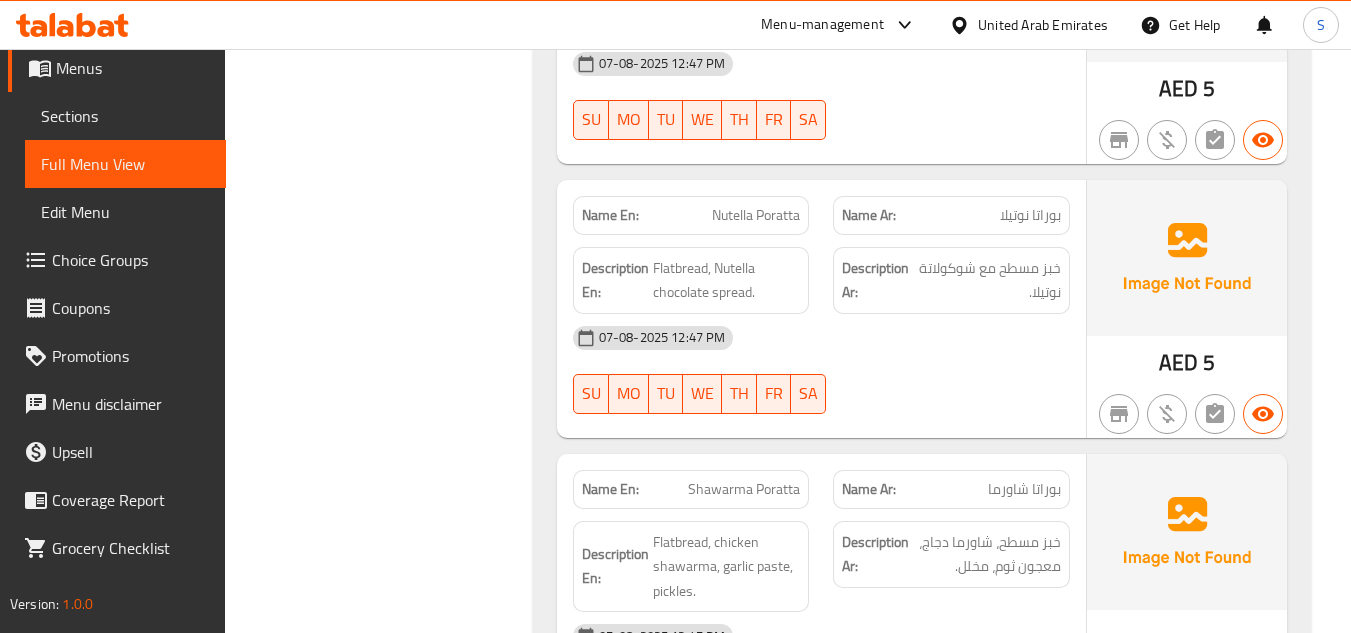scroll, scrollTop: 43059, scrollLeft: 0, axis: vertical 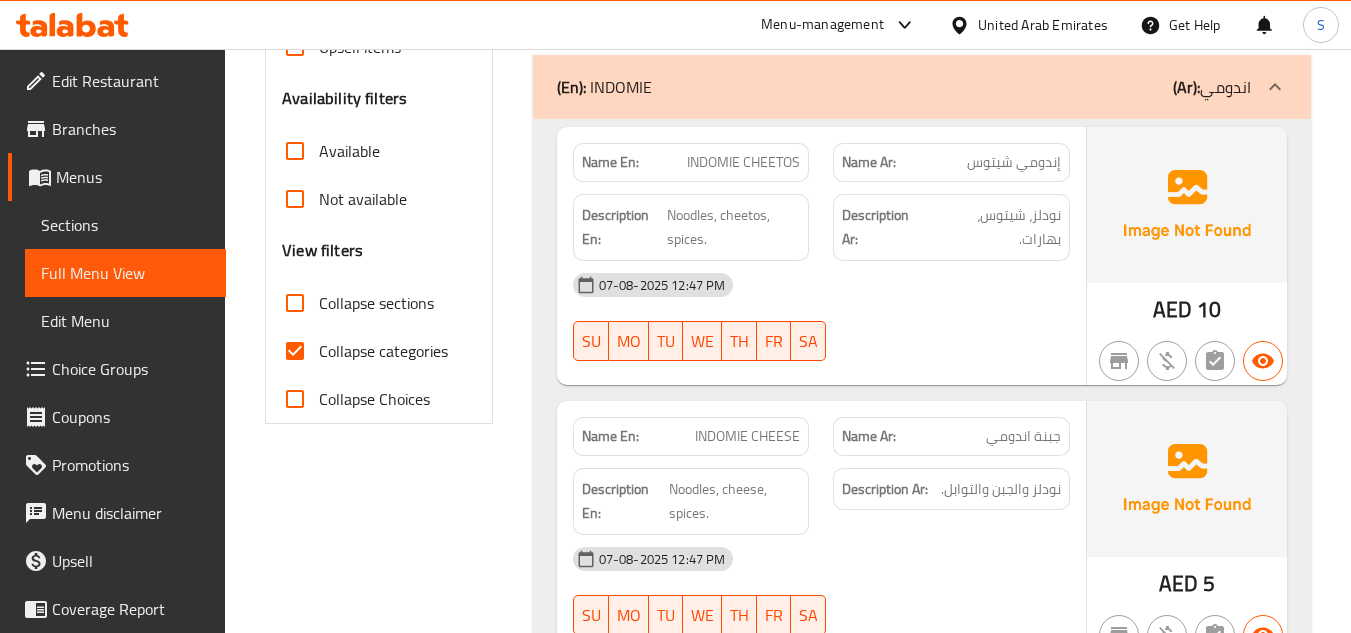 click on "Collapse categories" at bounding box center (383, 351) 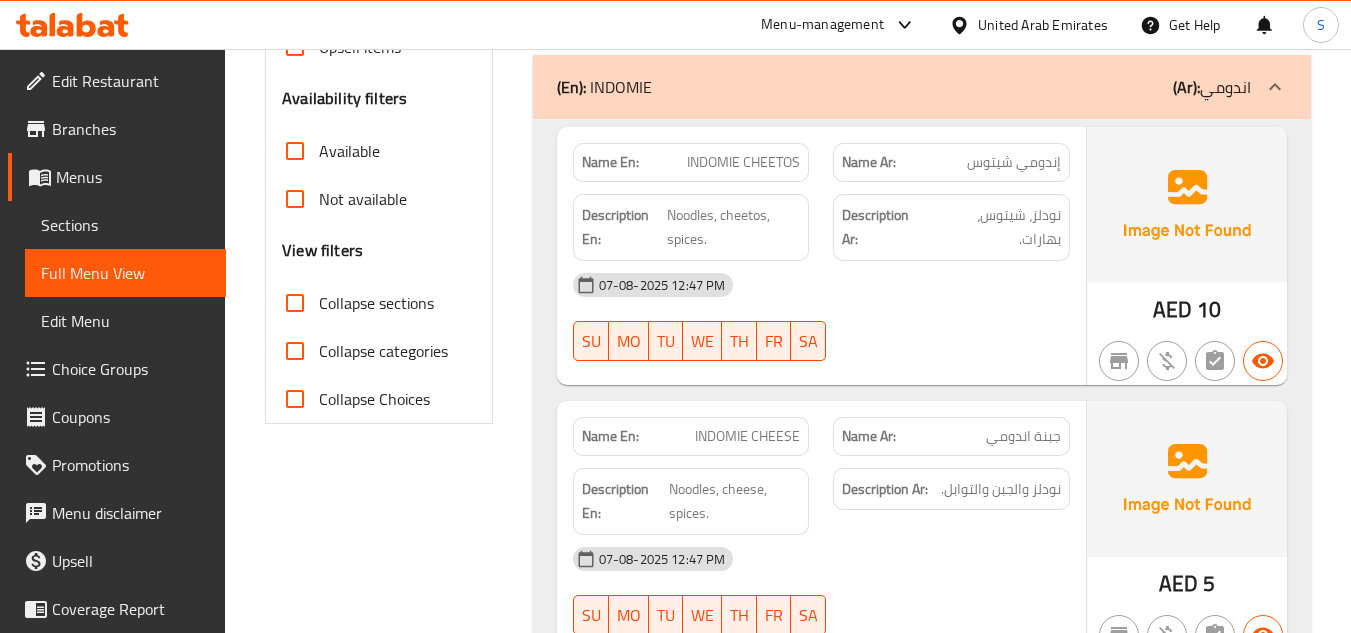 click on "Filter Branches Branches Popular filters Free items Branch specific items Has choices Upsell items Availability filters Available Not available View filters Collapse sections Collapse categories Collapse Choices" at bounding box center (386, 21420) 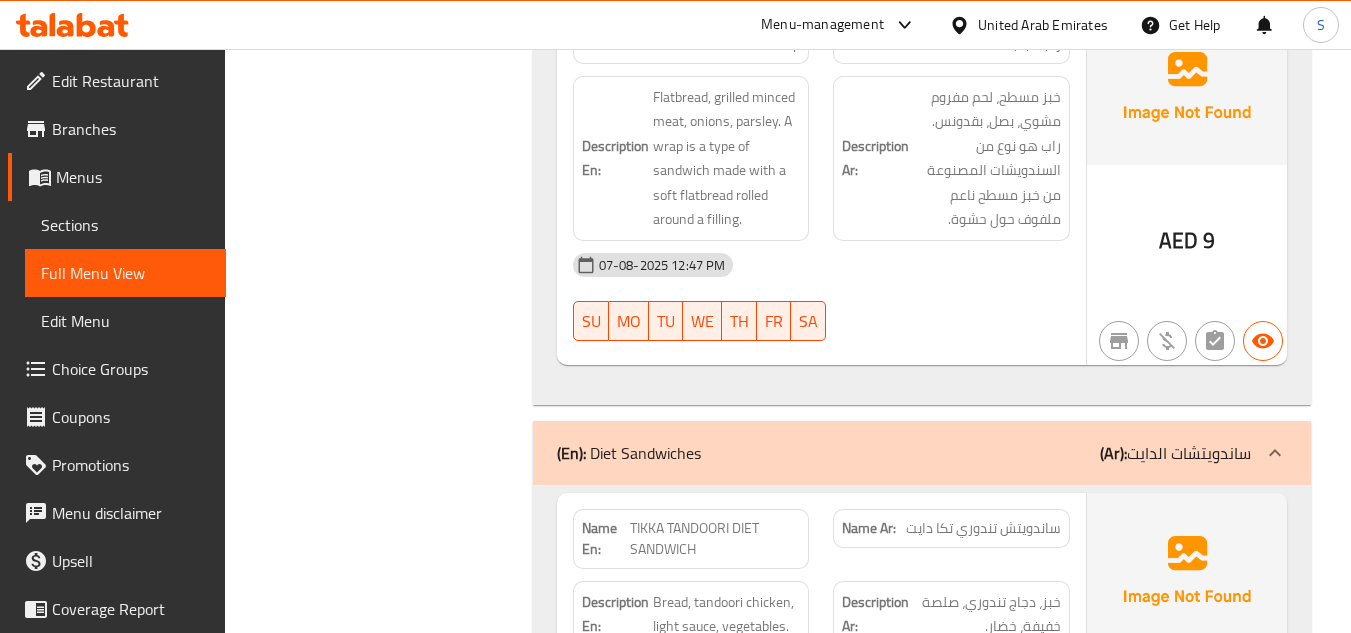 scroll, scrollTop: 6094, scrollLeft: 0, axis: vertical 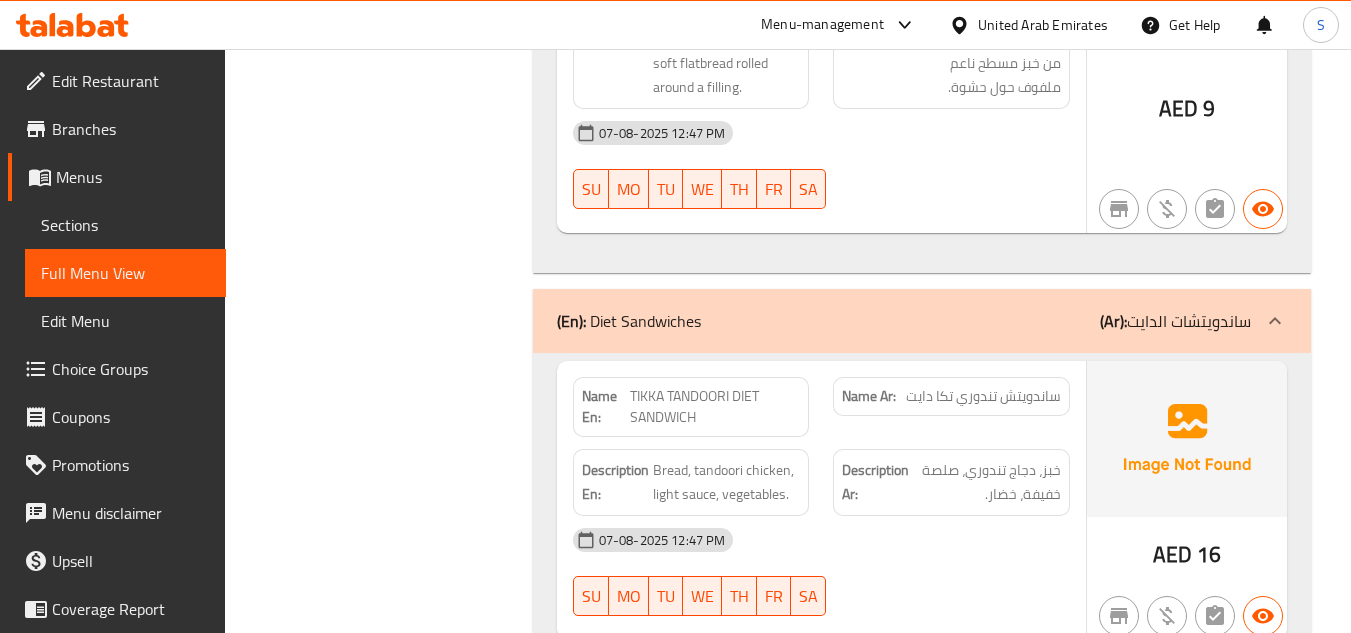 click on "Filter Branches Branches Popular filters Free items Branch specific items Has choices Upsell items Availability filters Available Not available View filters Collapse sections Collapse categories Collapse Choices" at bounding box center (386, 15926) 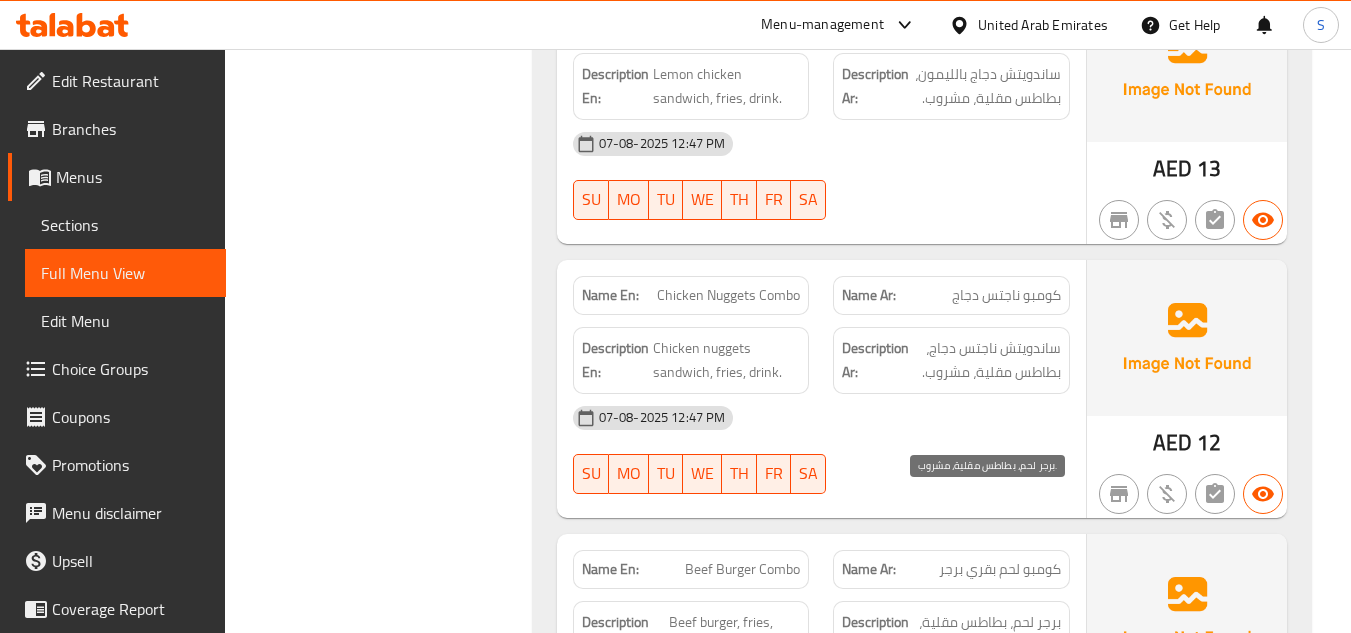 scroll, scrollTop: 36091, scrollLeft: 0, axis: vertical 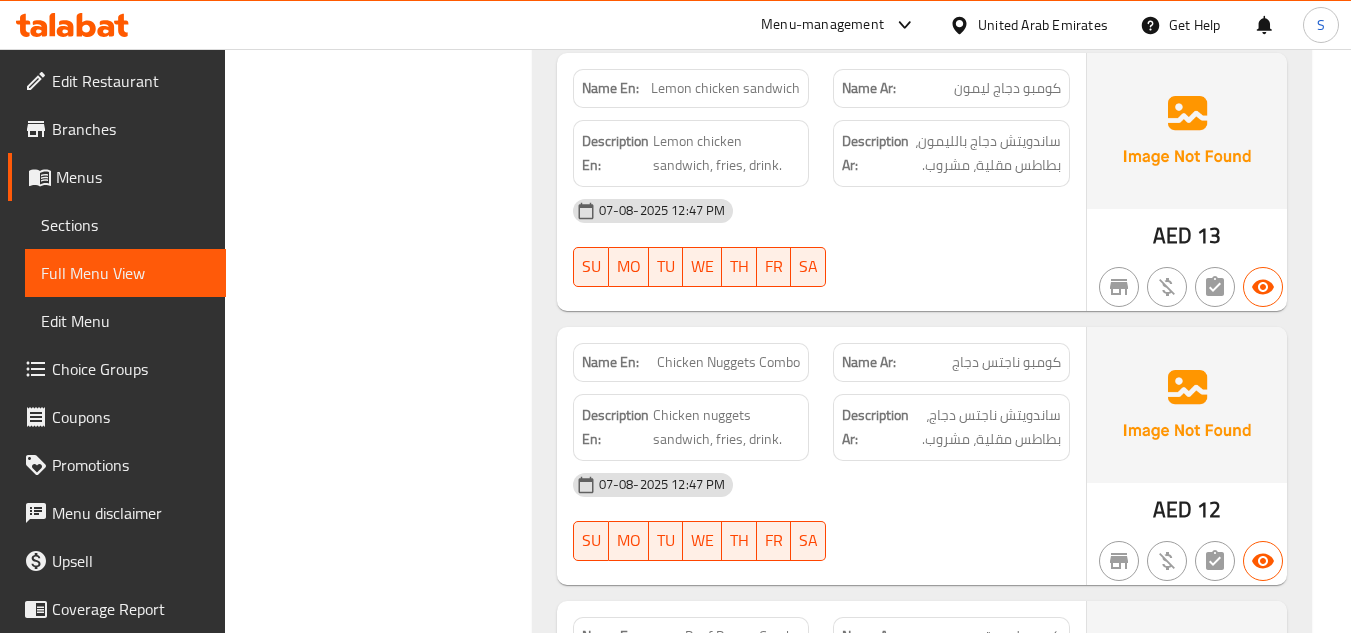 click on "Filter Branches Branches Popular filters Free items Branch specific items Has choices Upsell items Availability filters Available Not available View filters Collapse sections Collapse categories Collapse Choices" at bounding box center [386, -14071] 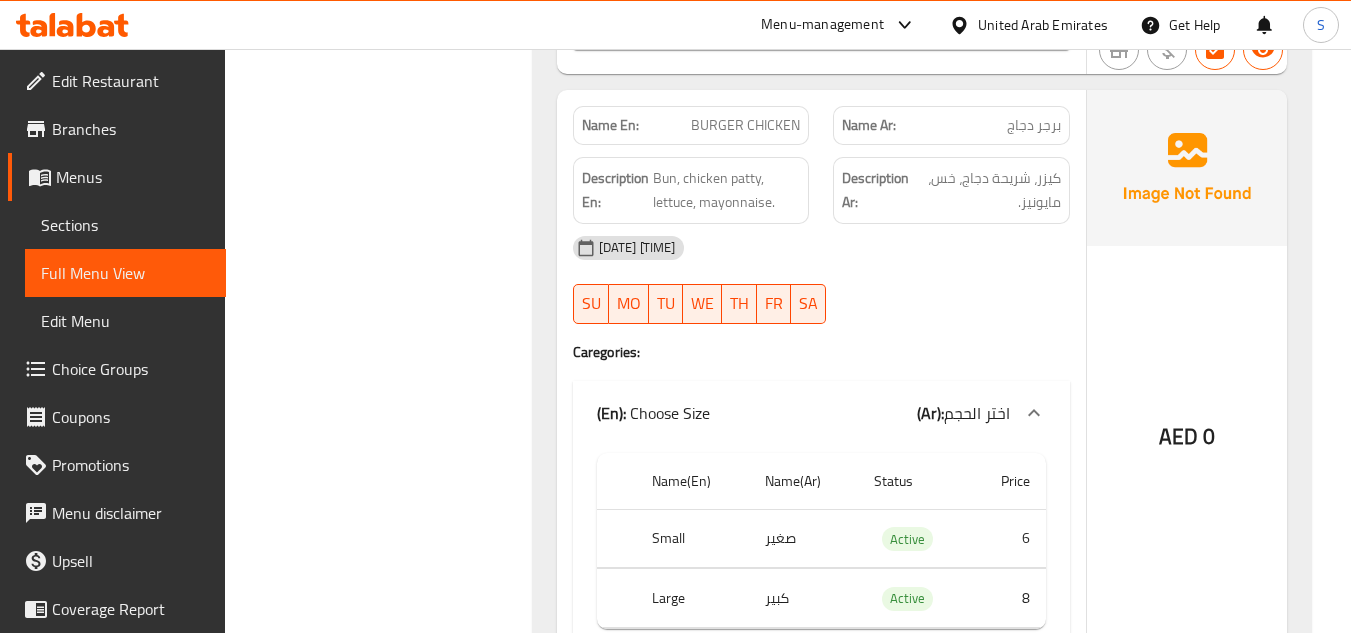 scroll, scrollTop: 11126, scrollLeft: 0, axis: vertical 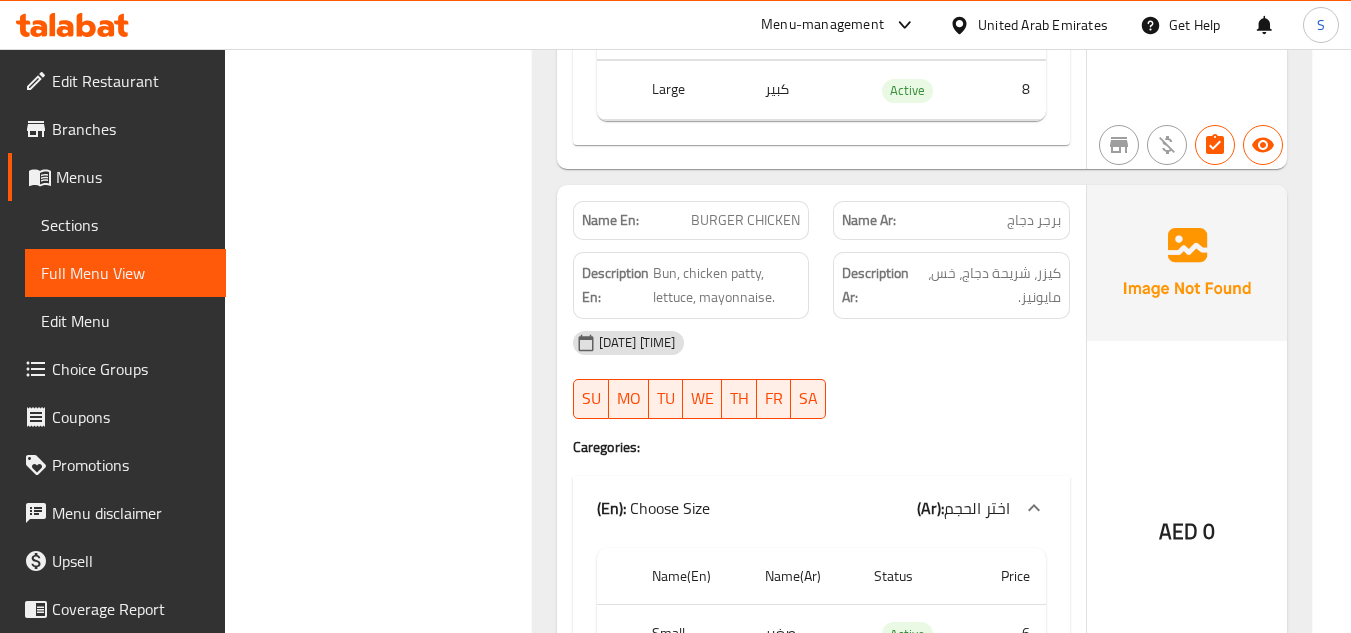 click on "Filter Branches Branches Popular filters Free items Branch specific items Has choices Upsell items Availability filters Available Not available View filters Collapse sections Collapse categories Collapse Choices" at bounding box center [386, 10894] 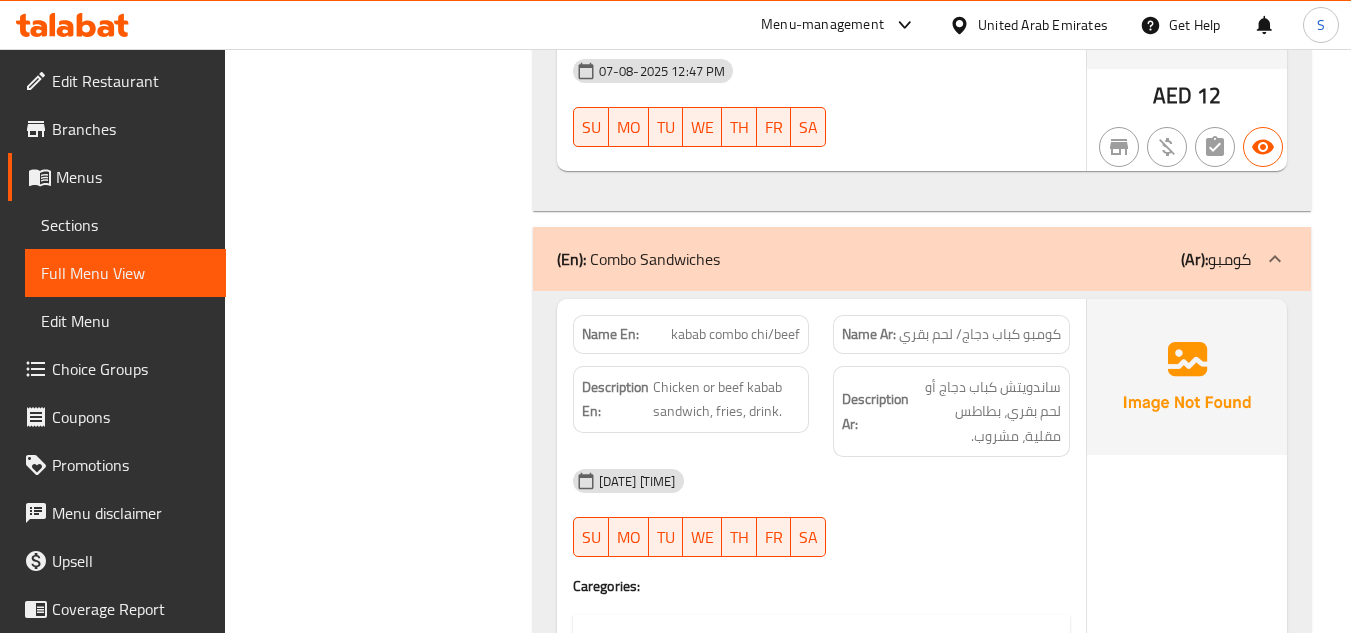 scroll, scrollTop: 35215, scrollLeft: 0, axis: vertical 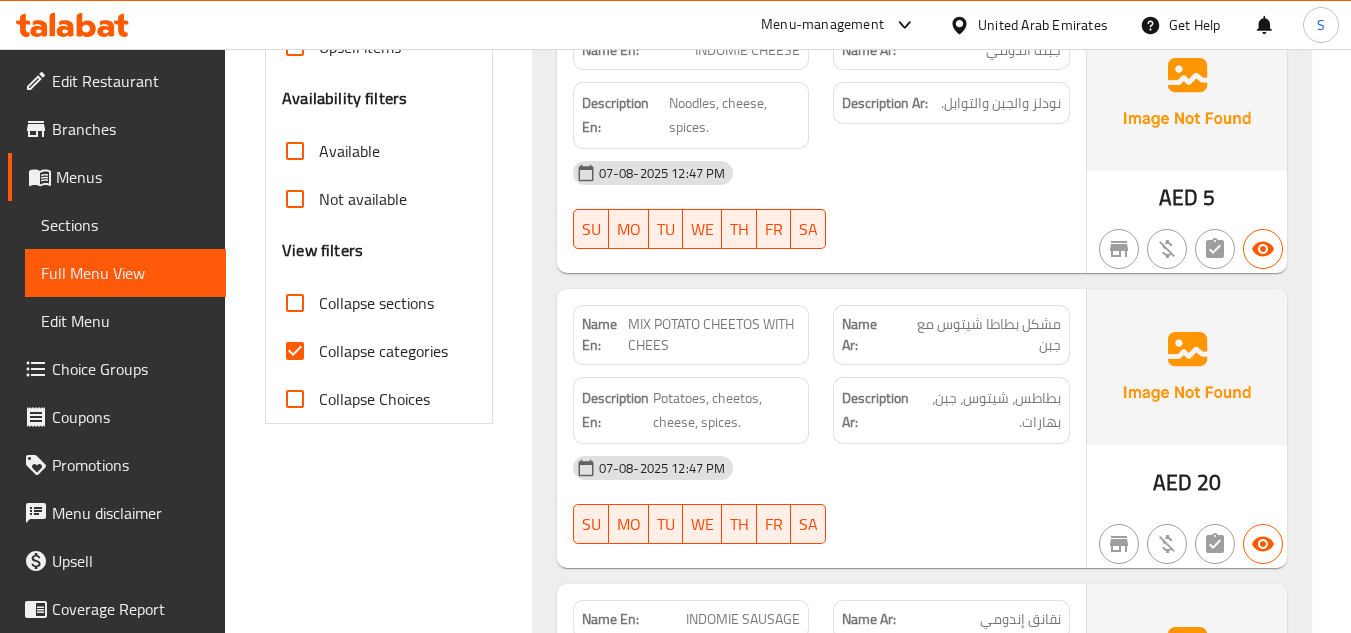 click on "Collapse categories" at bounding box center (383, 351) 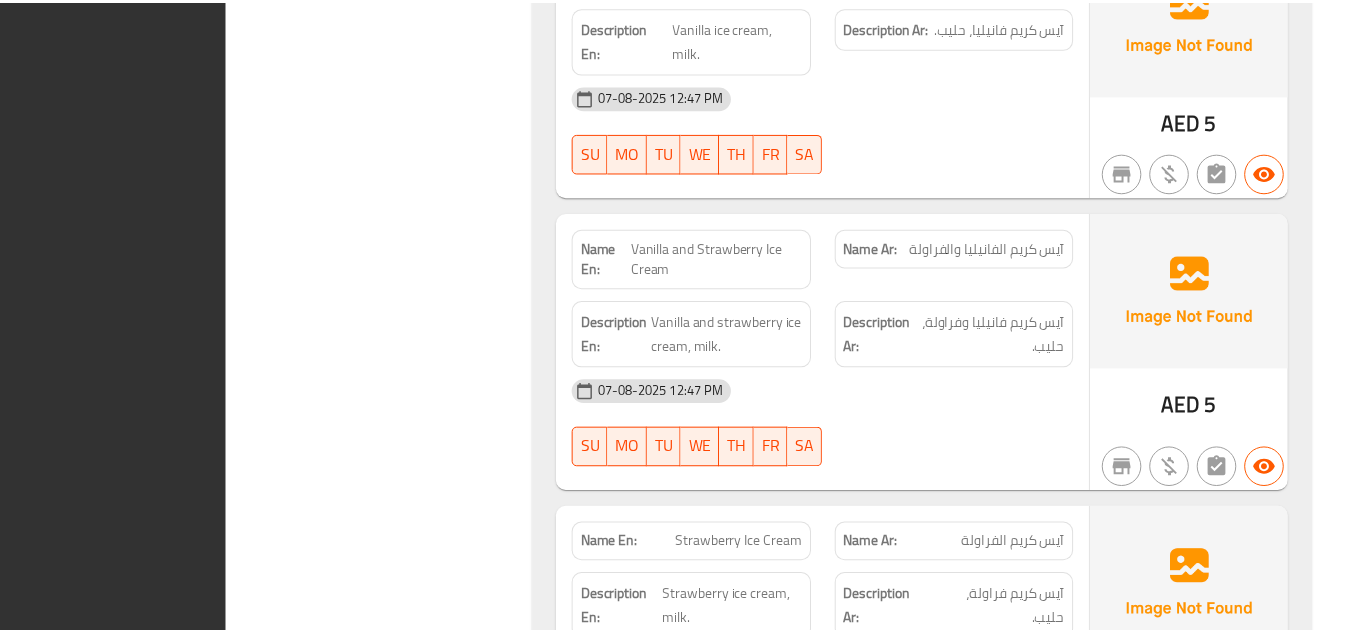 scroll, scrollTop: 42953, scrollLeft: 0, axis: vertical 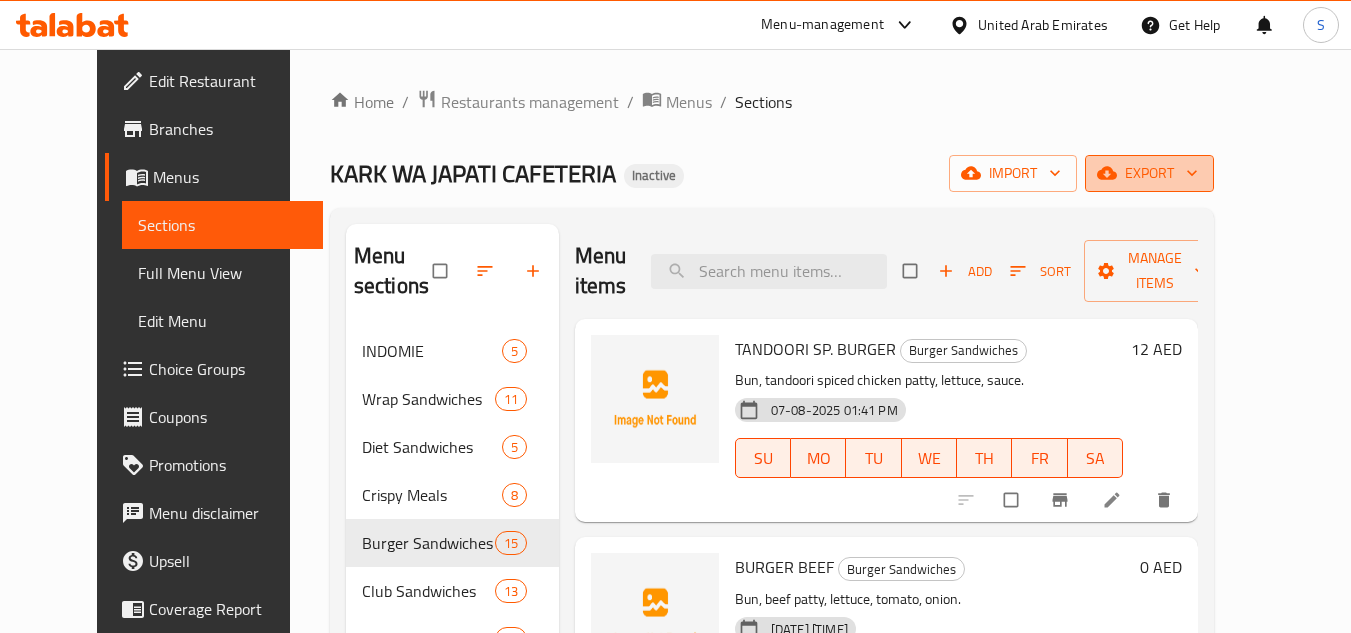 click 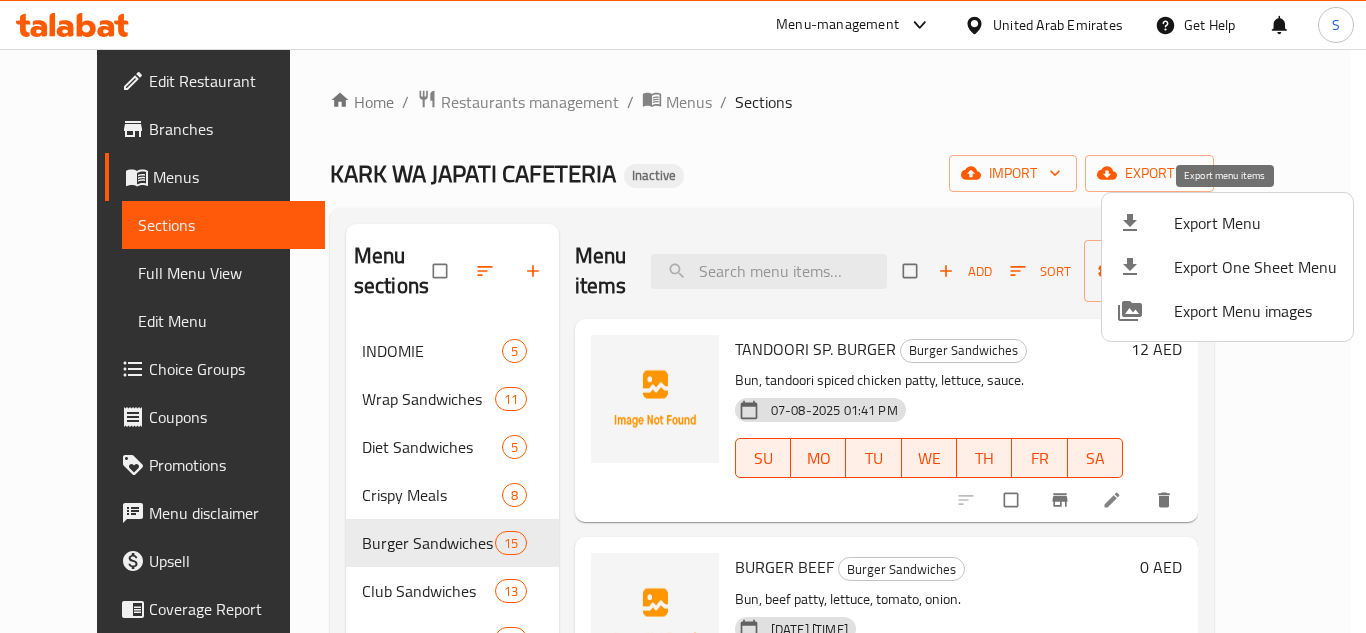 click on "Export Menu" at bounding box center (1255, 223) 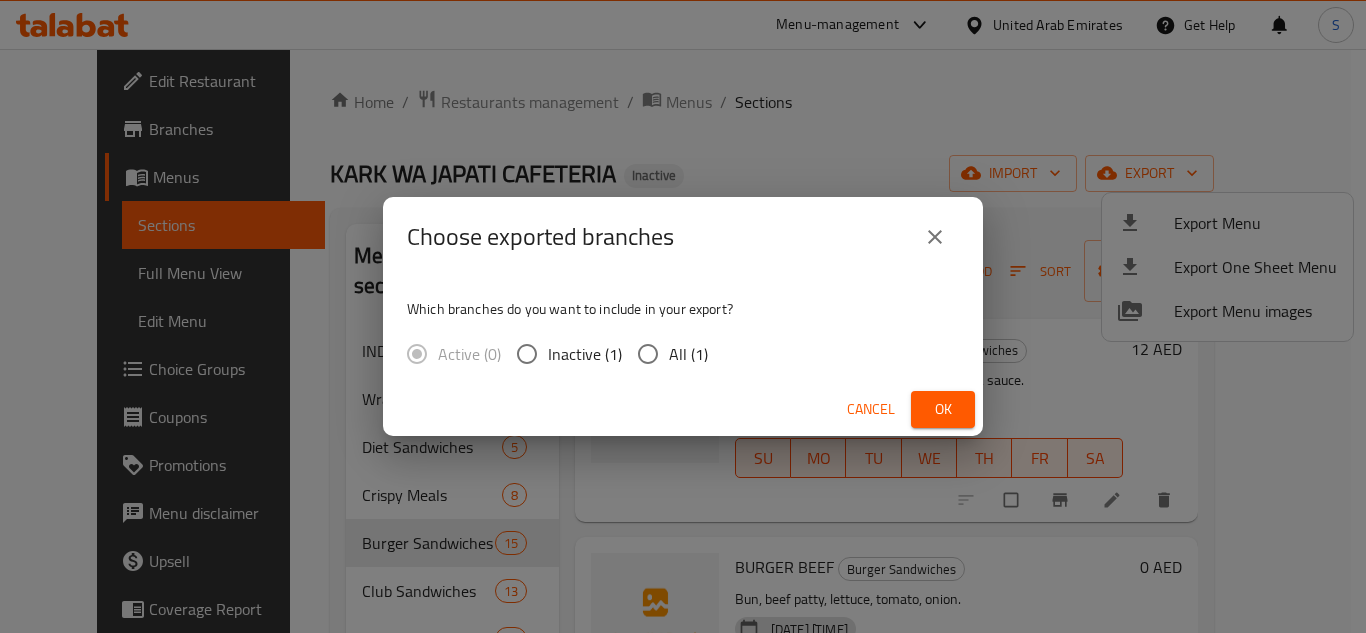 click on "All (1)" at bounding box center (688, 354) 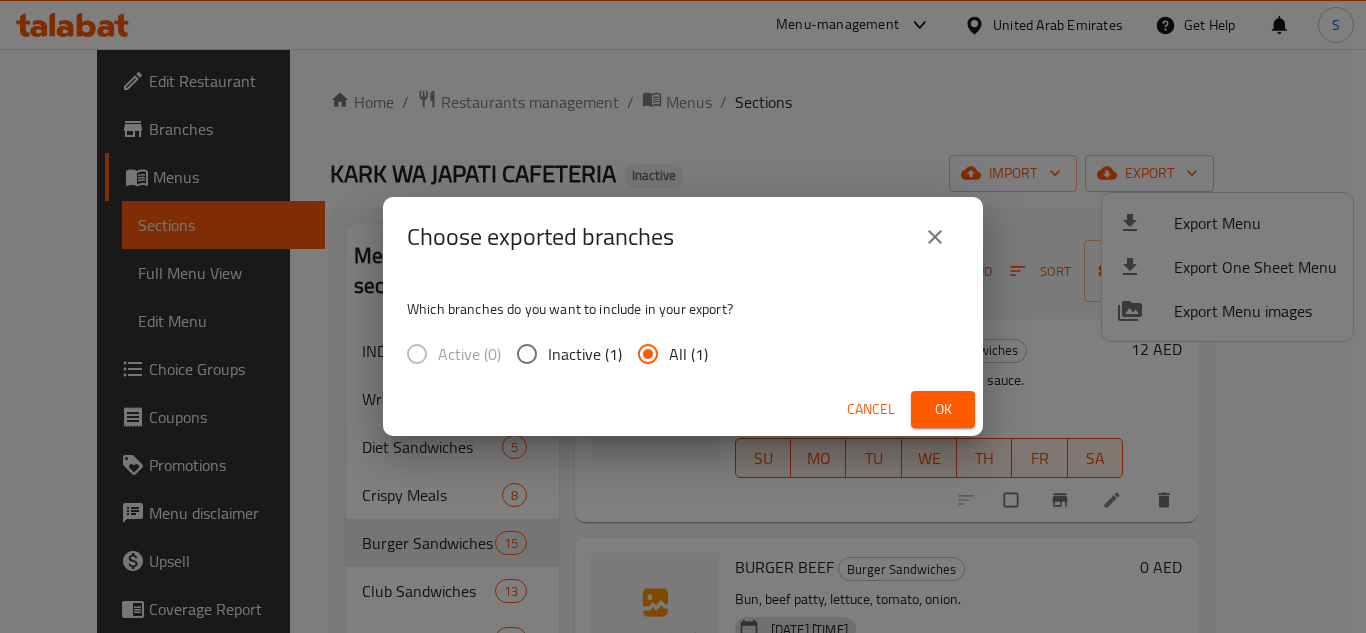 click on "Ok" at bounding box center (943, 409) 